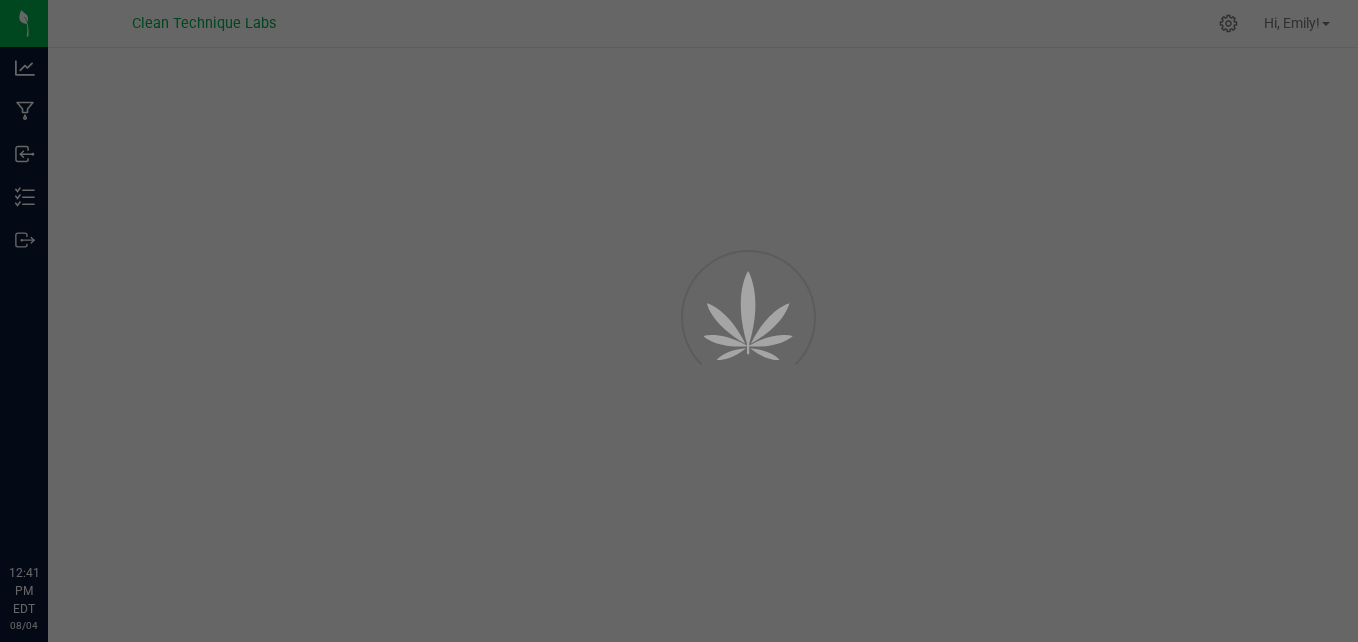 scroll, scrollTop: 0, scrollLeft: 0, axis: both 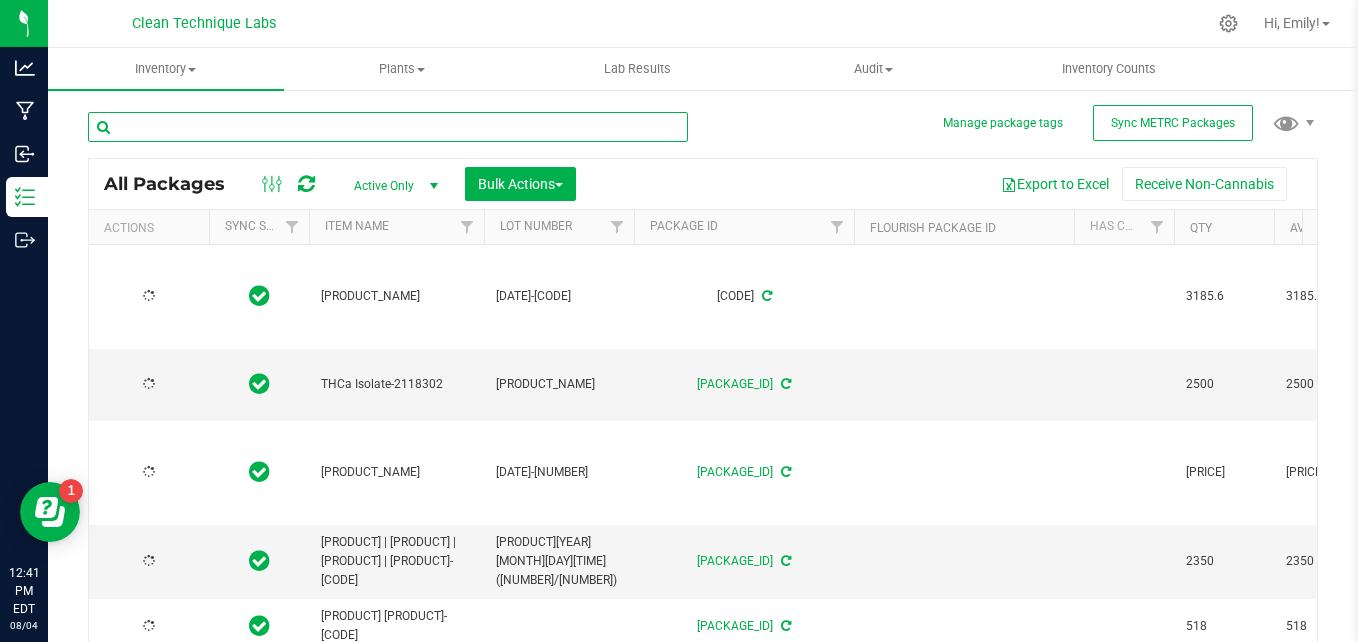 click at bounding box center [388, 127] 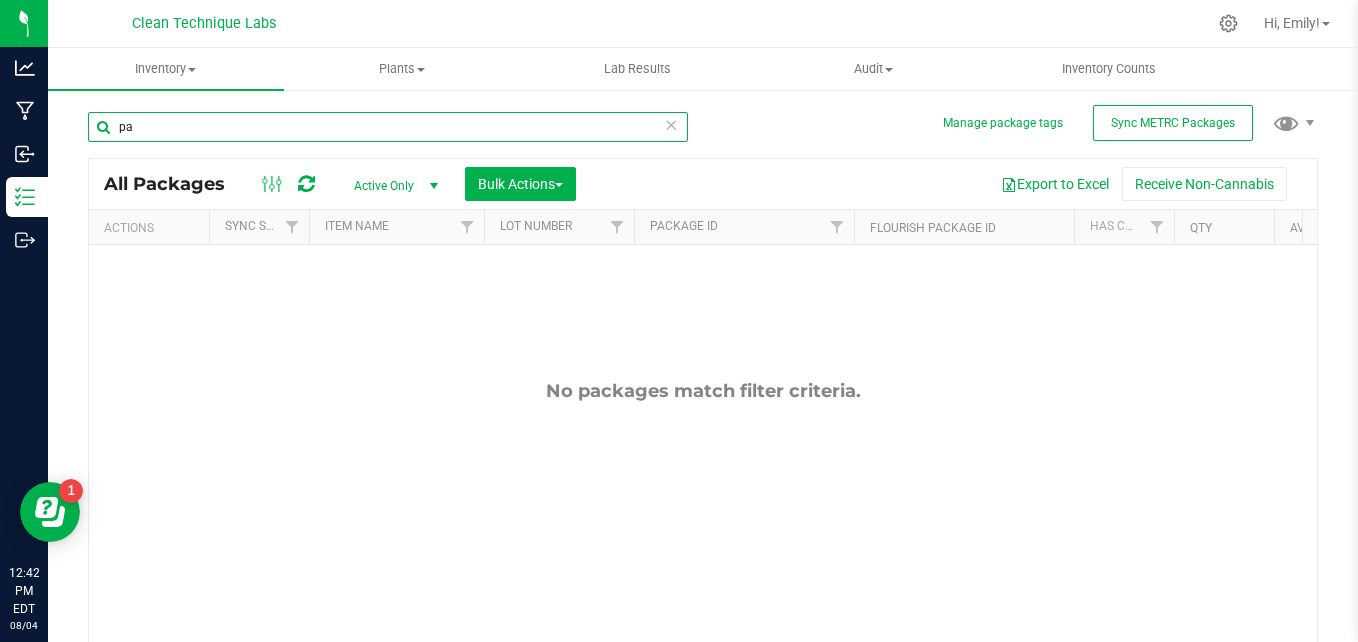 type on "p" 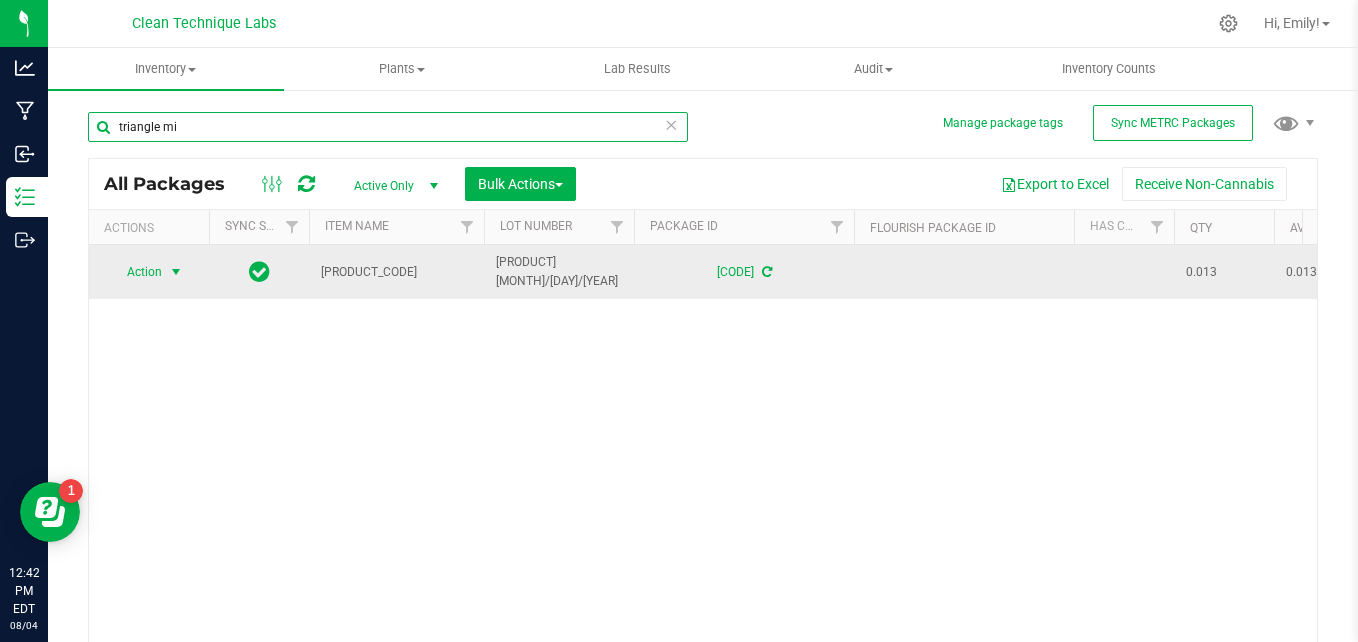 type on "triangle mi" 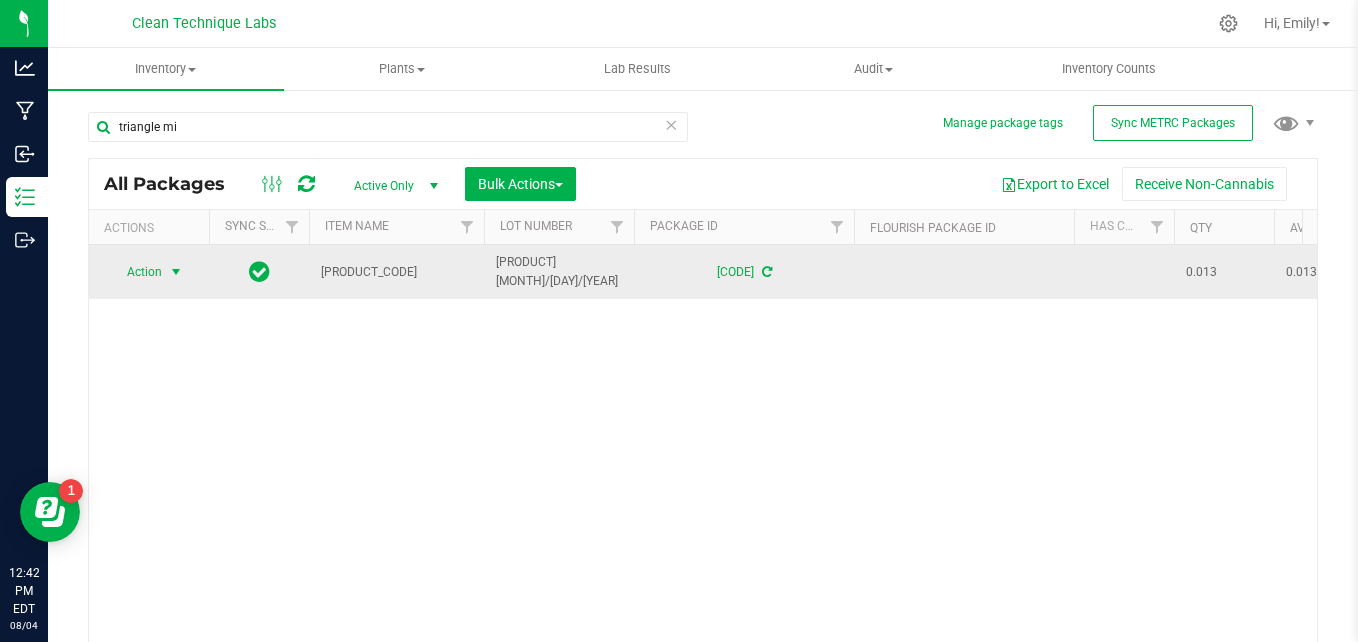 click at bounding box center [176, 272] 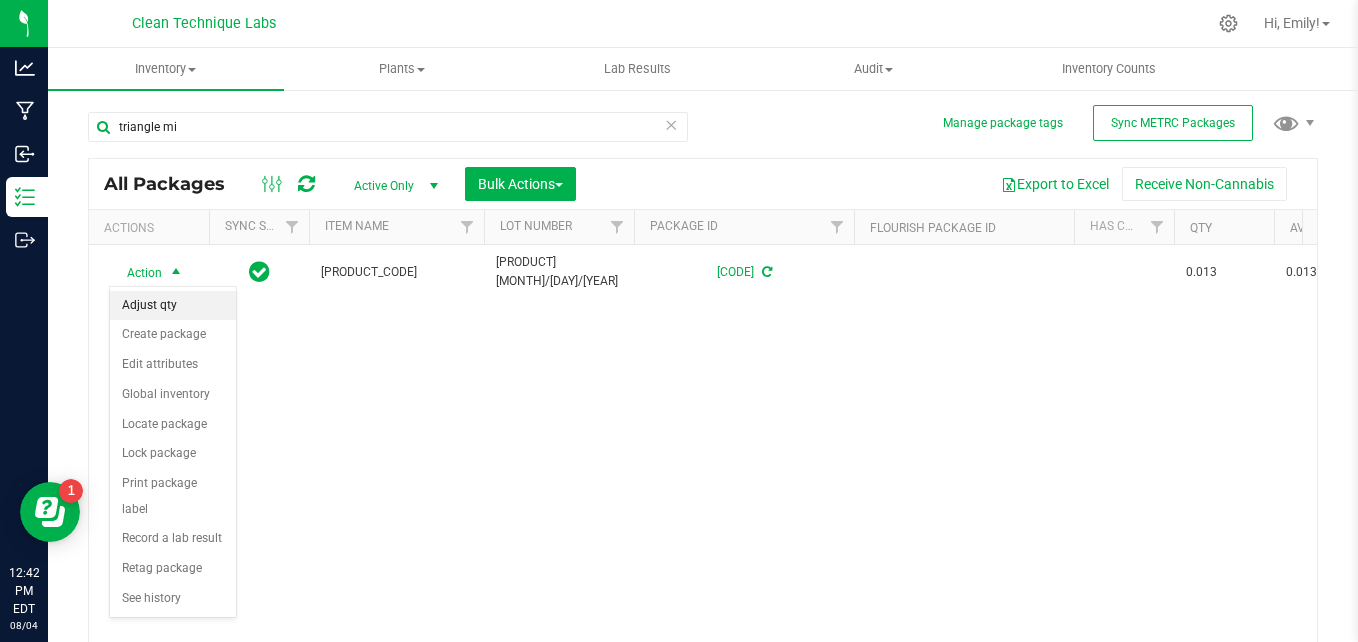 click on "Adjust qty" at bounding box center [173, 306] 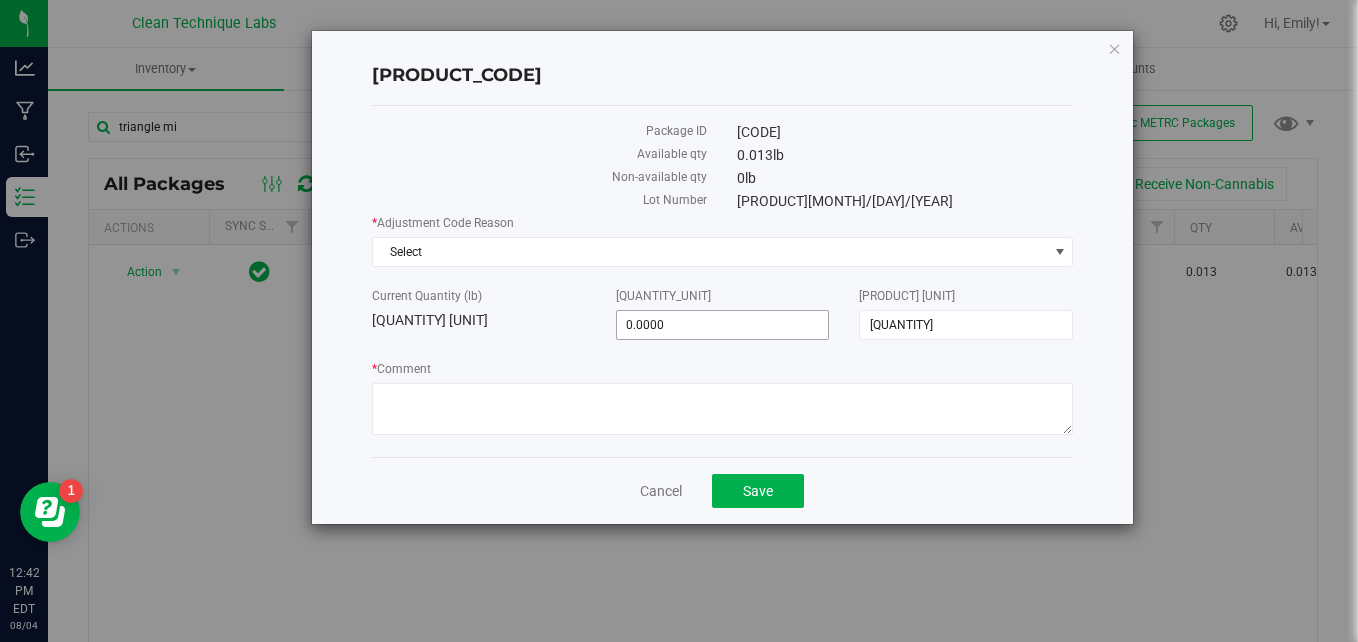 click on "0.0000 0" at bounding box center (723, 325) 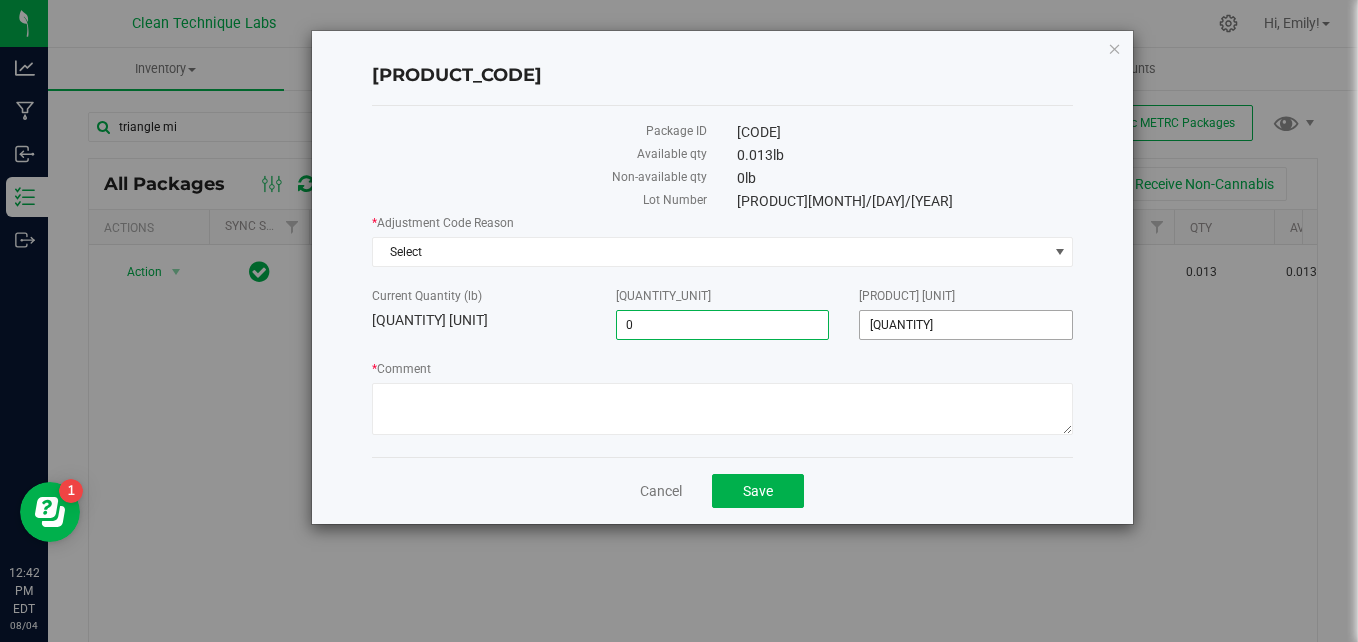 click on "0.0130 0.013" at bounding box center [966, 325] 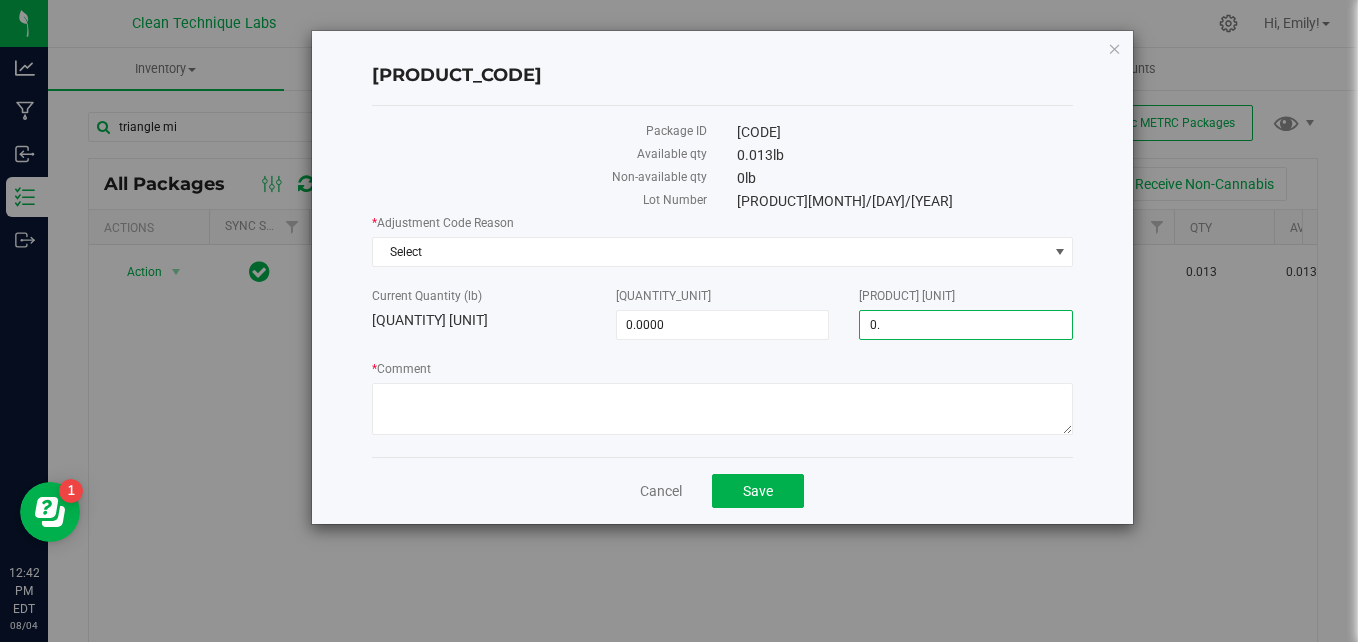 type on "0" 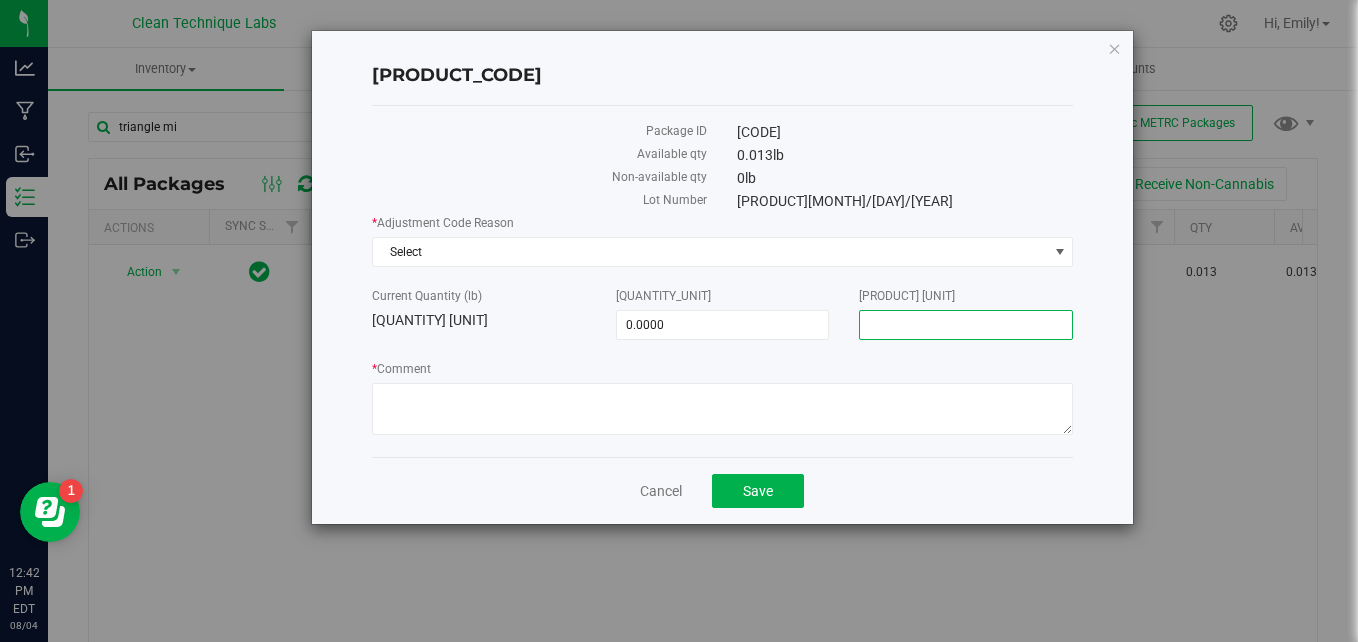 type on "0" 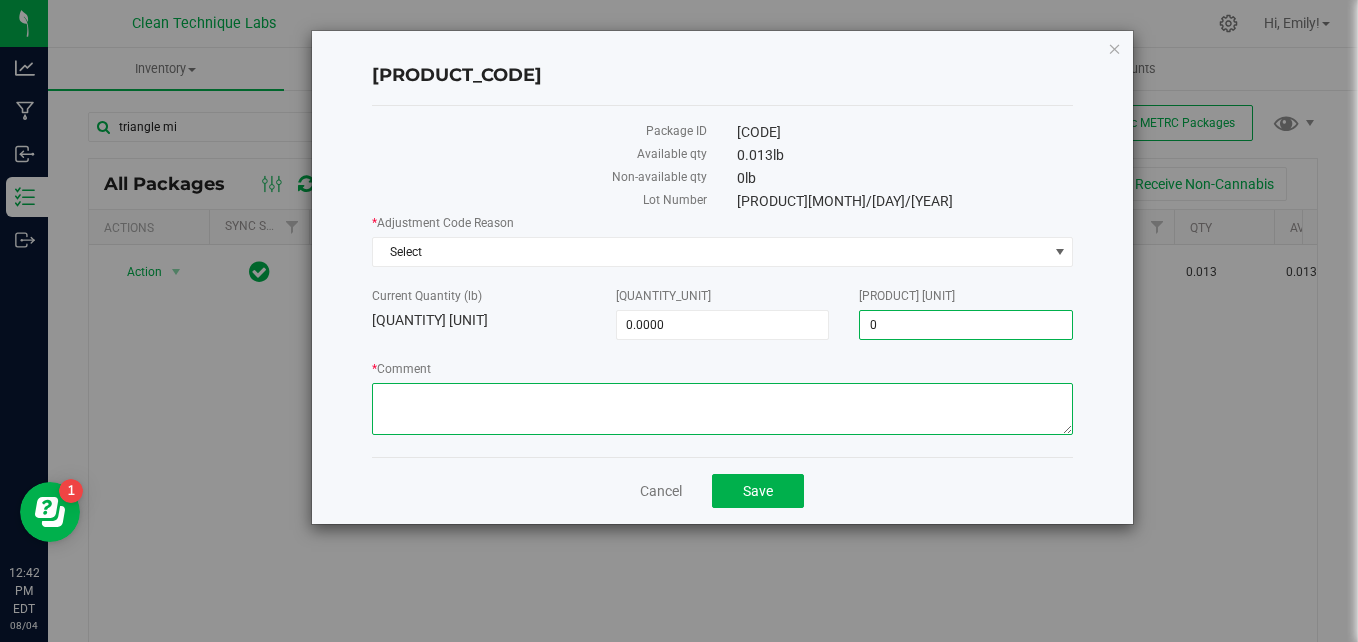type on "-0.0130" 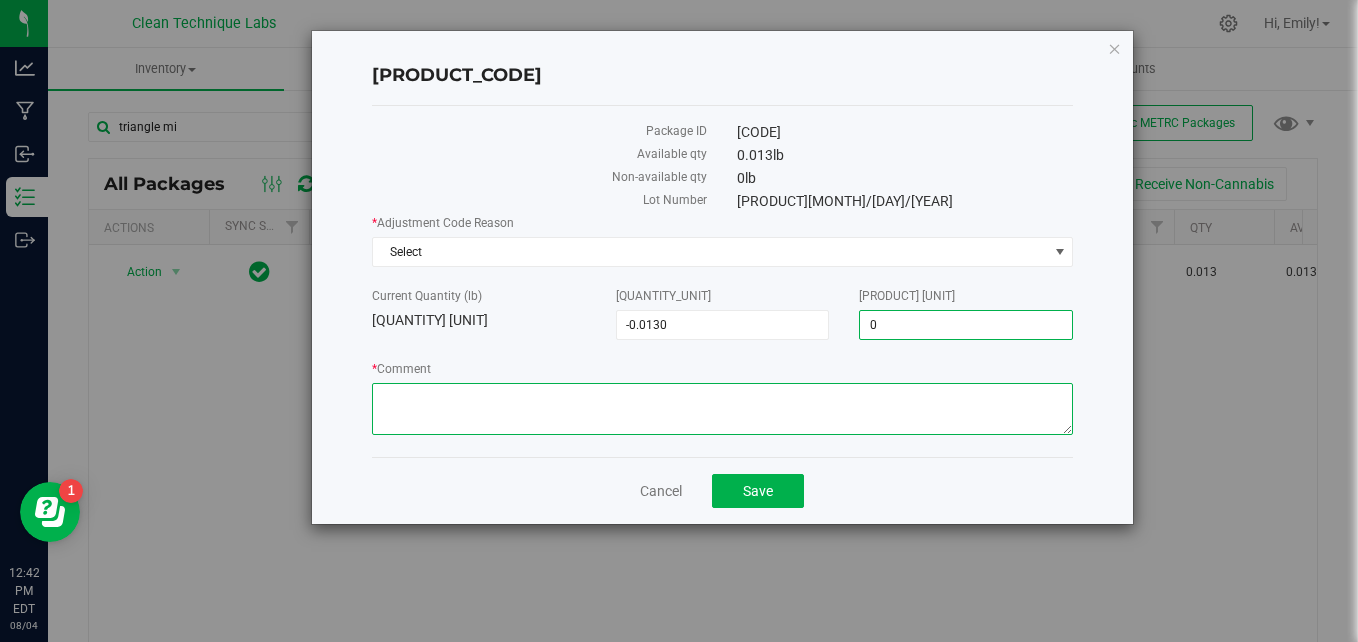 click on "*
Comment" at bounding box center (723, 409) 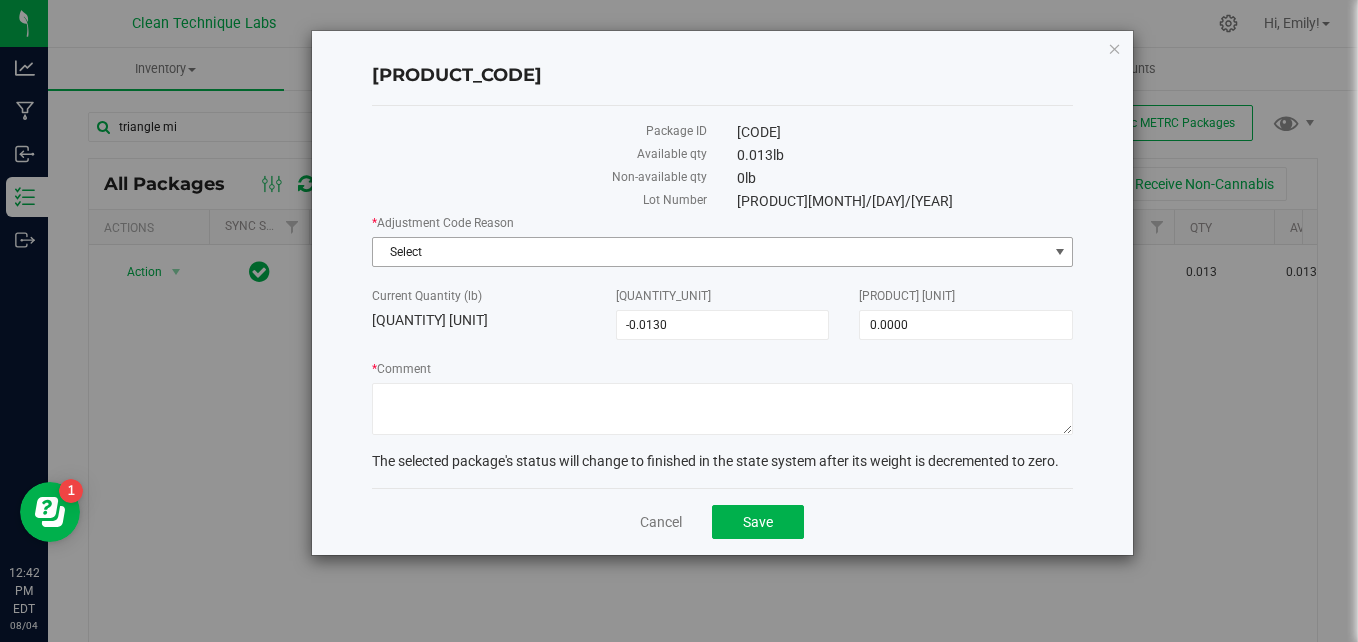 click on "Select" at bounding box center [710, 252] 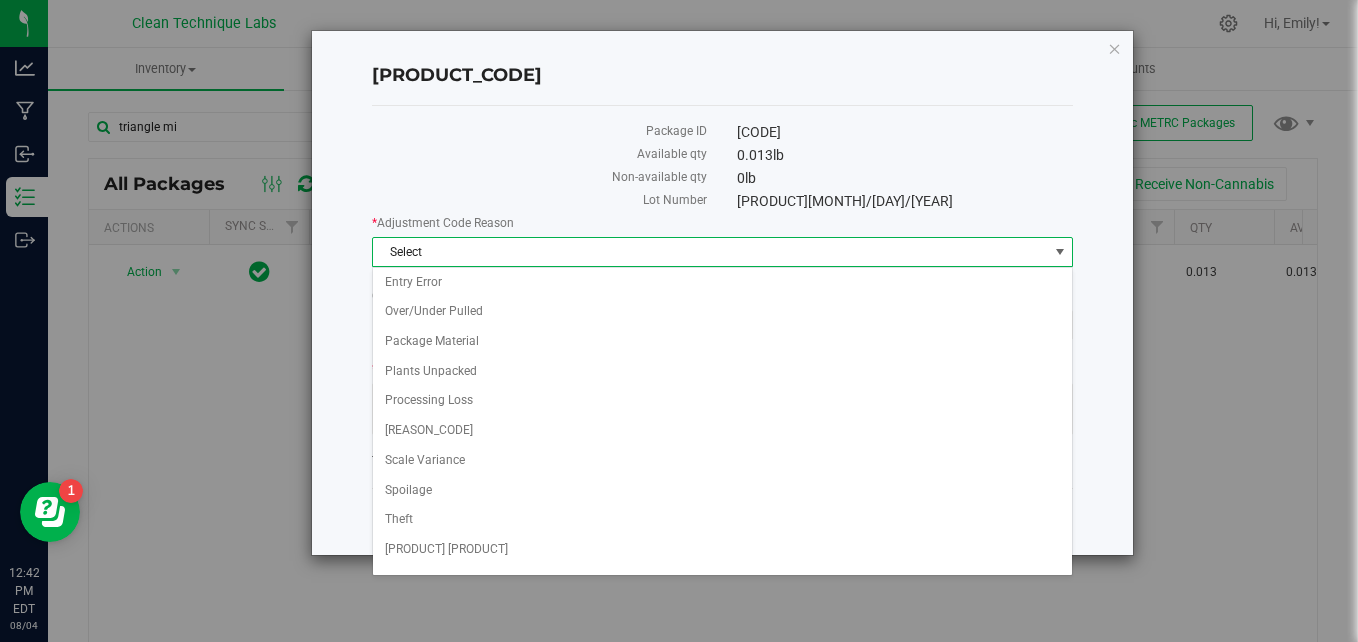 scroll, scrollTop: 86, scrollLeft: 0, axis: vertical 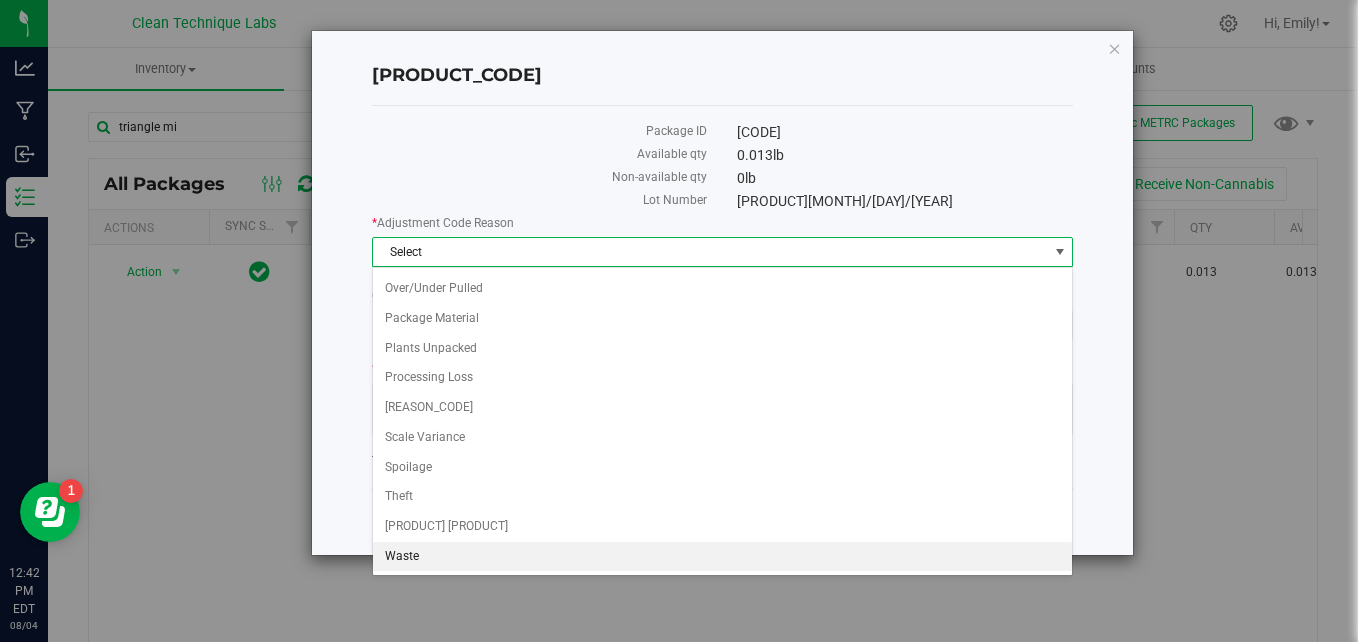 click on "Waste" at bounding box center (723, 557) 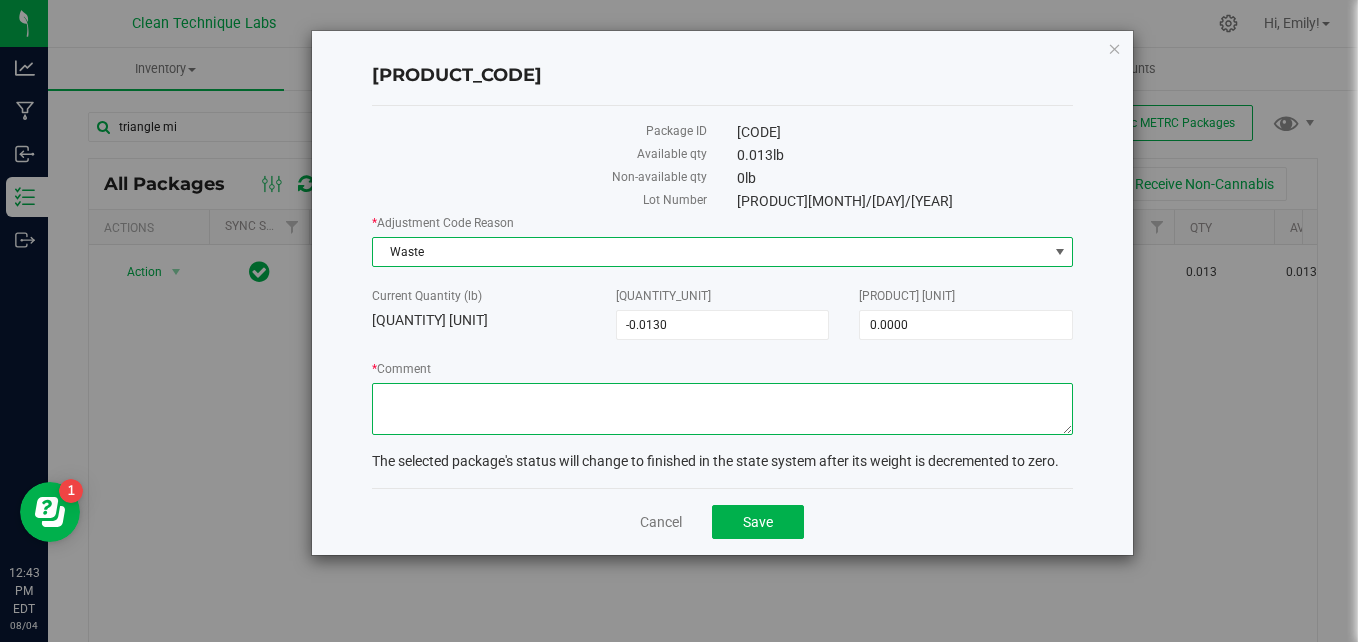 click on "*
Comment" at bounding box center [723, 409] 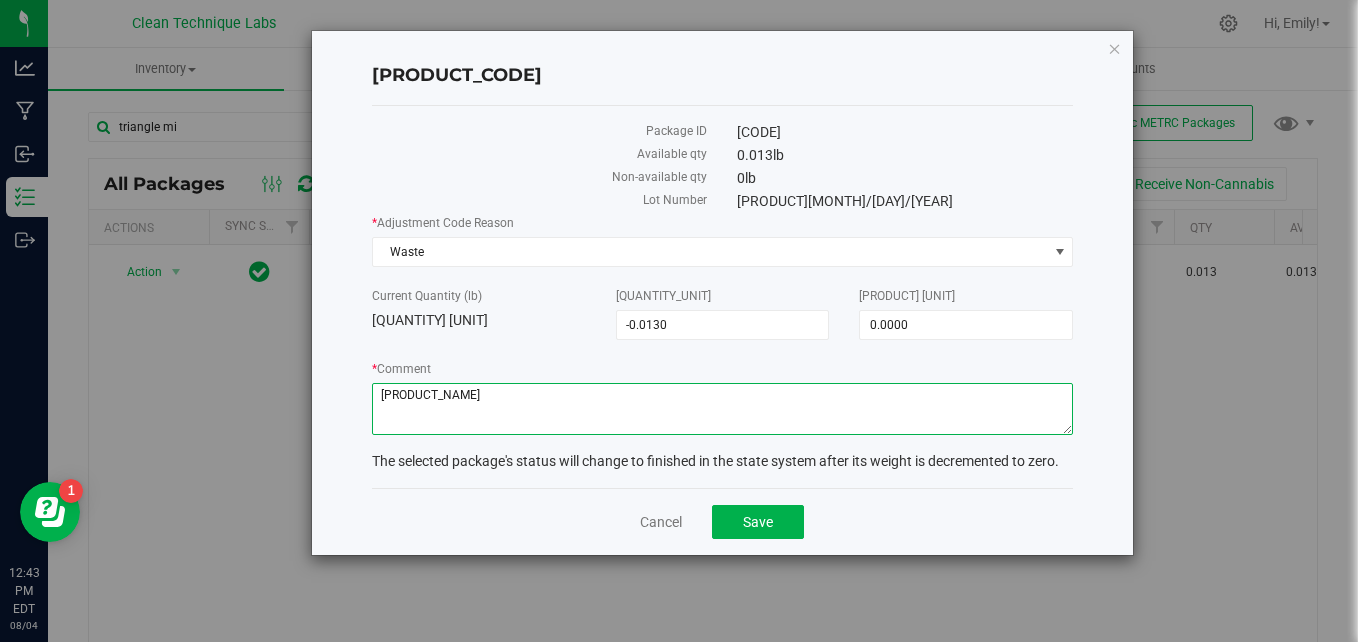 click on "*
Comment" at bounding box center [723, 409] 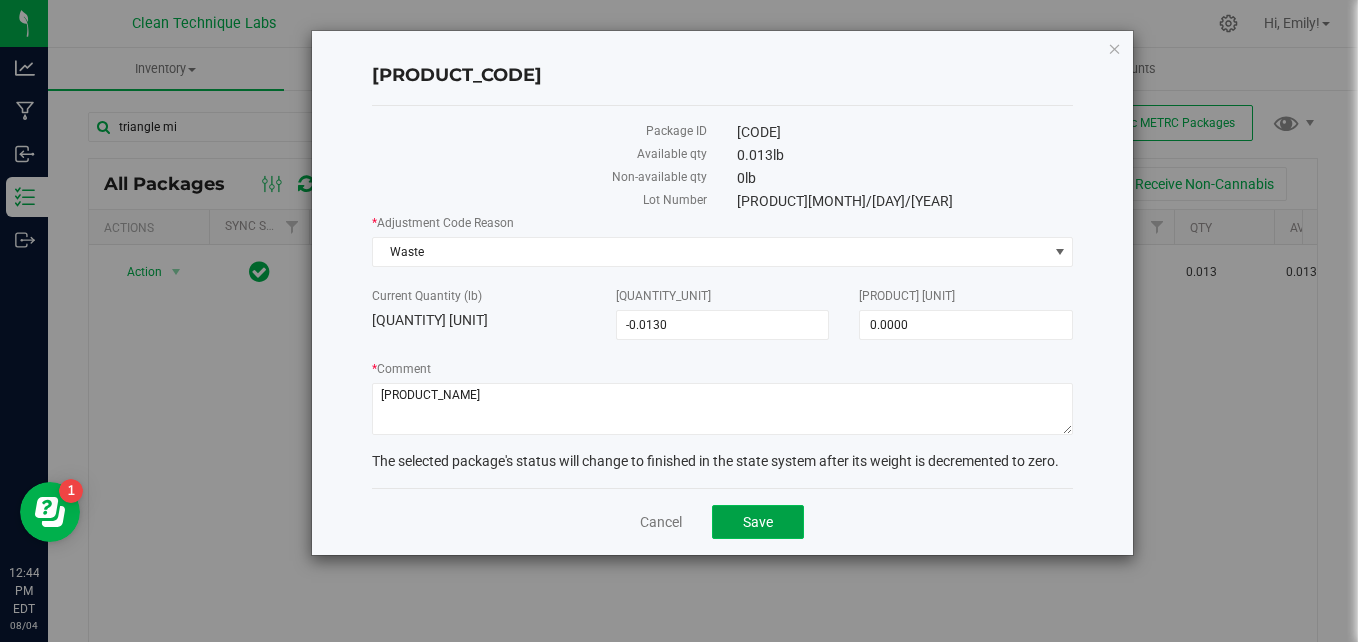click on "Save" 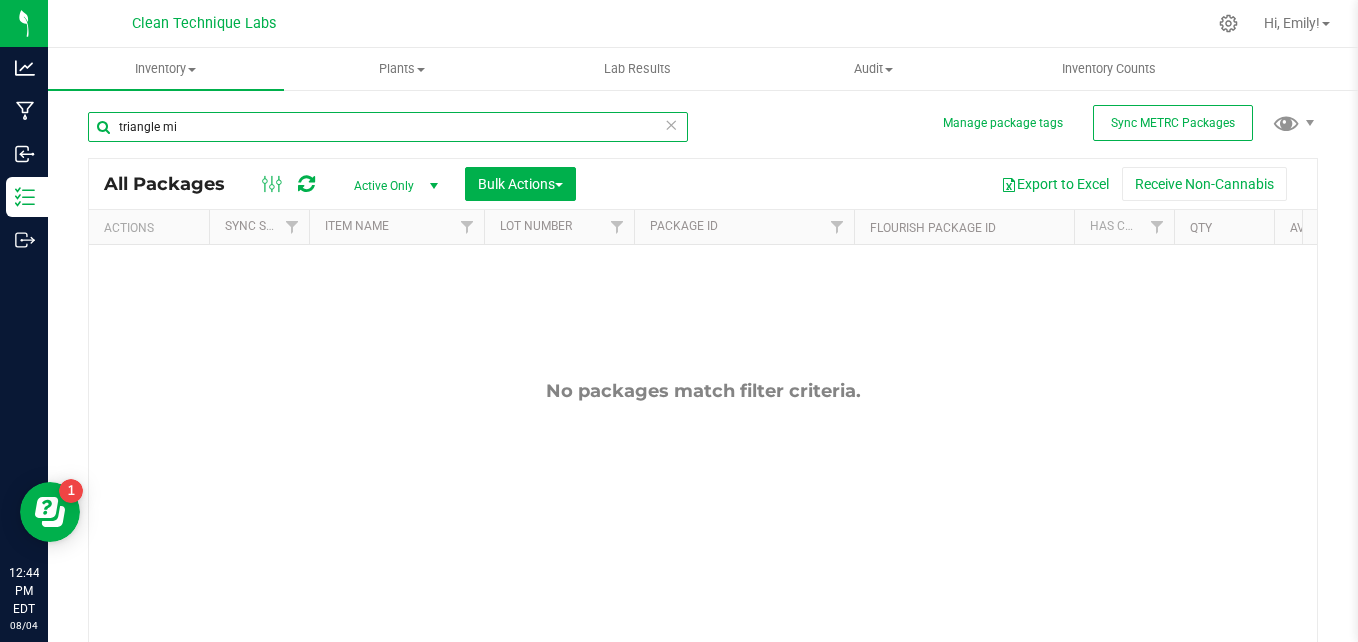 click on "triangle mi" at bounding box center [388, 127] 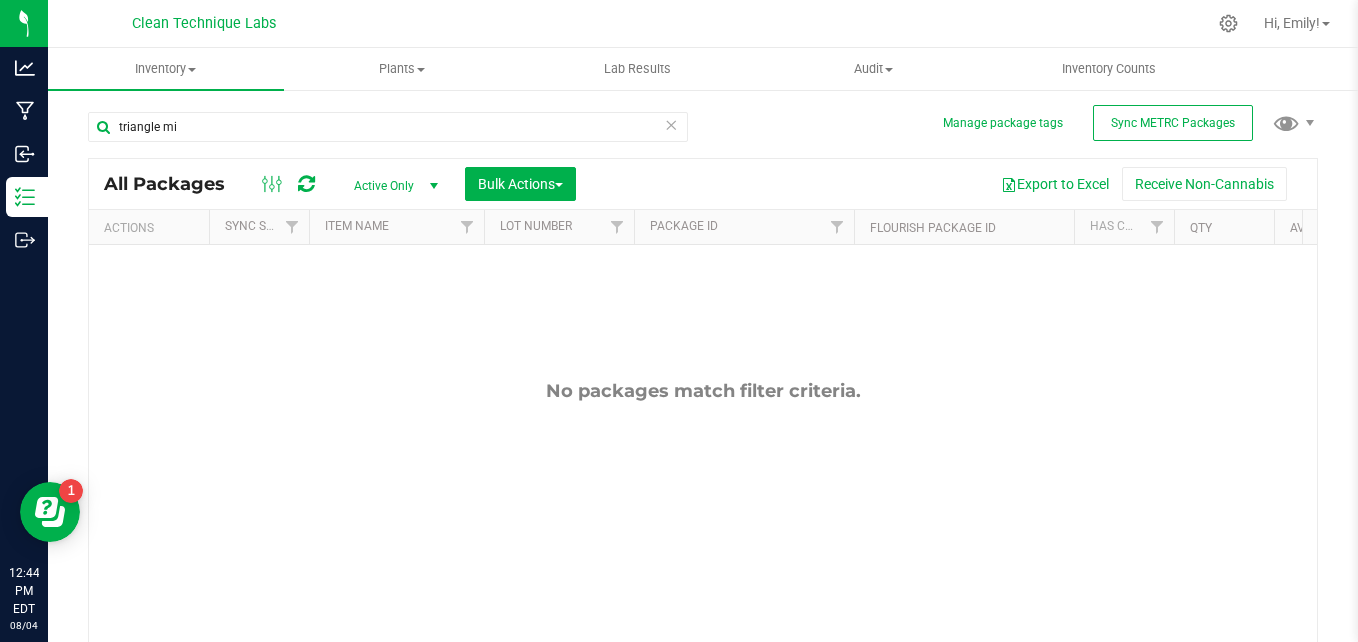 click at bounding box center [671, 124] 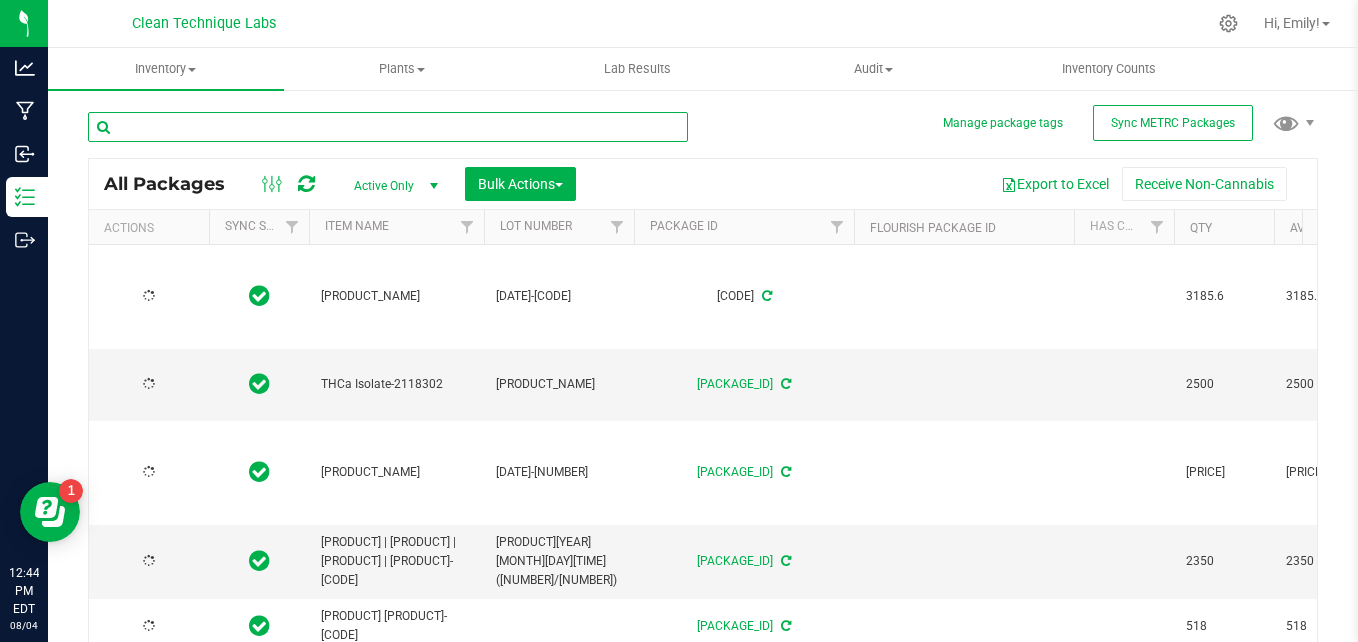 click at bounding box center [388, 127] 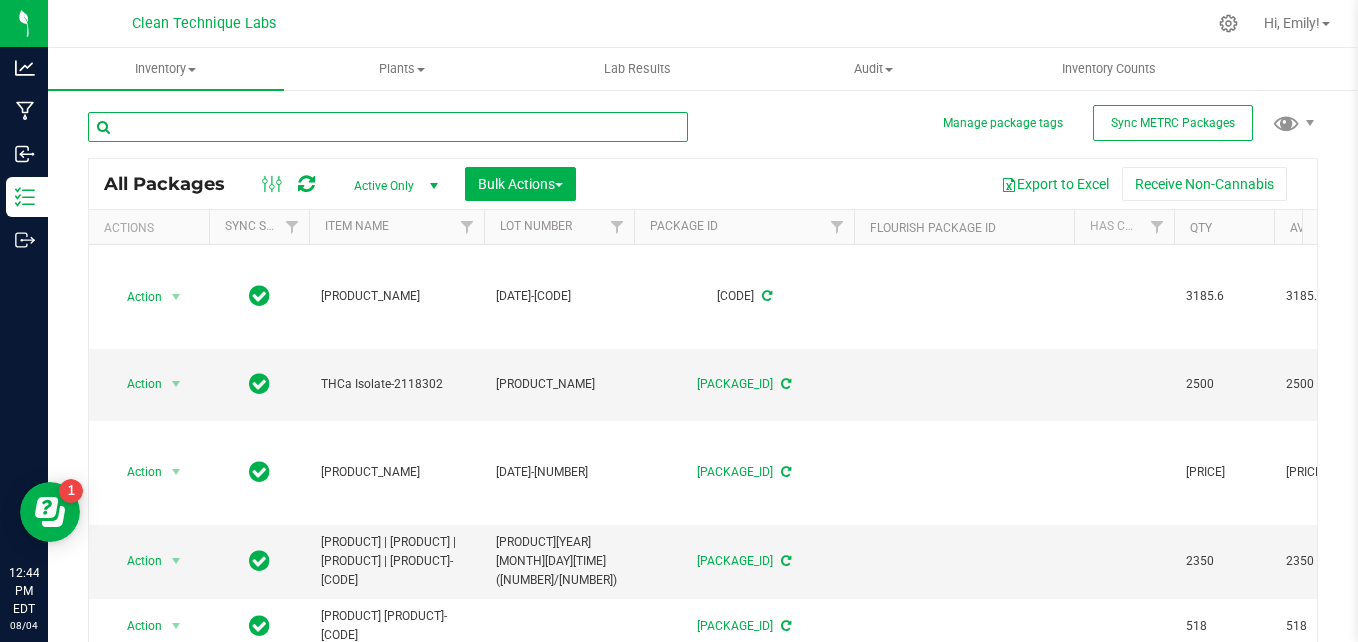 type on "f" 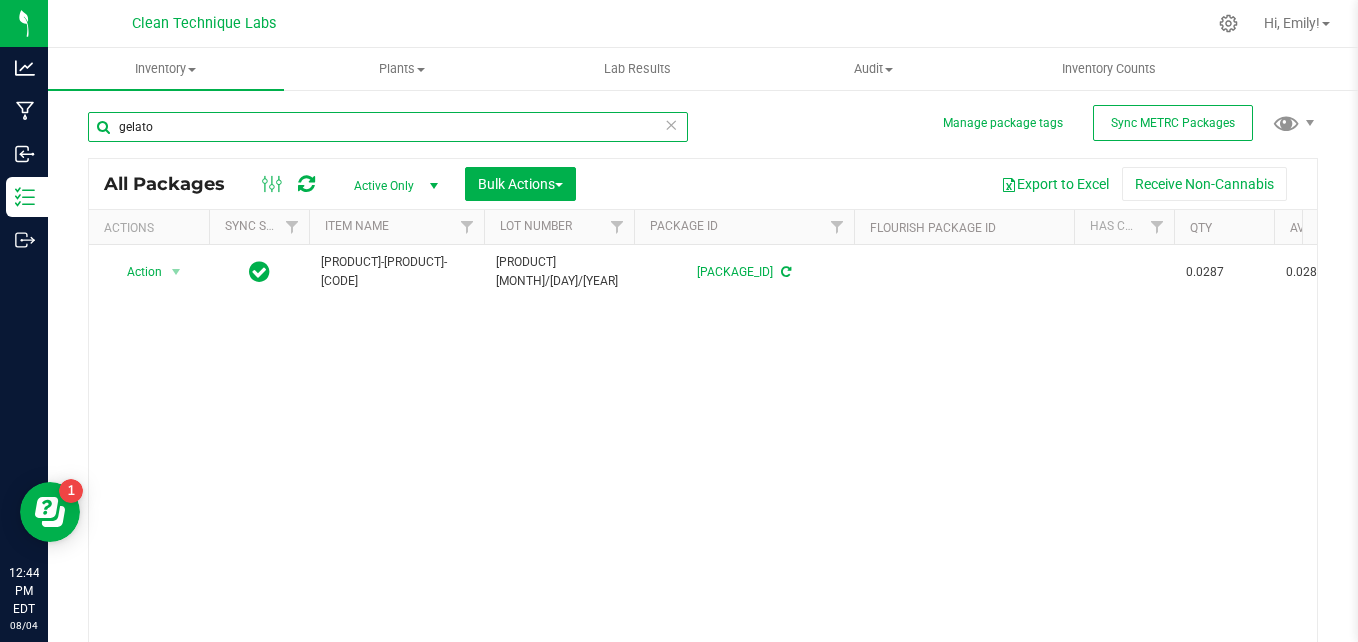 type on "gelato" 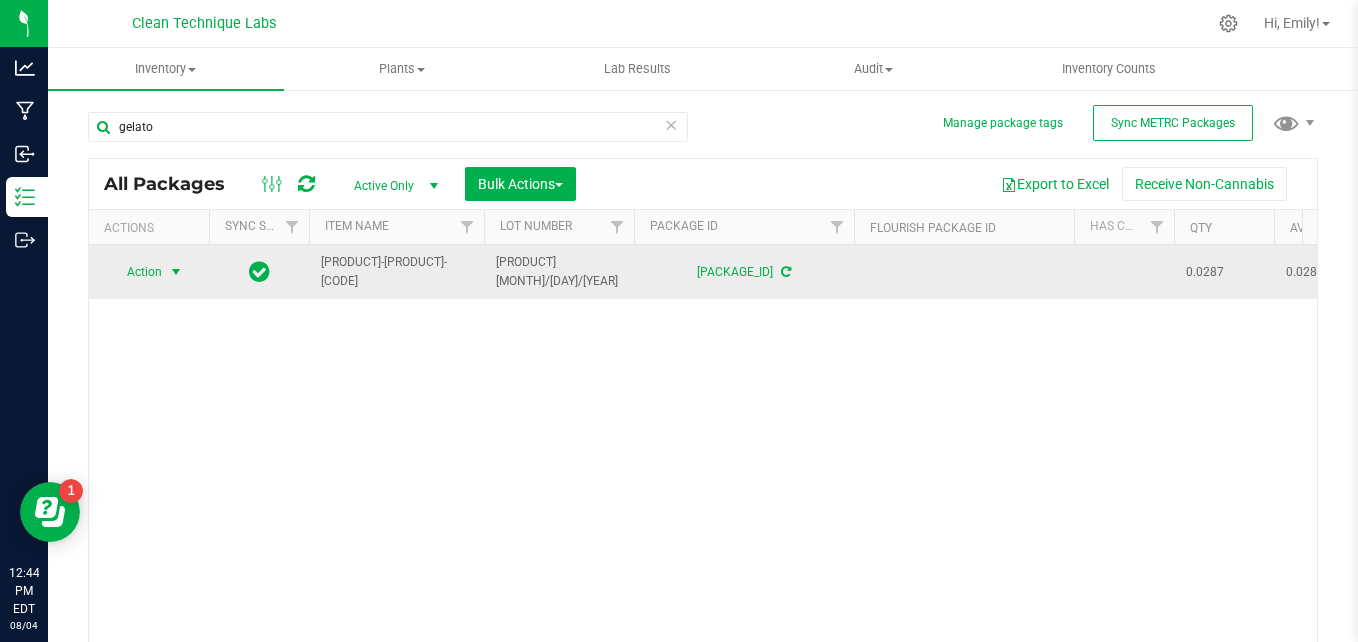 click on "Action" at bounding box center (136, 272) 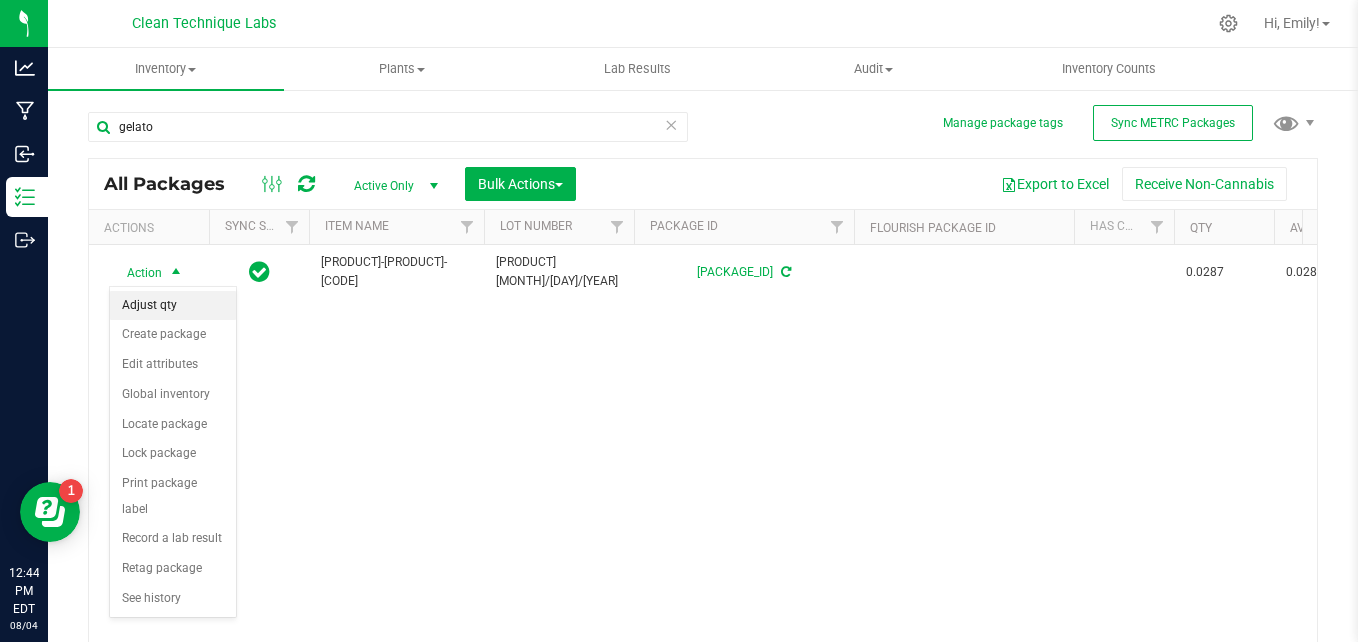 click on "Adjust qty" at bounding box center (173, 306) 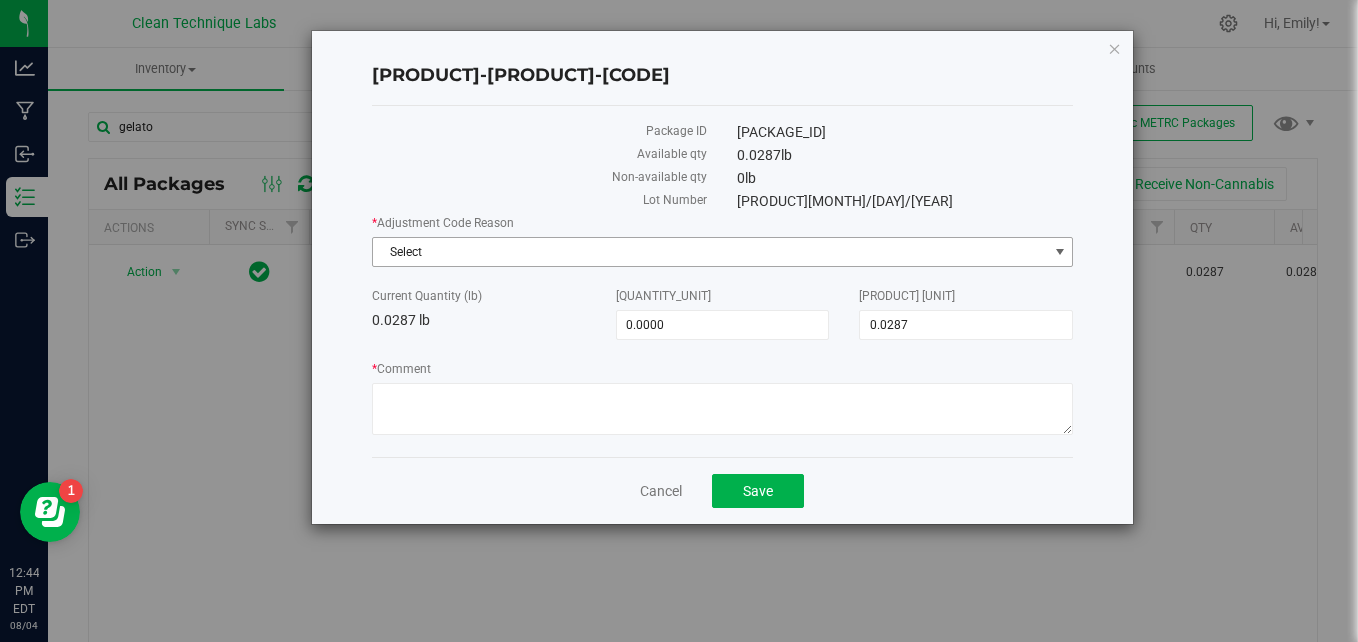 click on "Select" at bounding box center (710, 252) 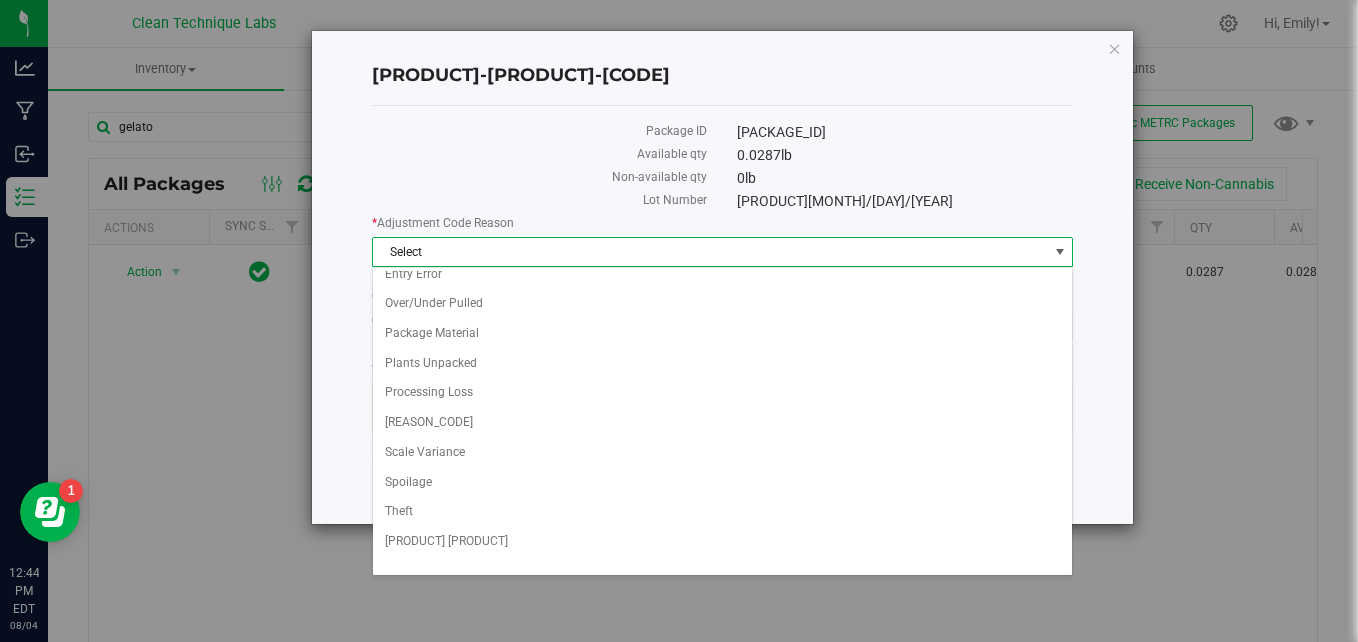 scroll, scrollTop: 105, scrollLeft: 0, axis: vertical 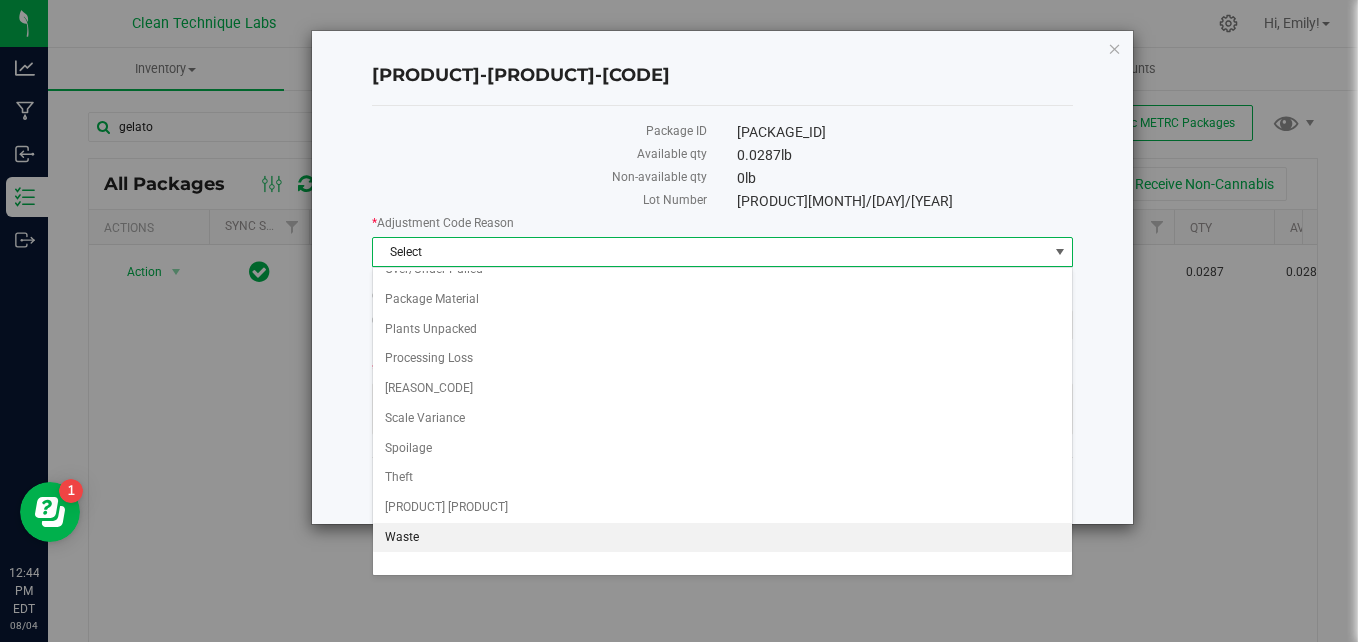 click on "Waste" at bounding box center [723, 538] 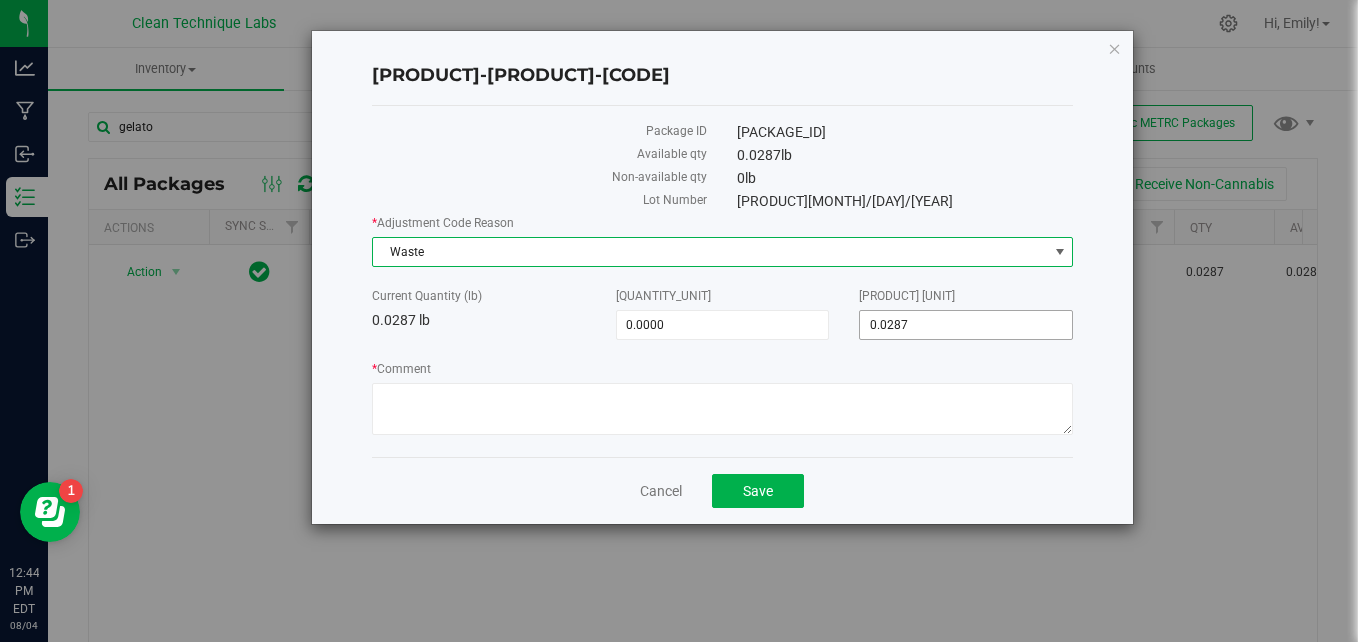 click on "0.0287 0.0287" at bounding box center [966, 325] 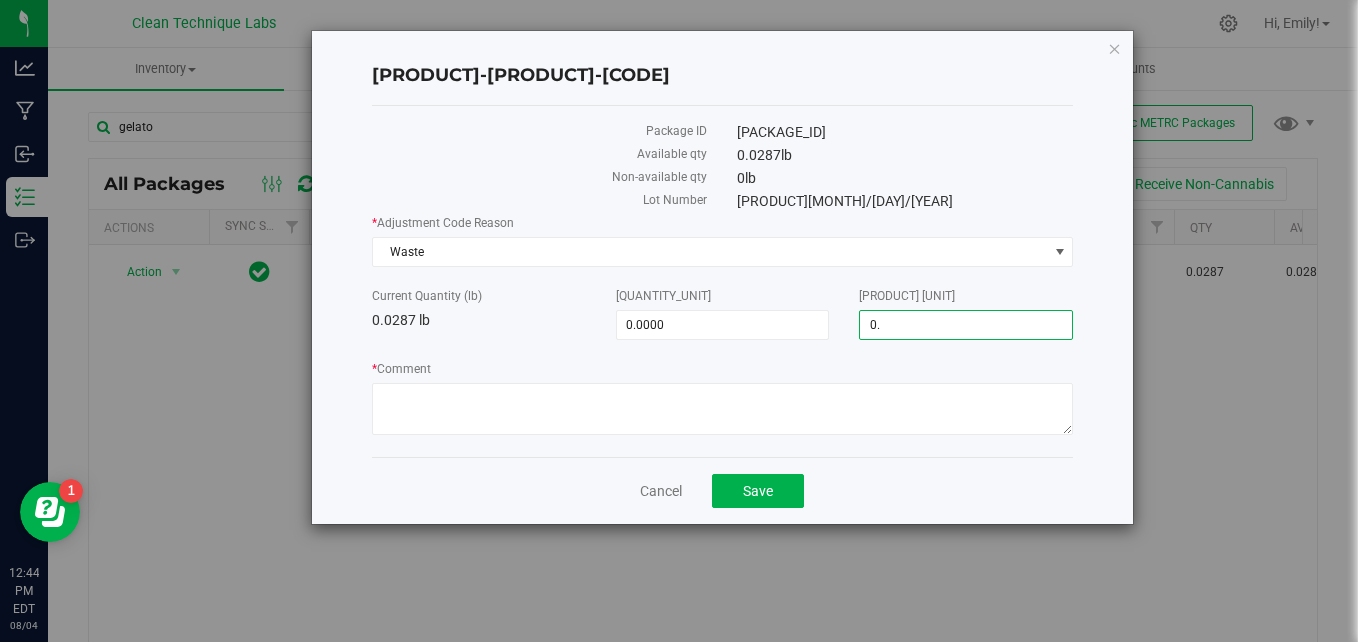 type on "0" 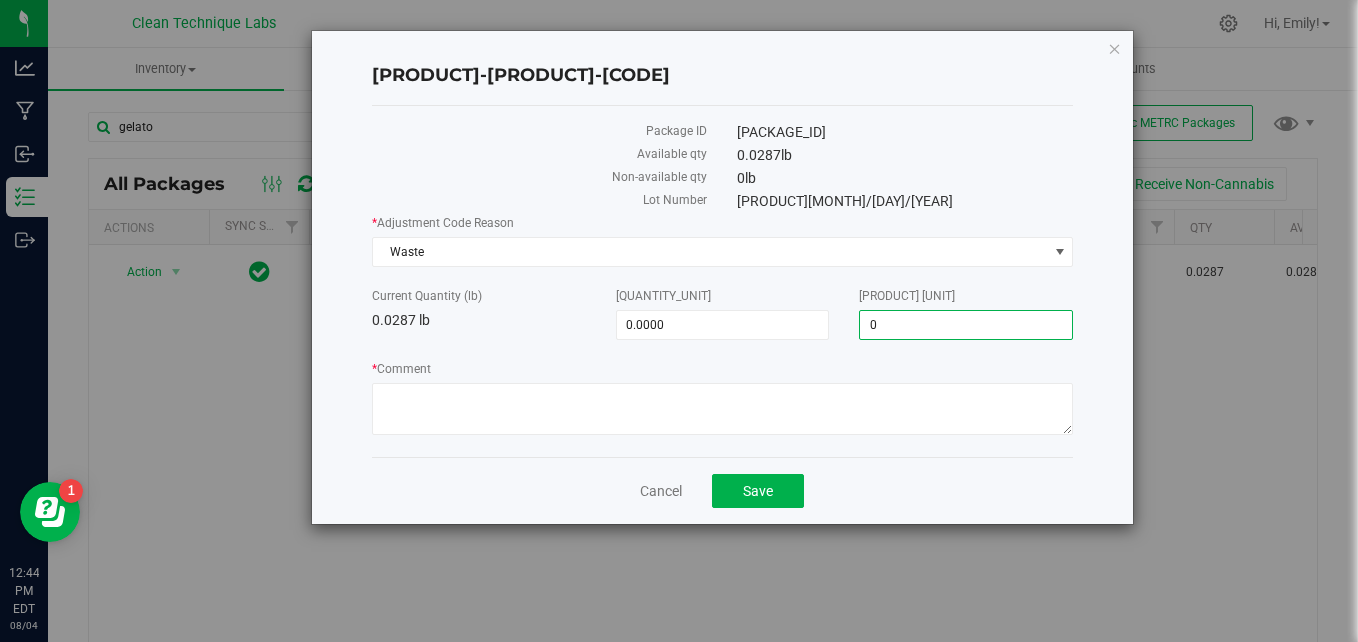 type on "-0.0287" 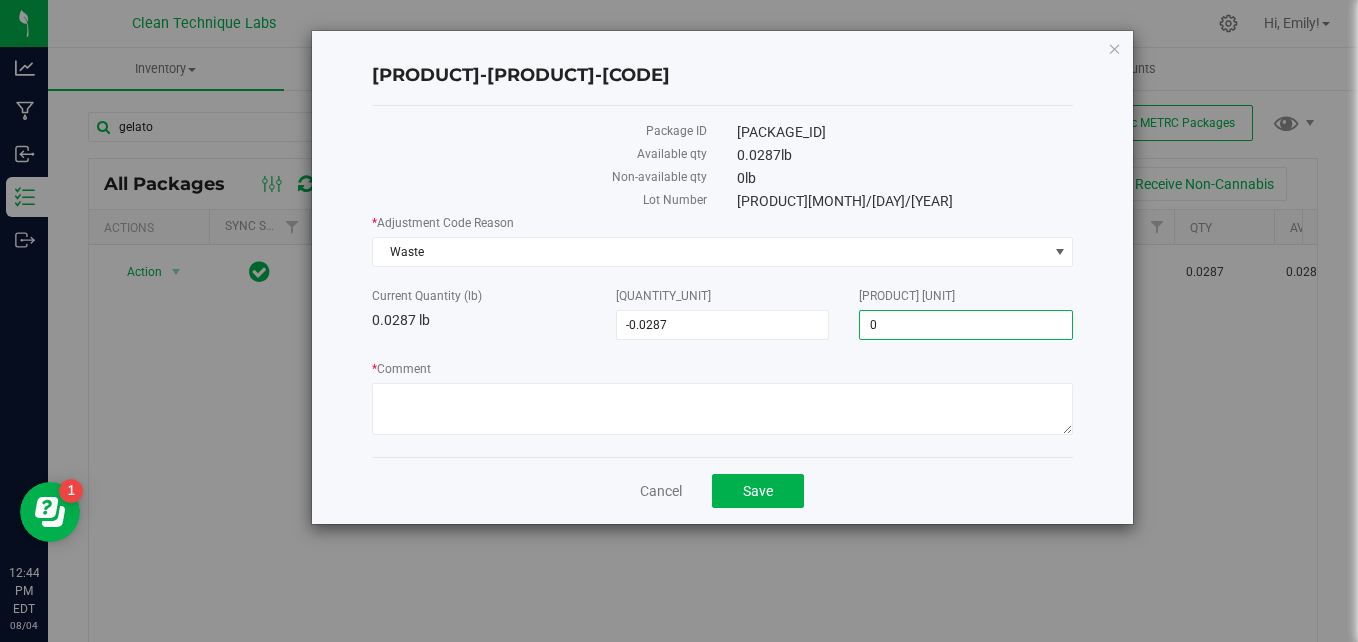 click on "*
Comment" at bounding box center (723, 400) 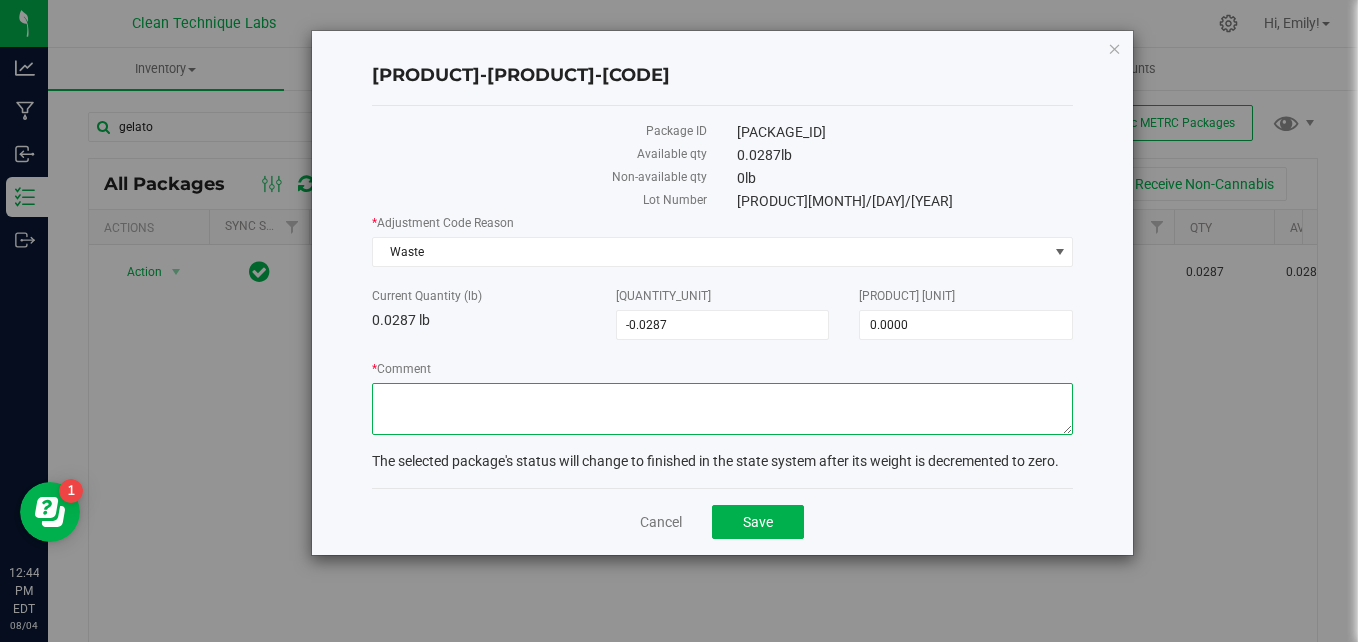 click on "*
Comment" at bounding box center [723, 409] 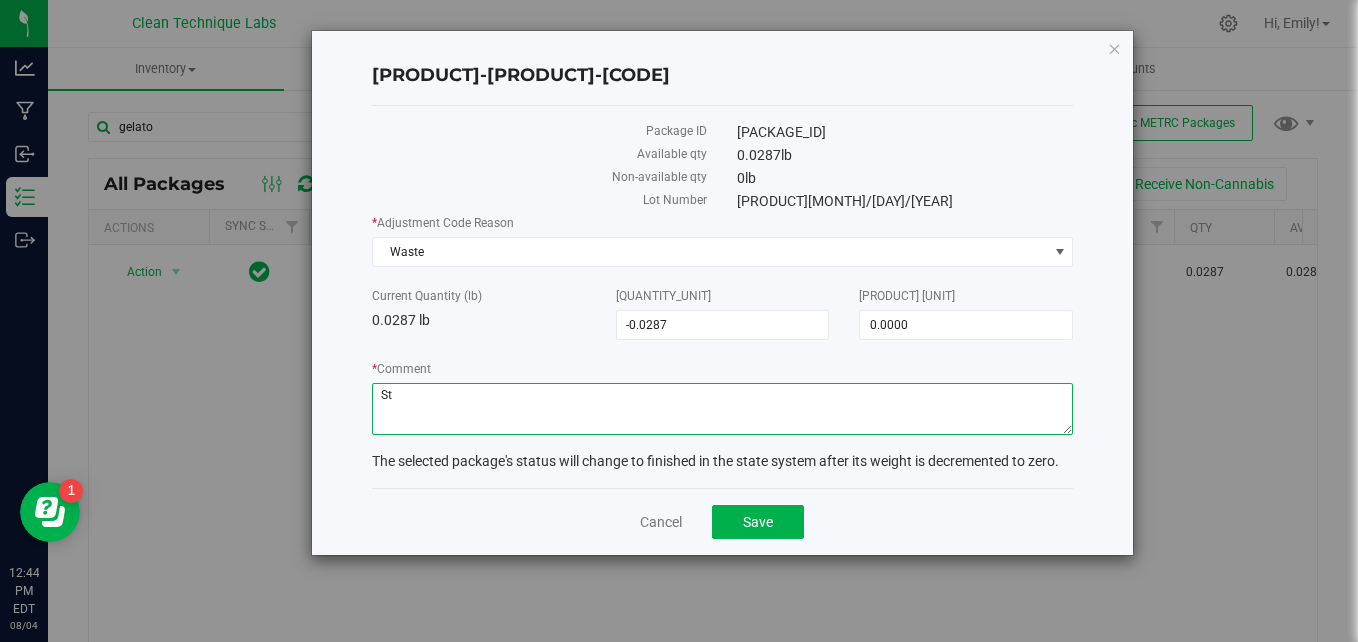 type on "S" 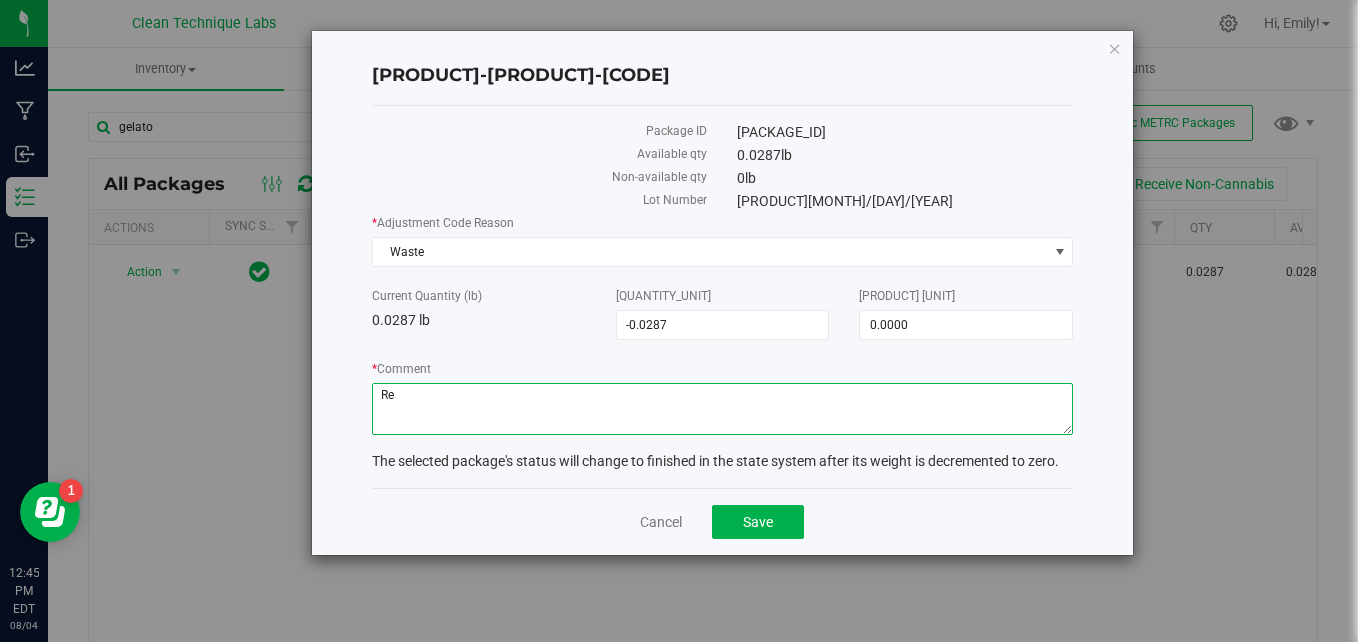 type on "R" 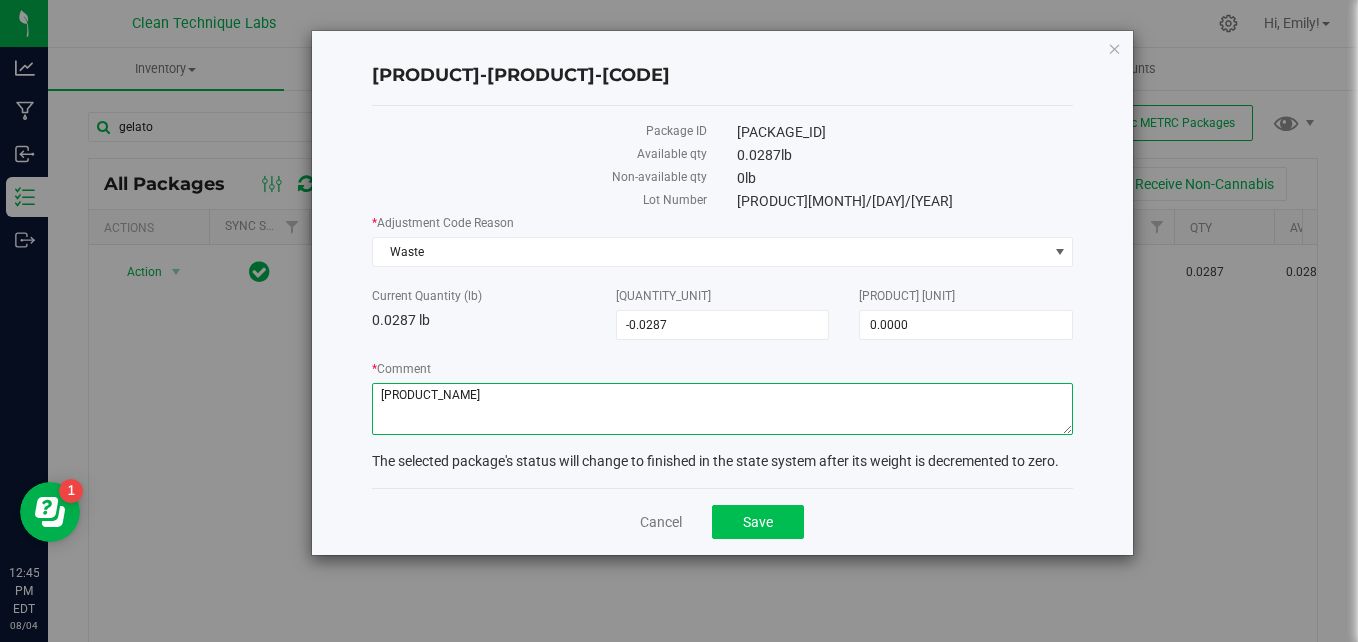 type on "[PRODUCT_NAME]" 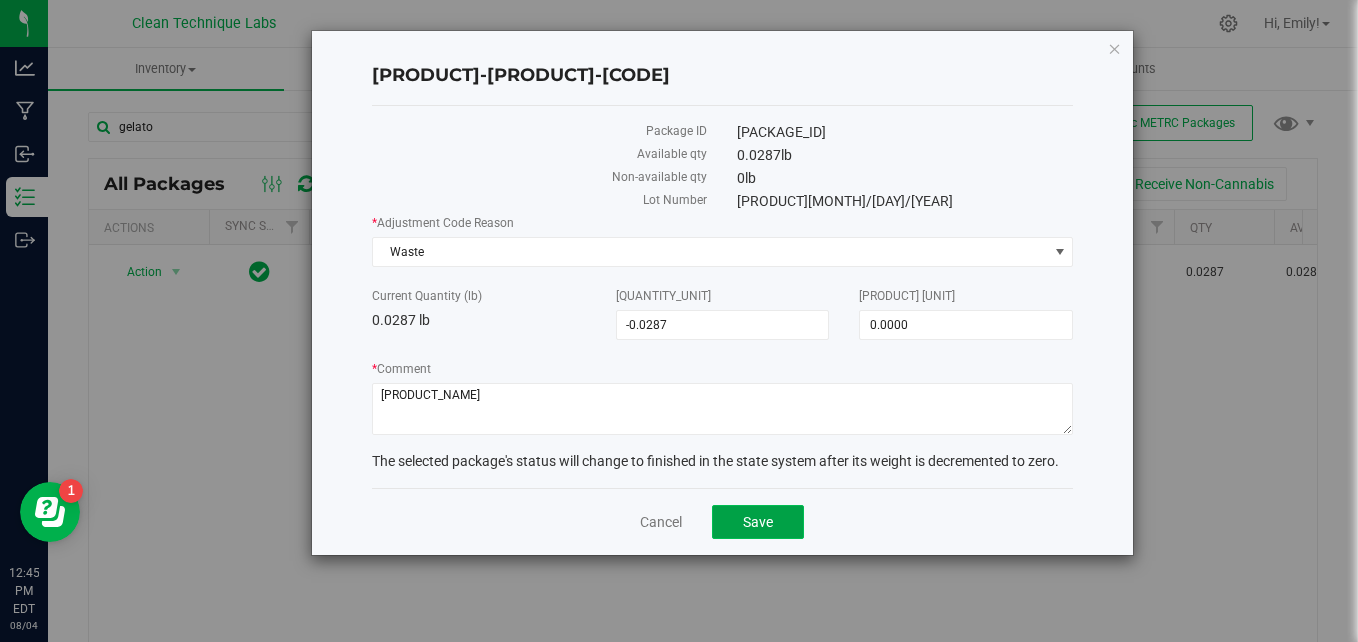 click on "Save" 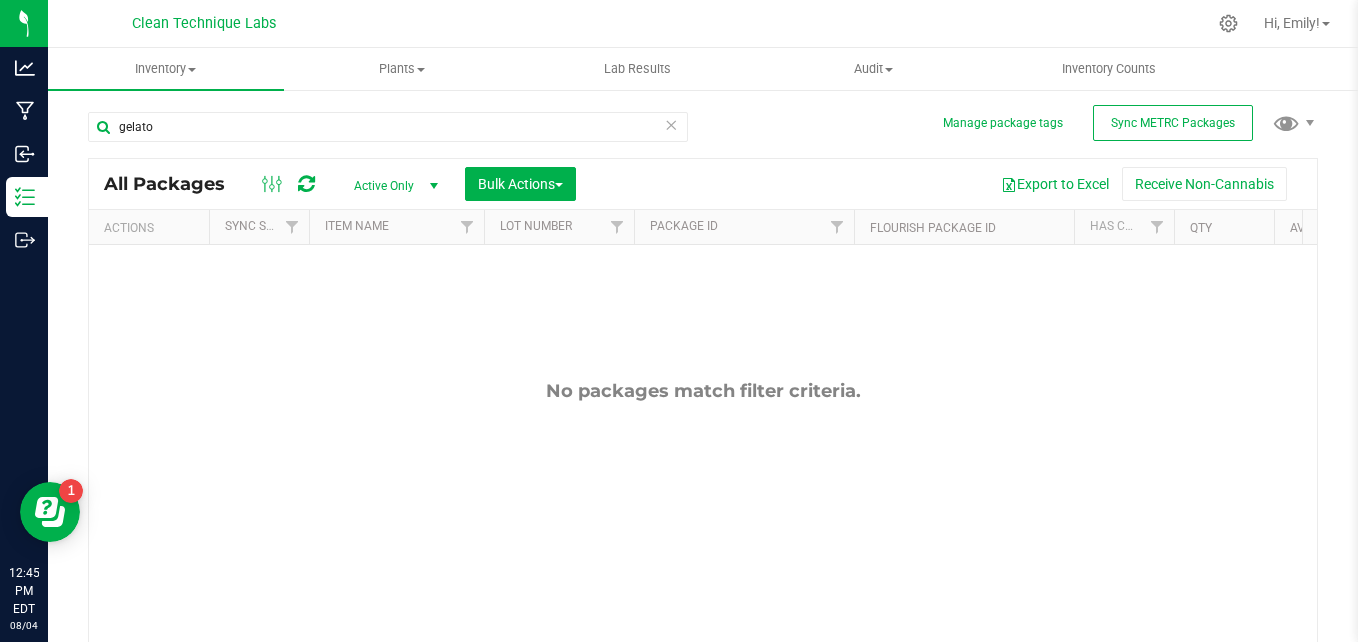 click at bounding box center [671, 124] 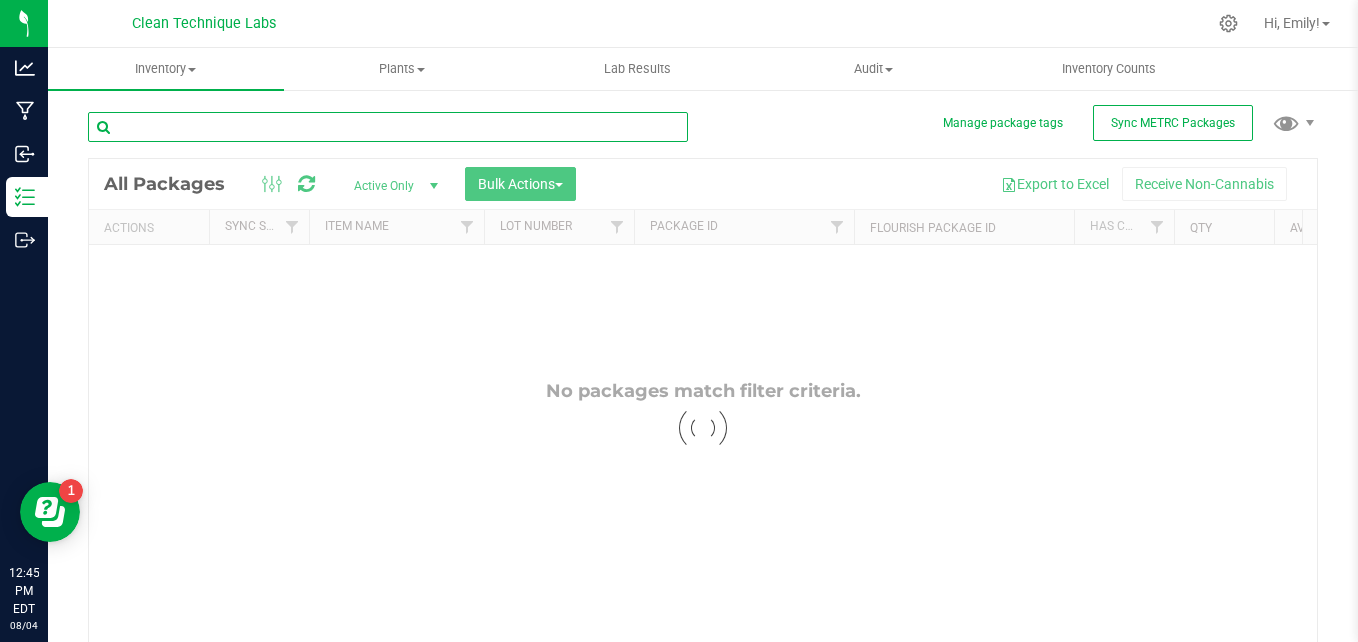 click at bounding box center [388, 127] 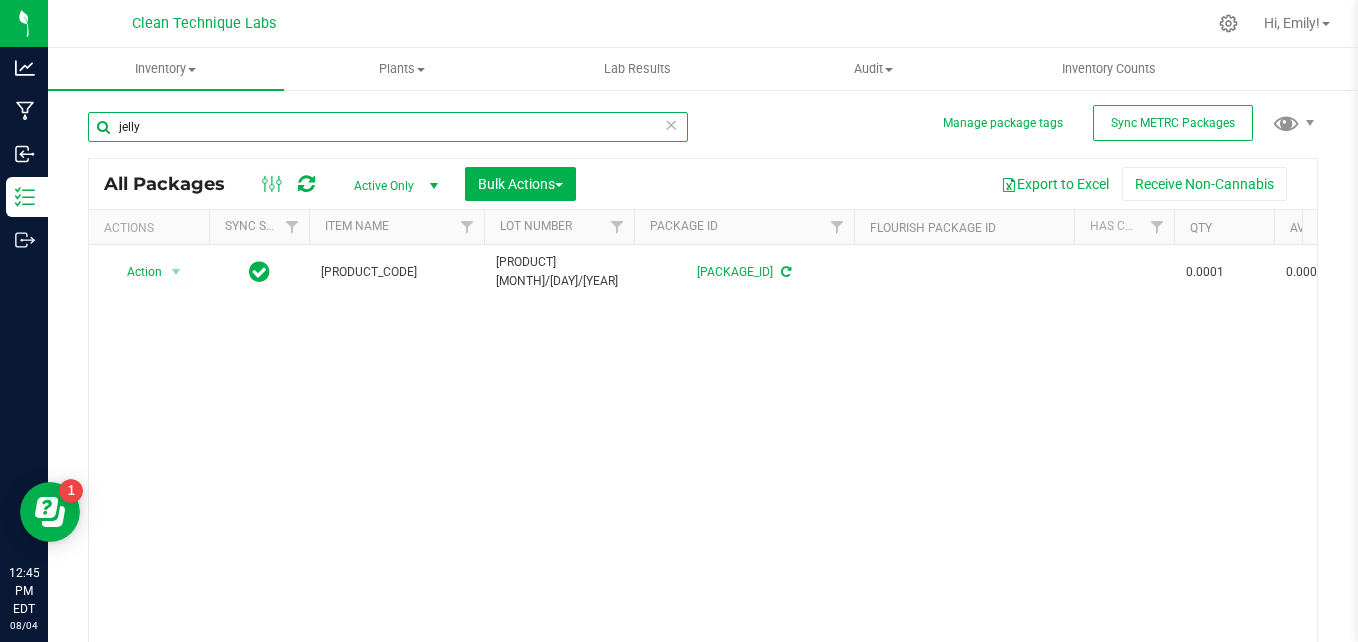 type on "jelly" 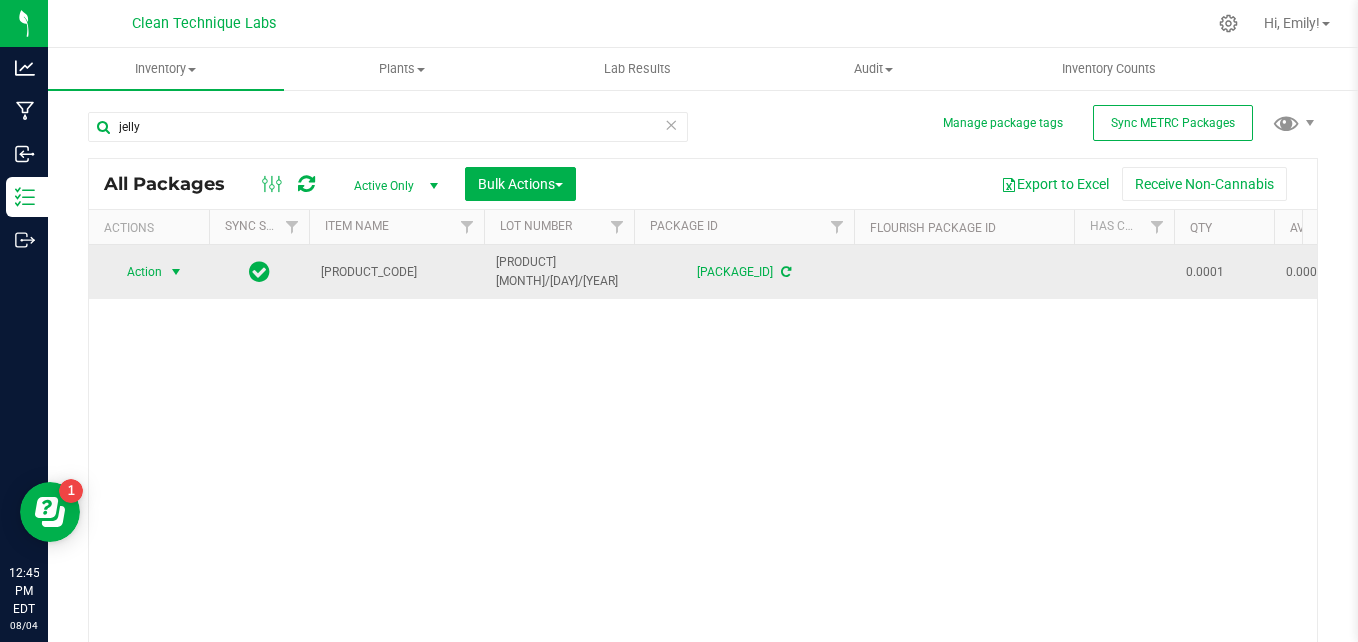 click at bounding box center (176, 272) 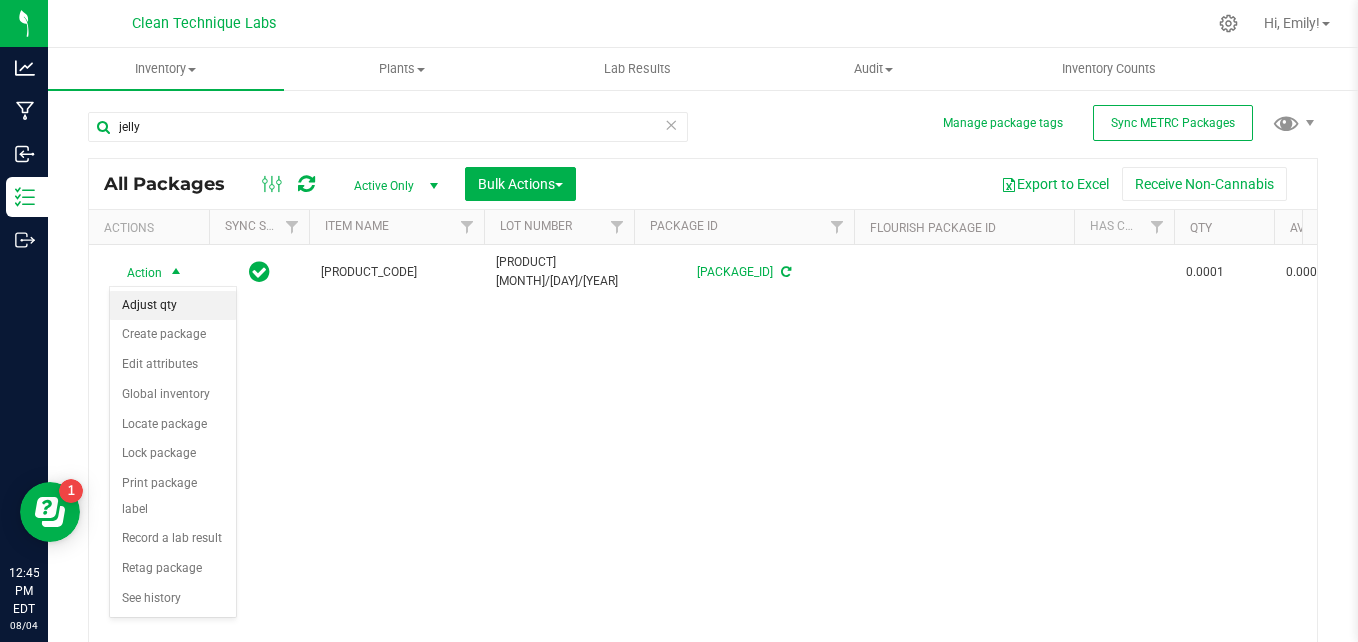 click on "Adjust qty" at bounding box center (173, 306) 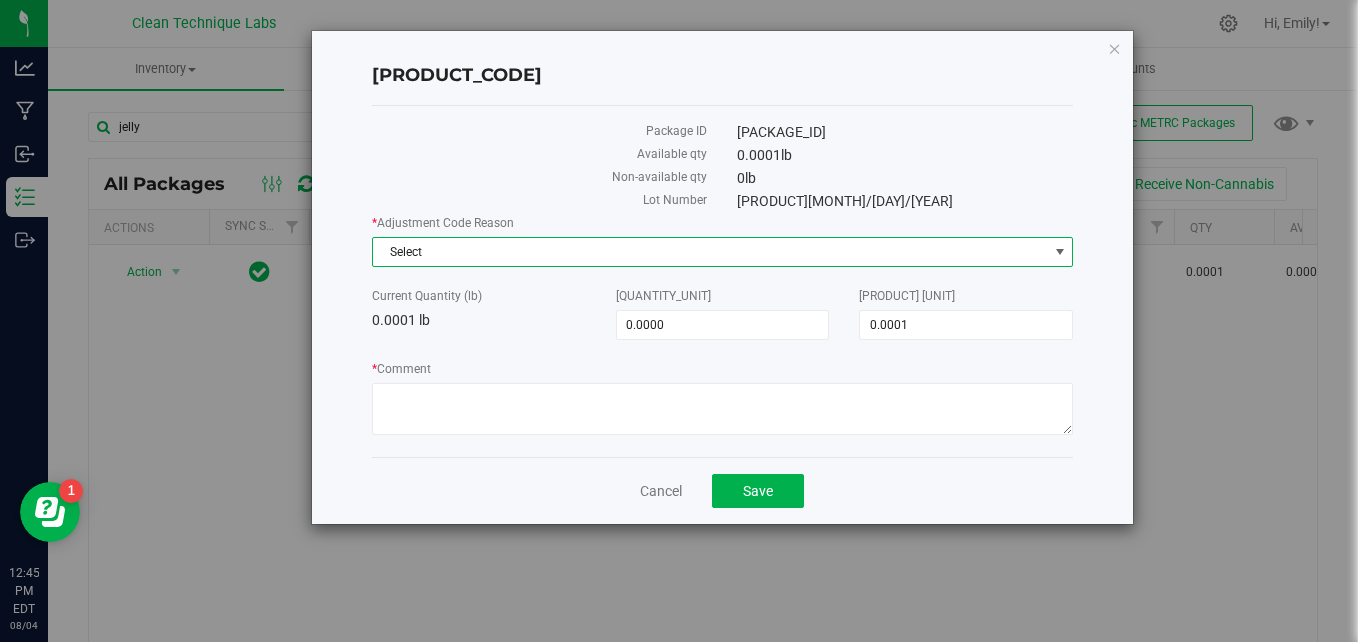 click on "Select" at bounding box center (710, 252) 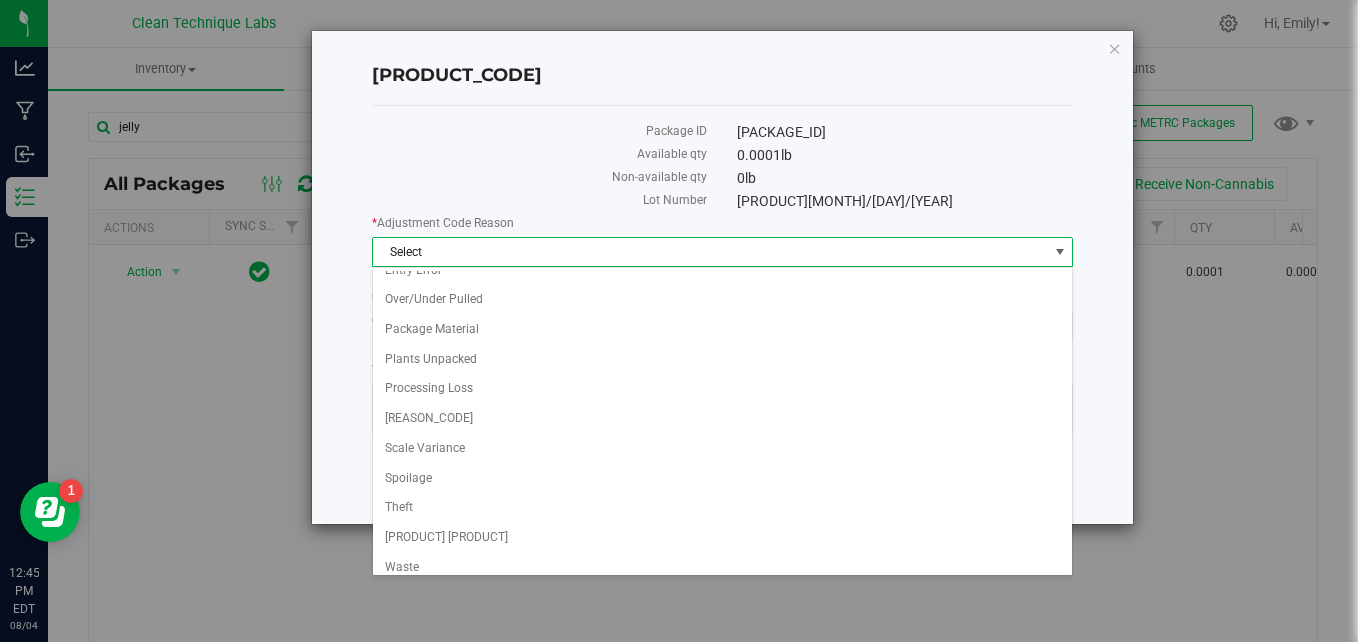 scroll, scrollTop: 86, scrollLeft: 0, axis: vertical 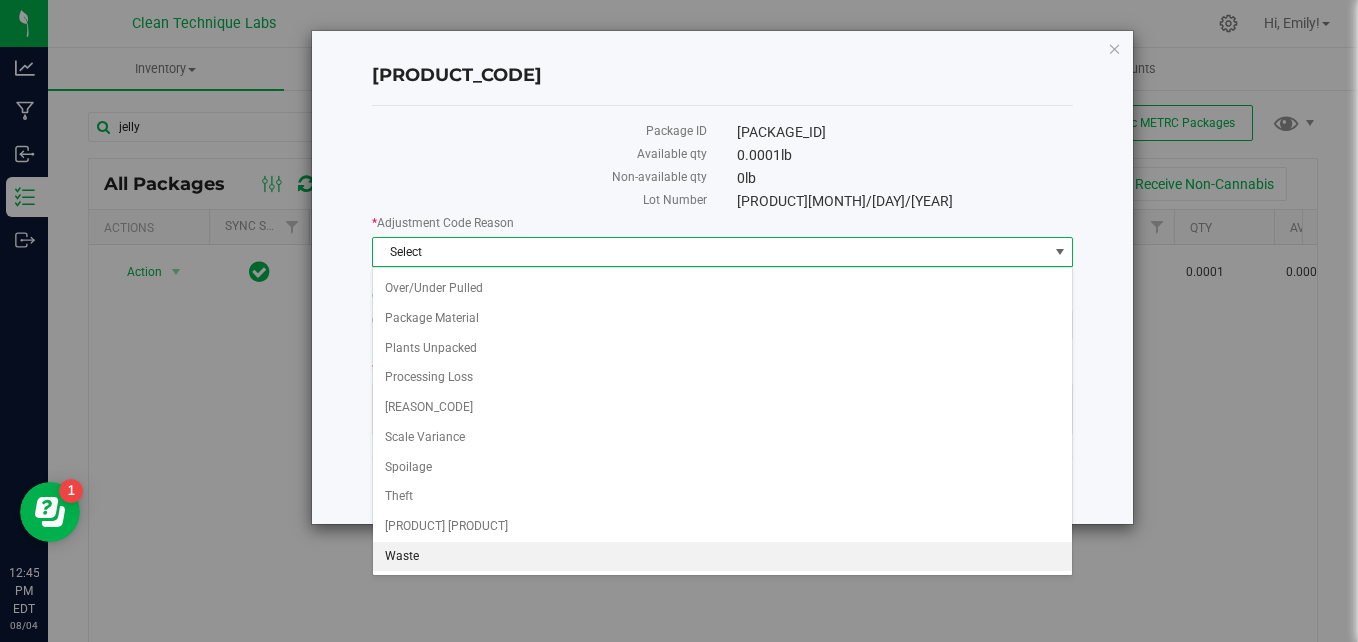 click on "Waste" at bounding box center (723, 557) 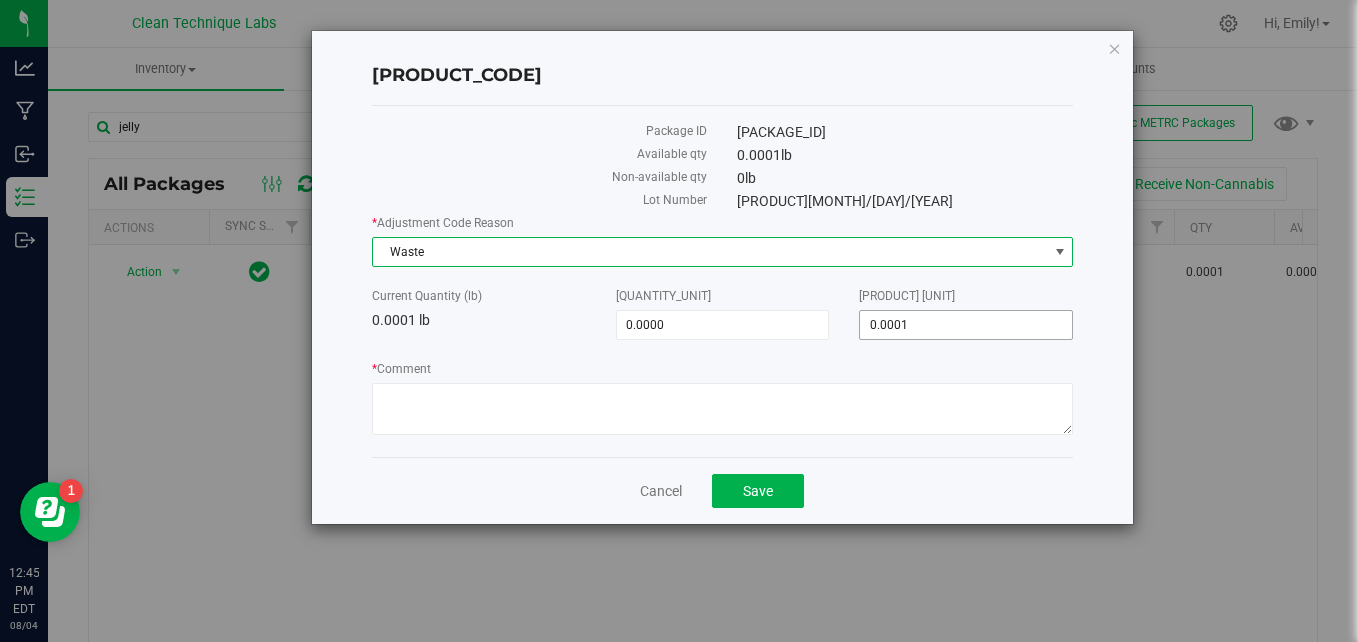 click on "0.0001 0.0001" at bounding box center (966, 325) 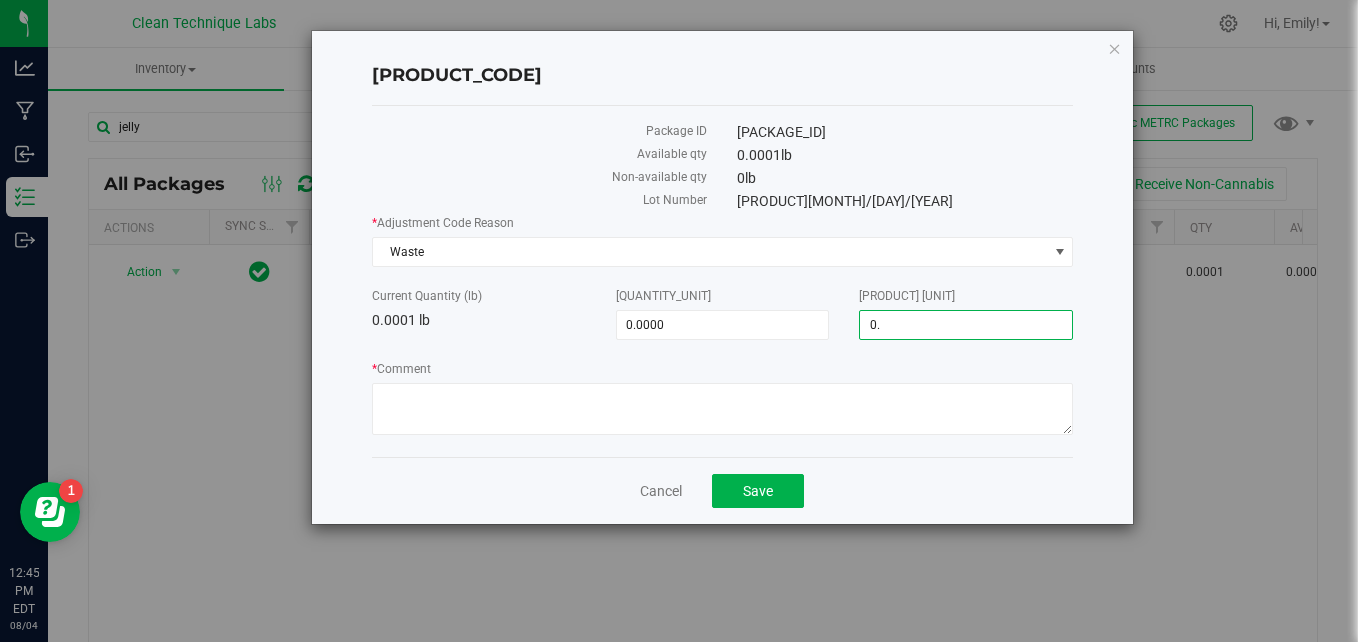 type on "0" 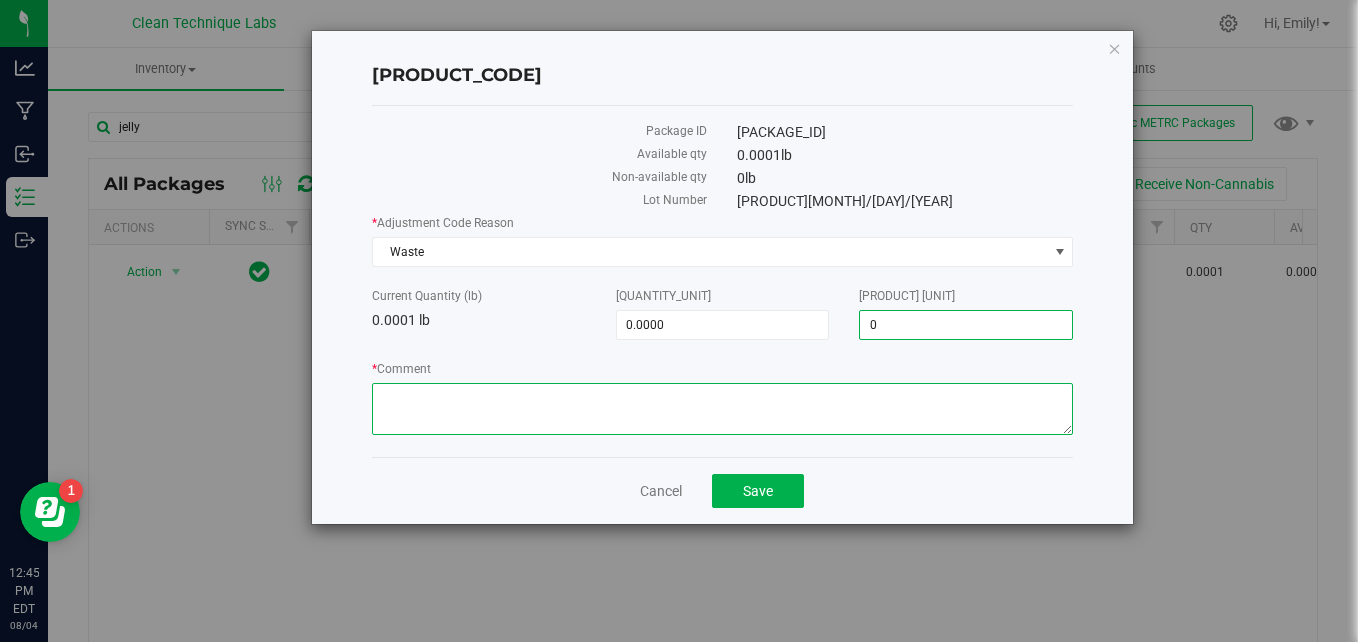 type on "-0.0001" 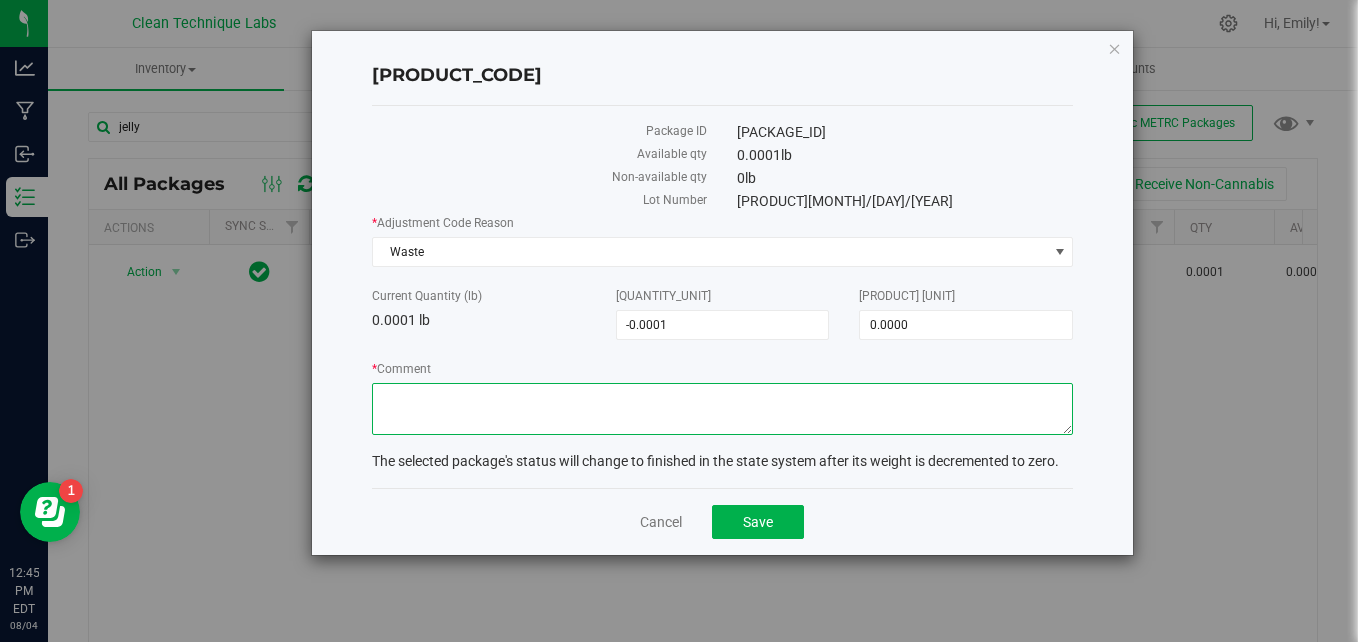click on "*
Comment" at bounding box center [723, 409] 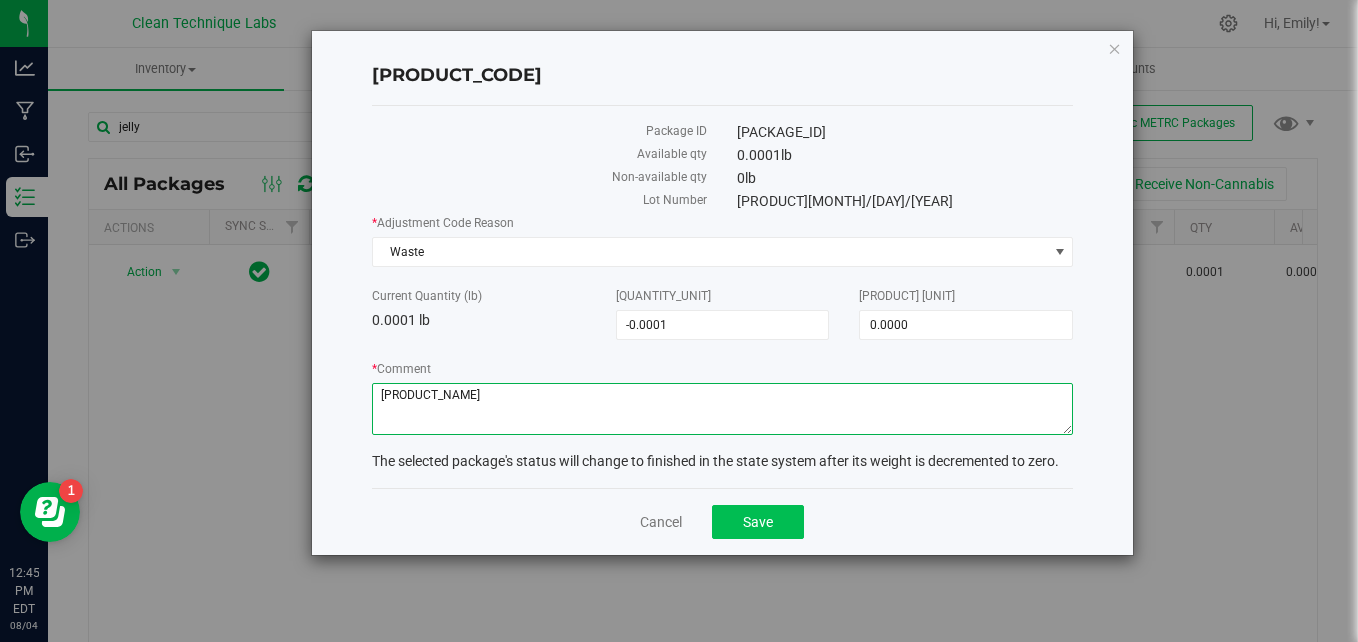 type on "[PRODUCT_NAME]" 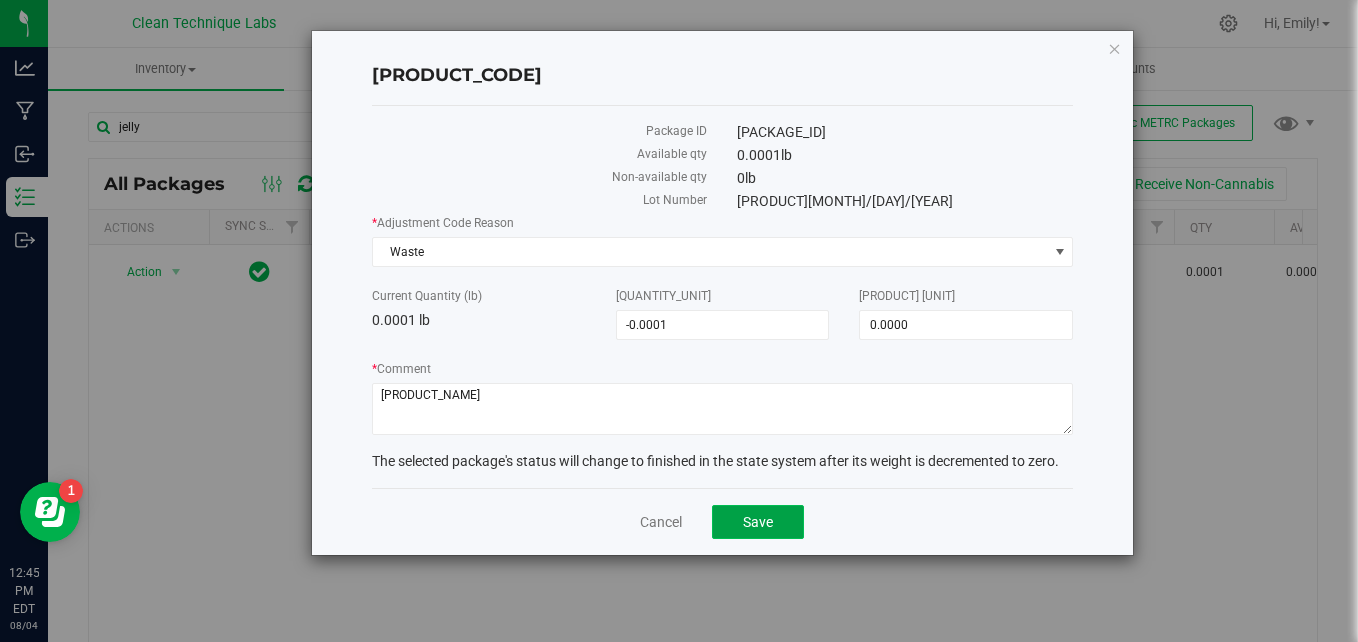 click on "Save" 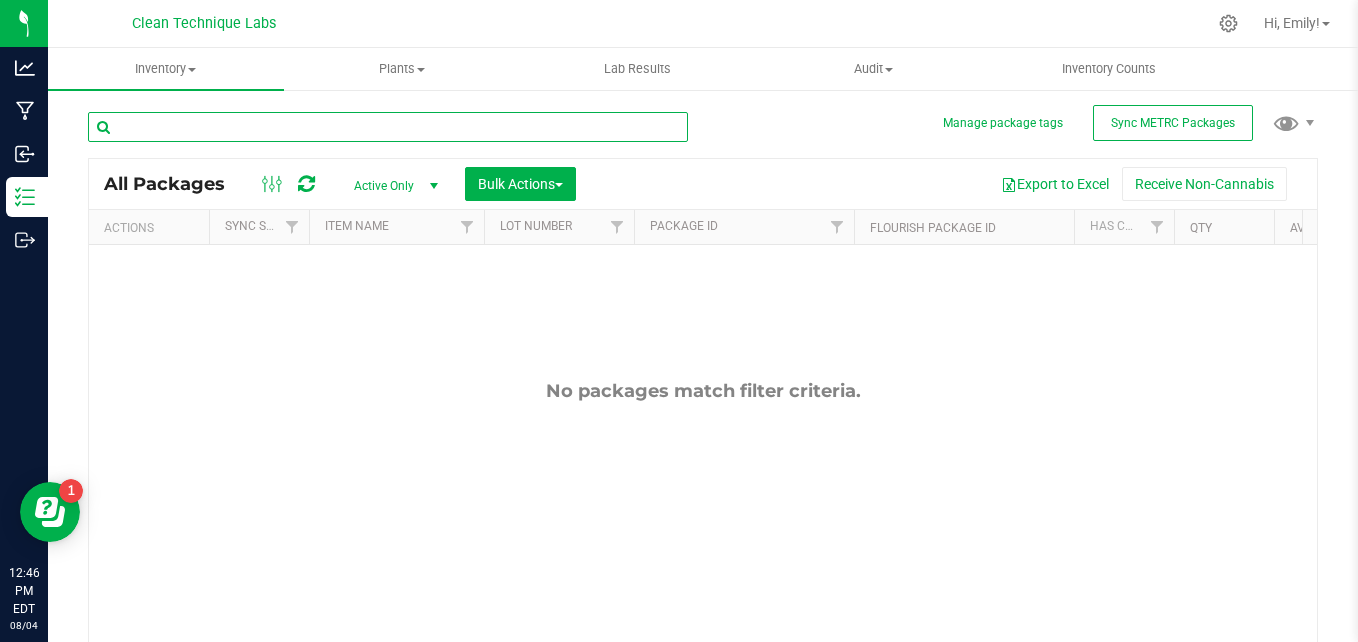 click at bounding box center [388, 127] 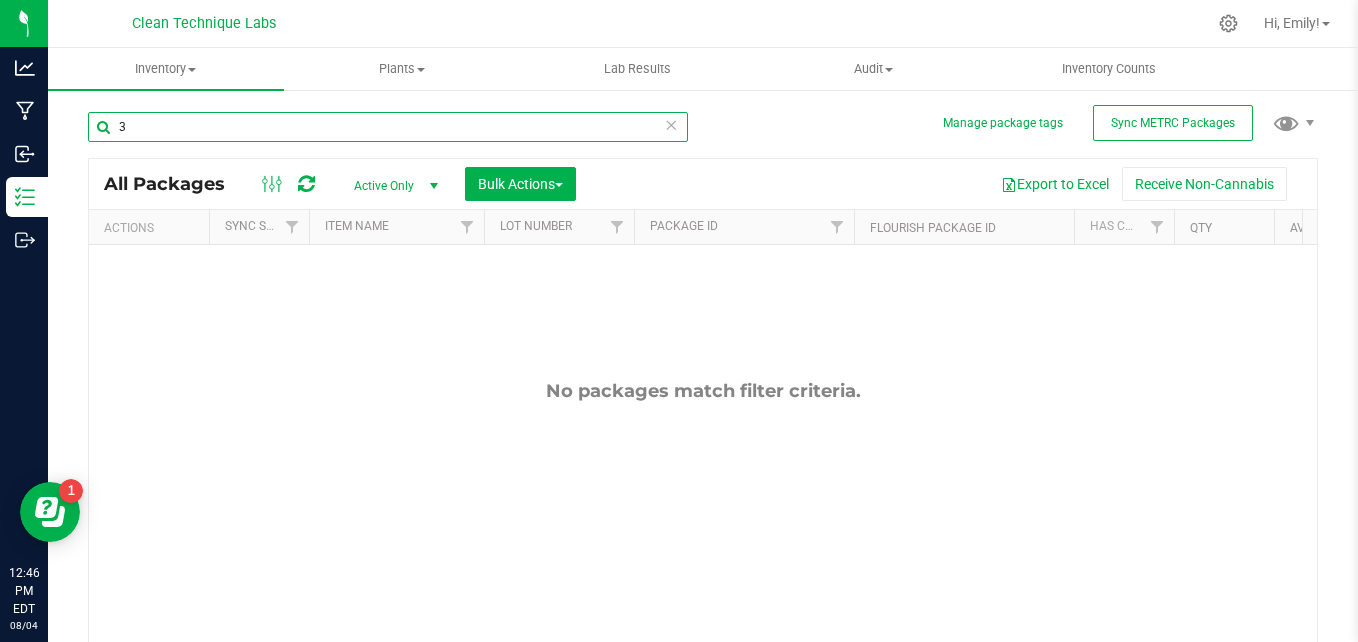 type on "3" 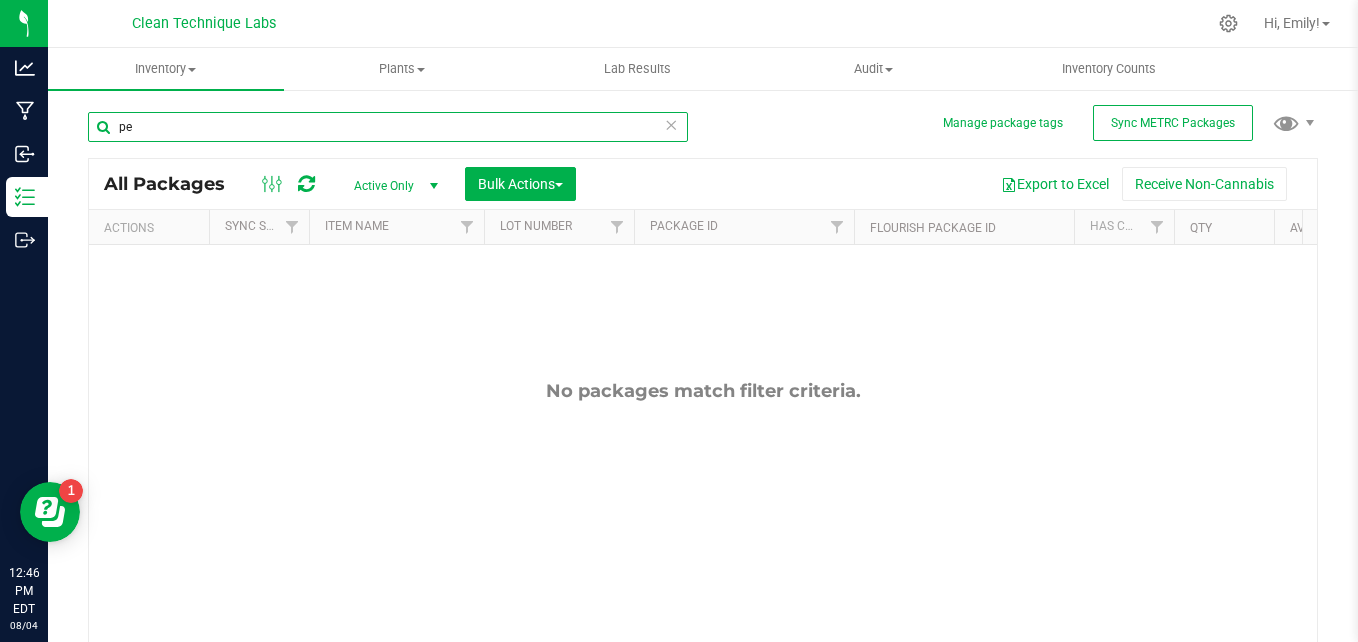 type on "p" 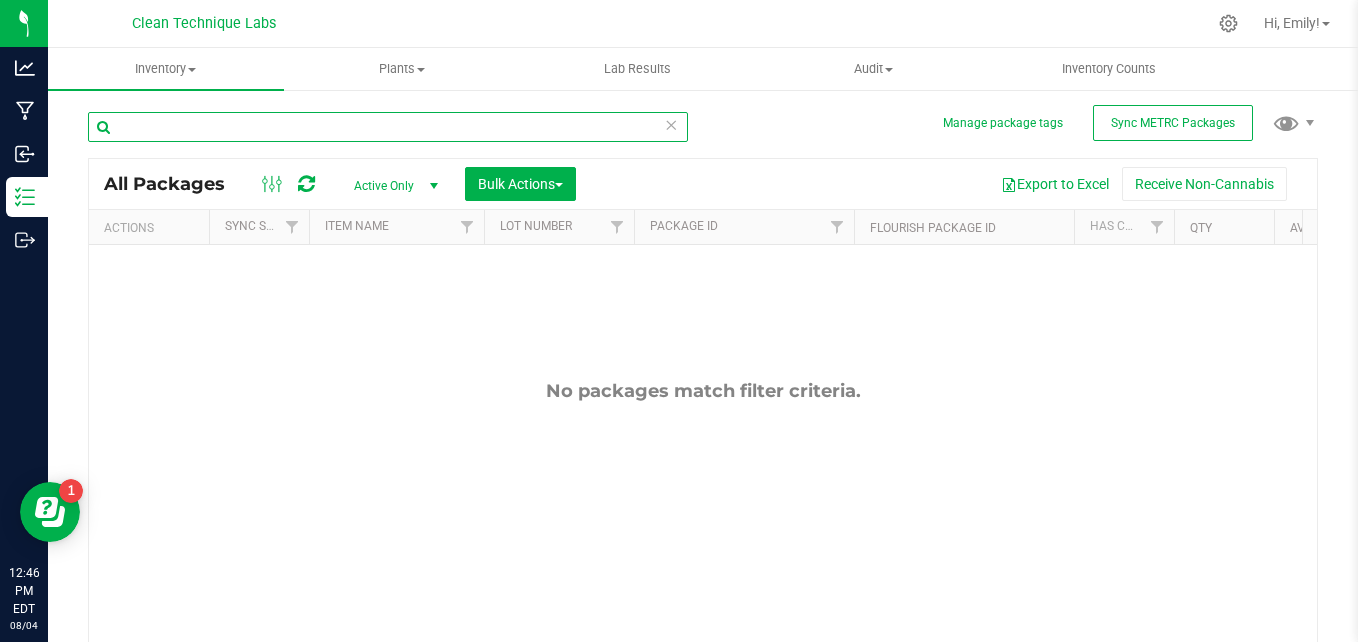 type on "3" 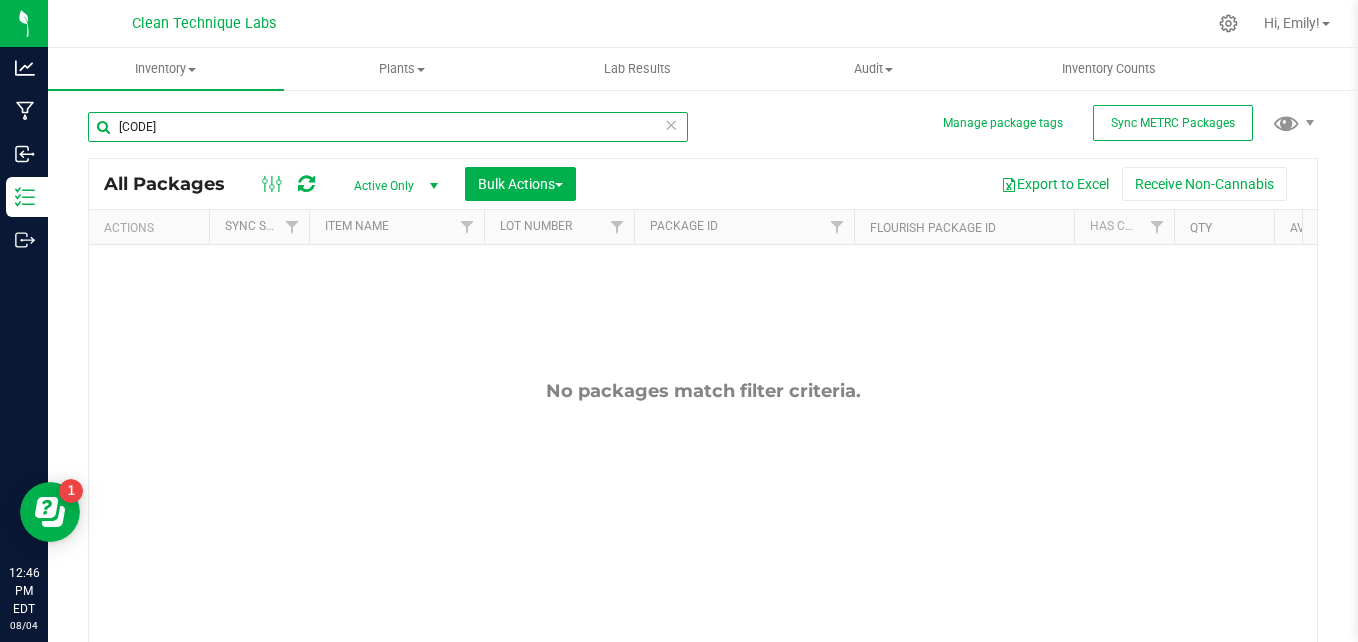 click on "[CODE]" at bounding box center [388, 127] 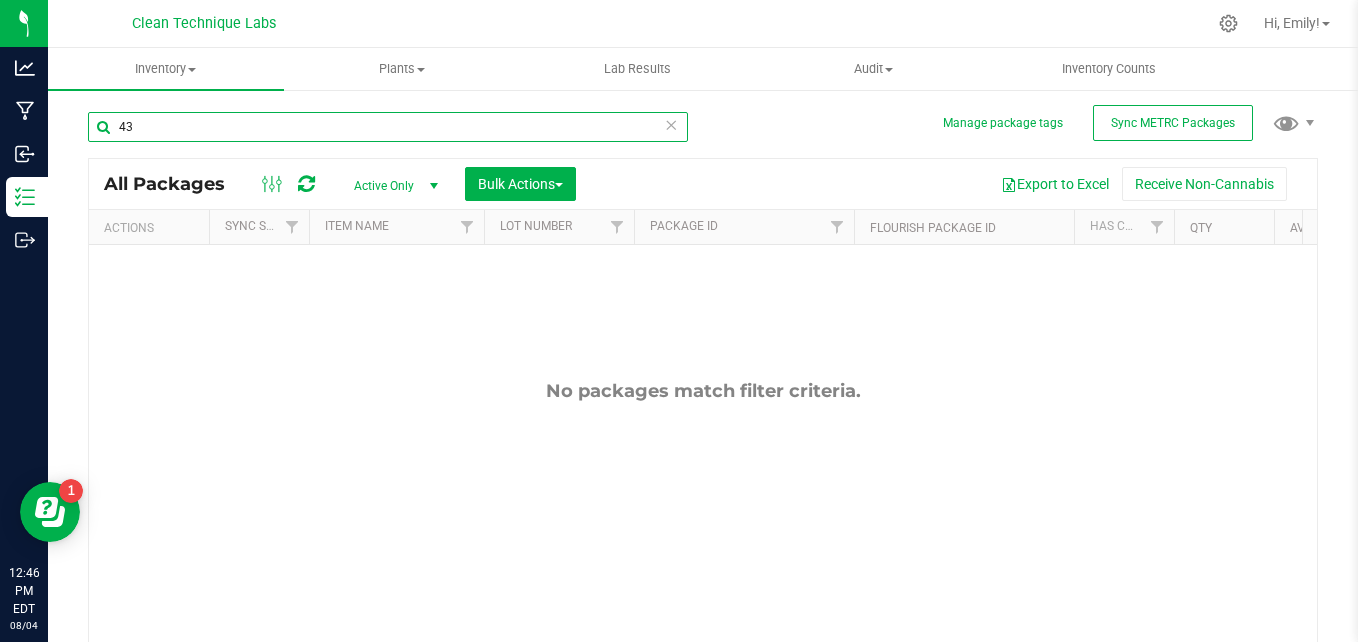 type on "4" 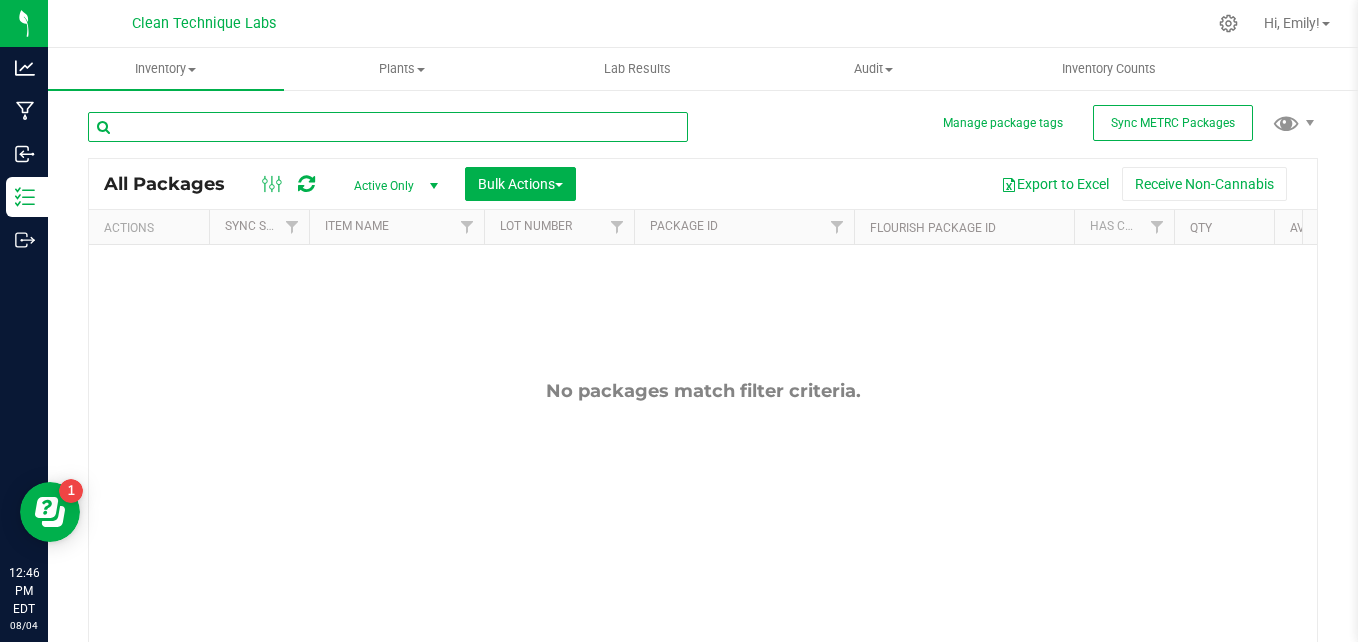 click at bounding box center [388, 127] 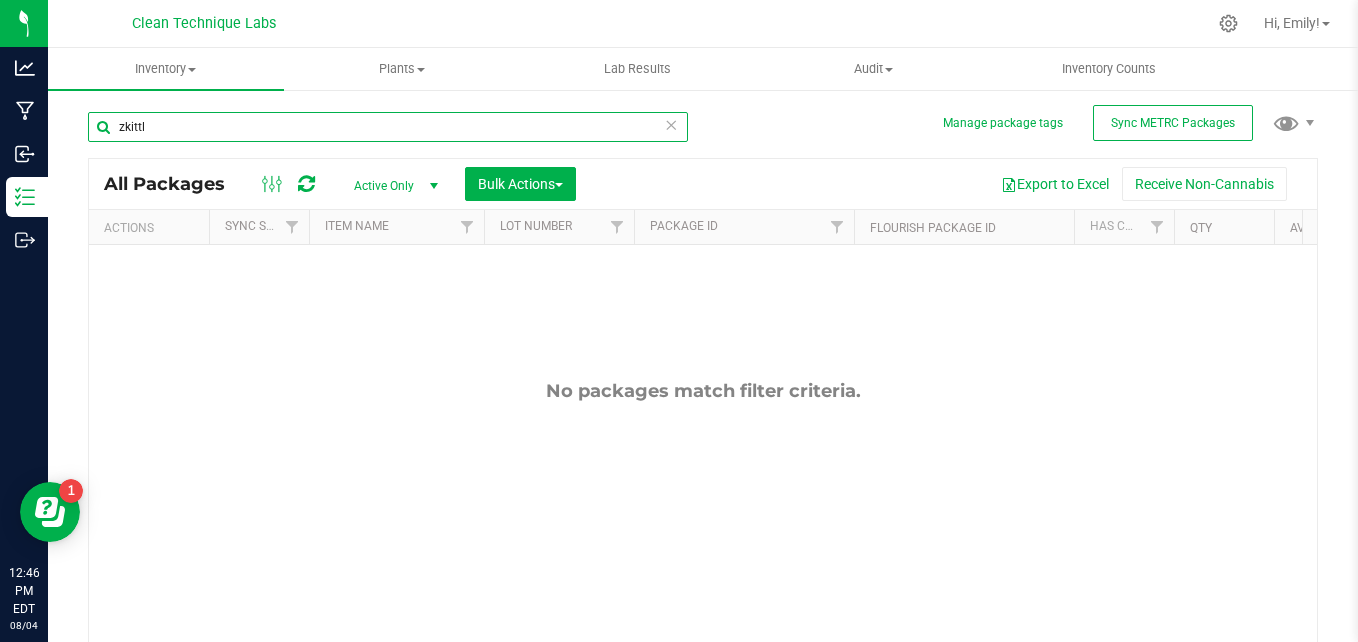 type on "zkittl" 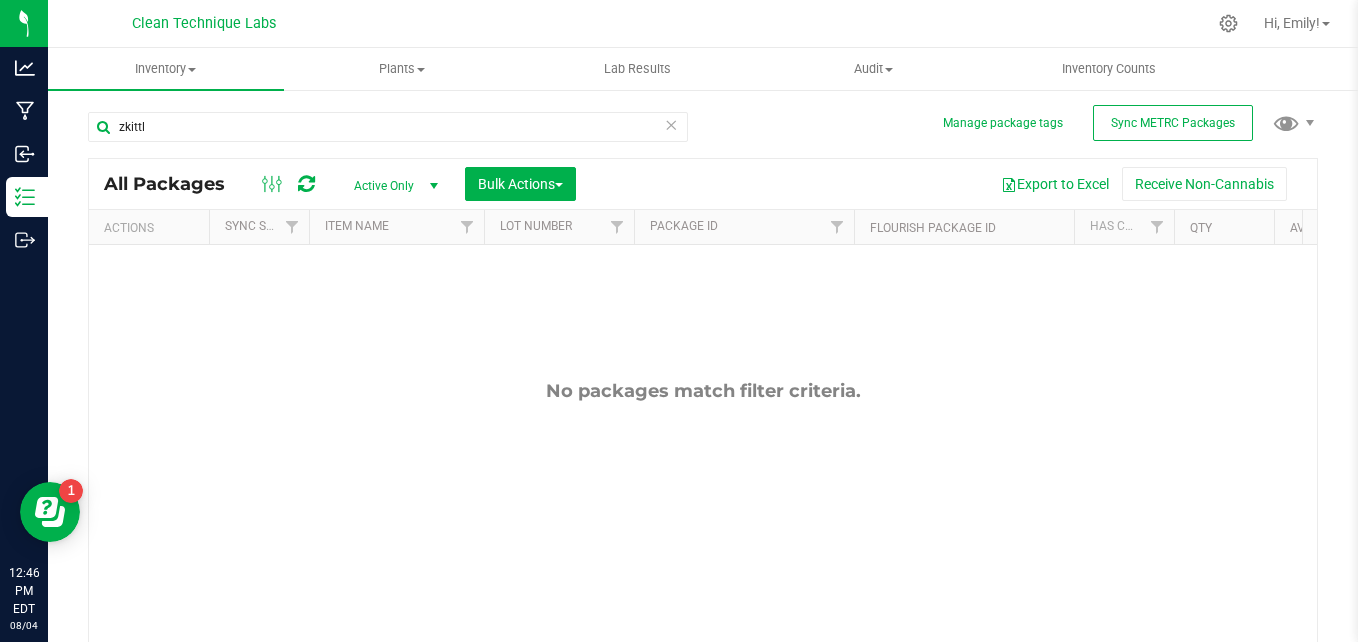 click at bounding box center [671, 124] 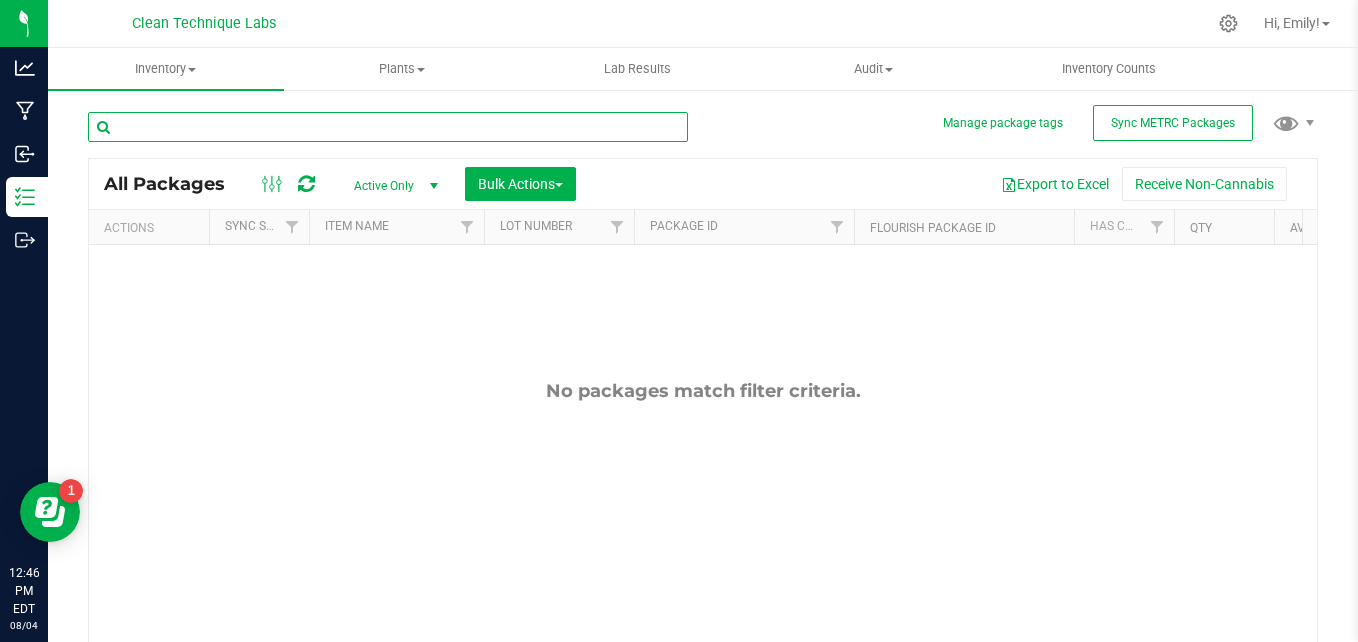 click at bounding box center (388, 127) 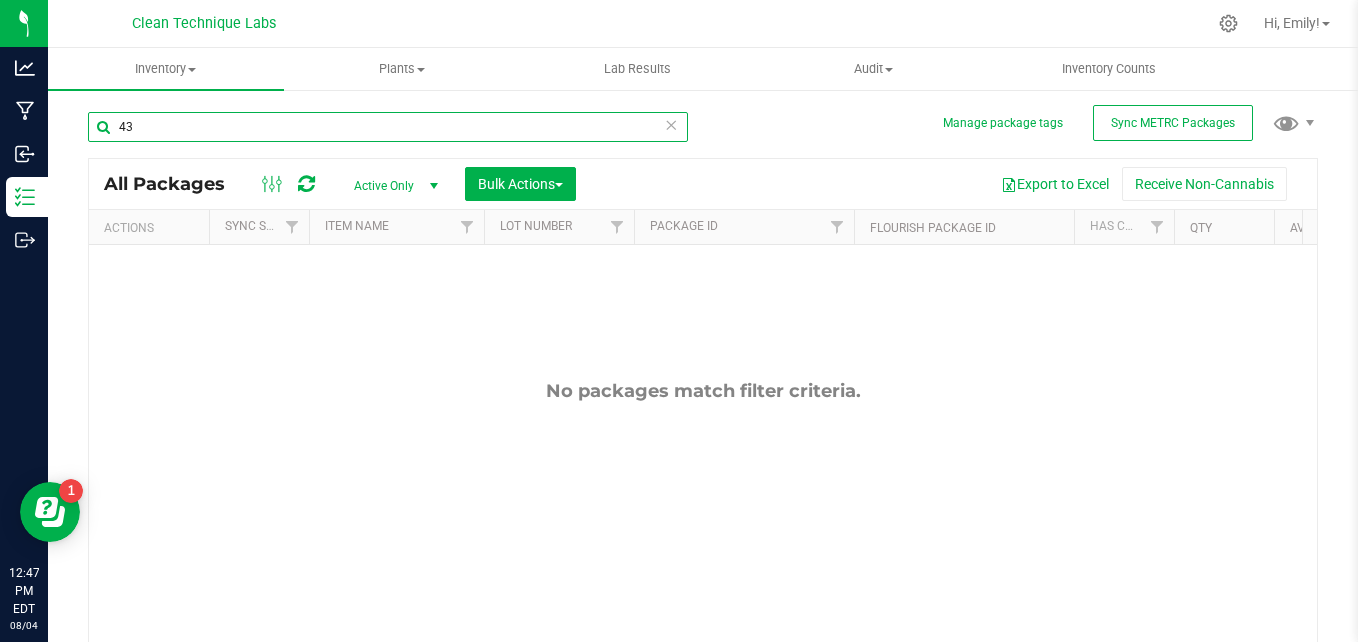 type on "4" 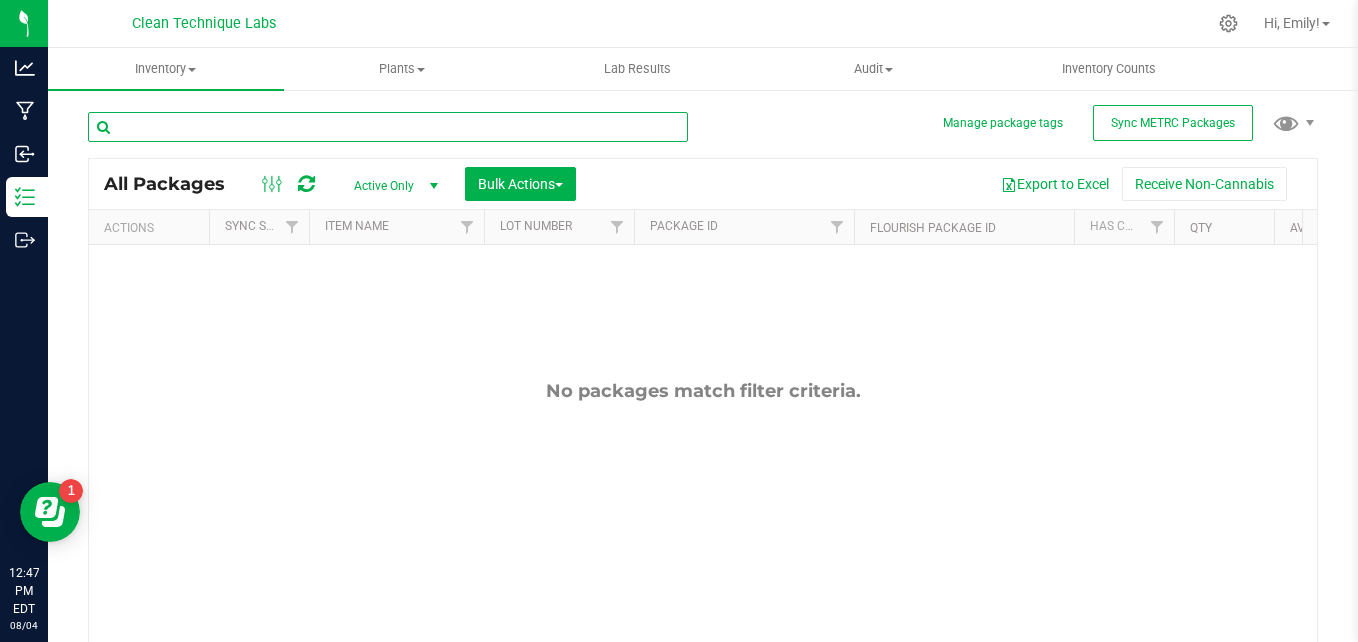 click at bounding box center [388, 127] 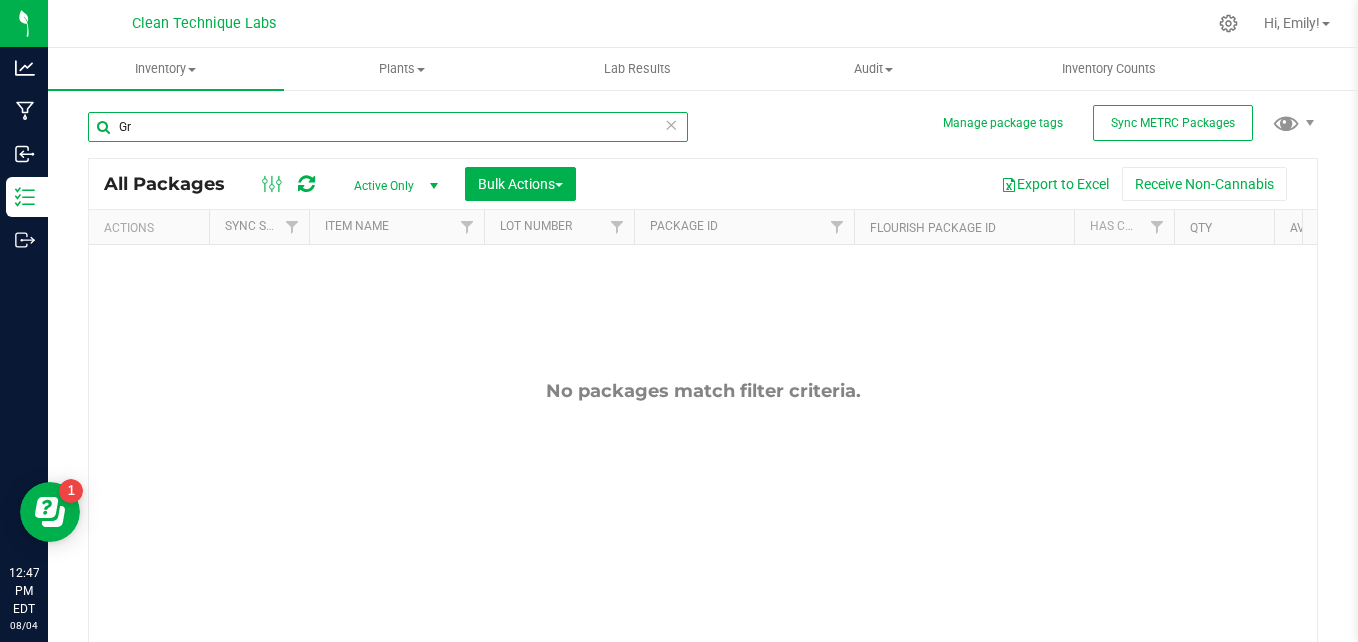 type on "G" 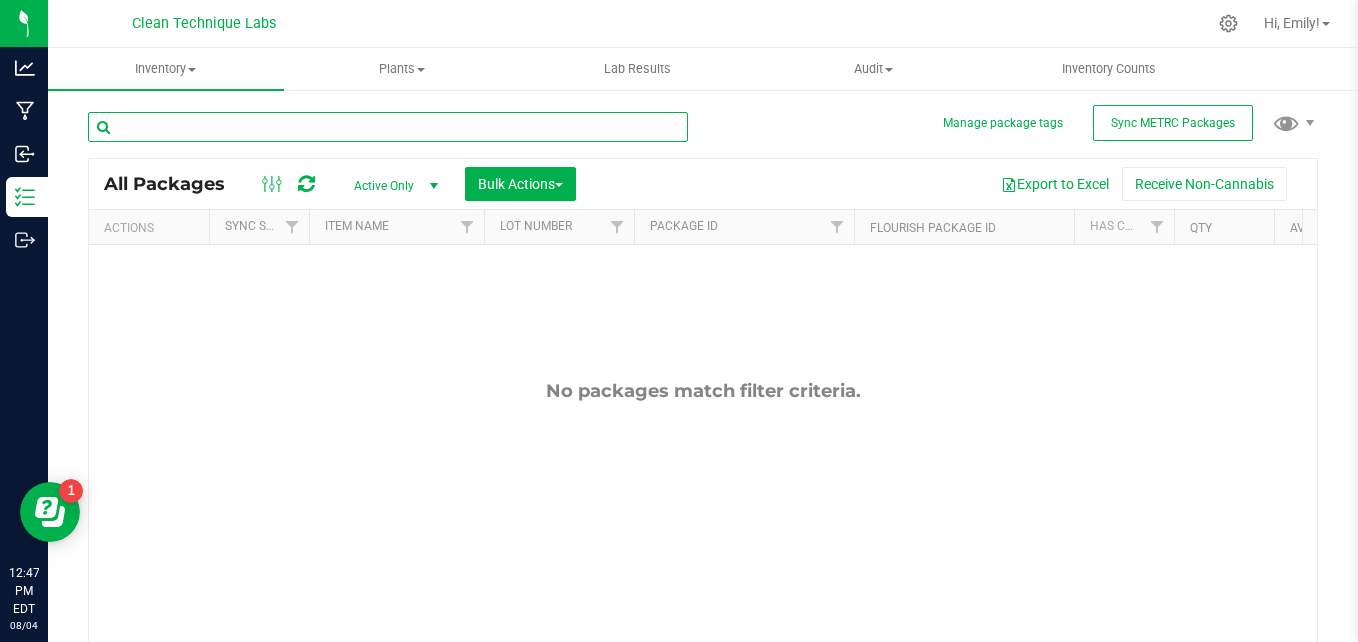 click at bounding box center [388, 127] 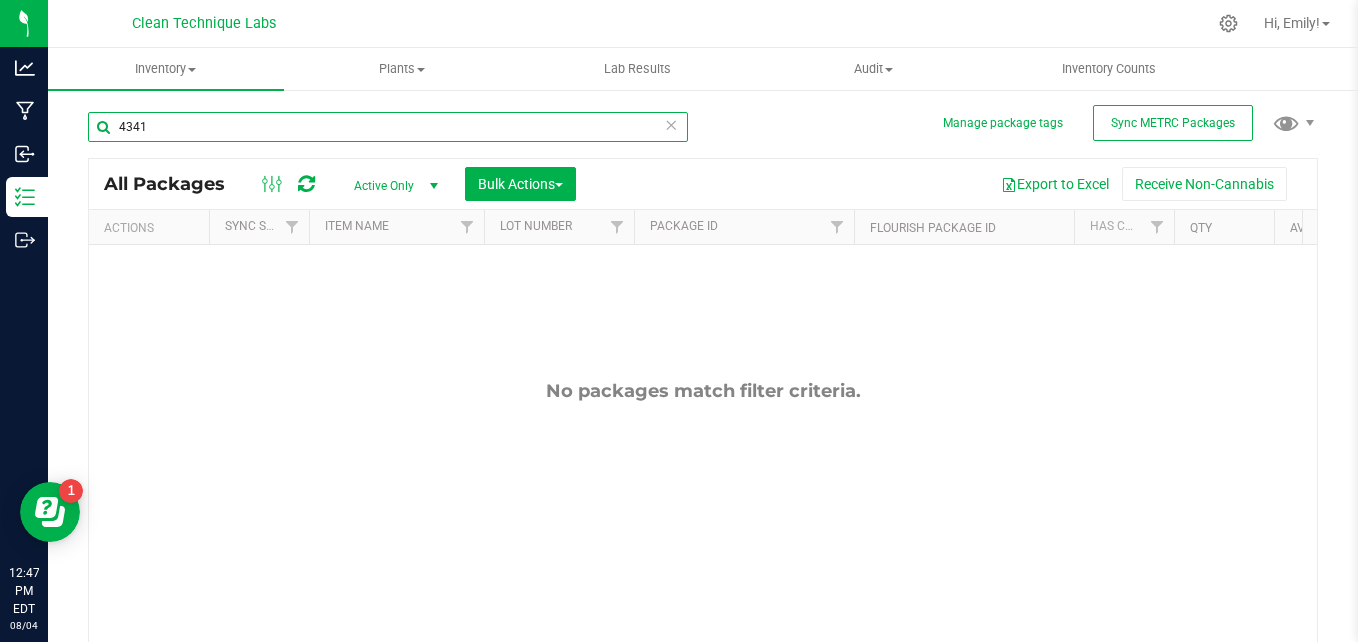 type on "4341" 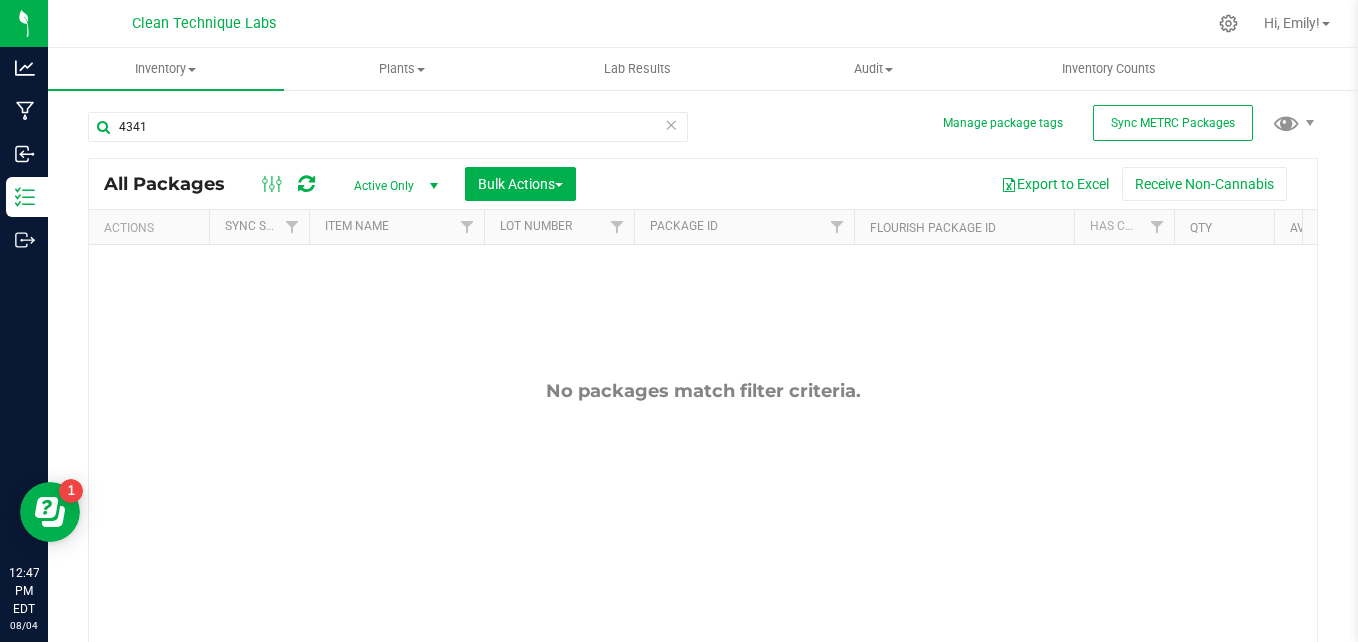click on "Active Only" at bounding box center (392, 186) 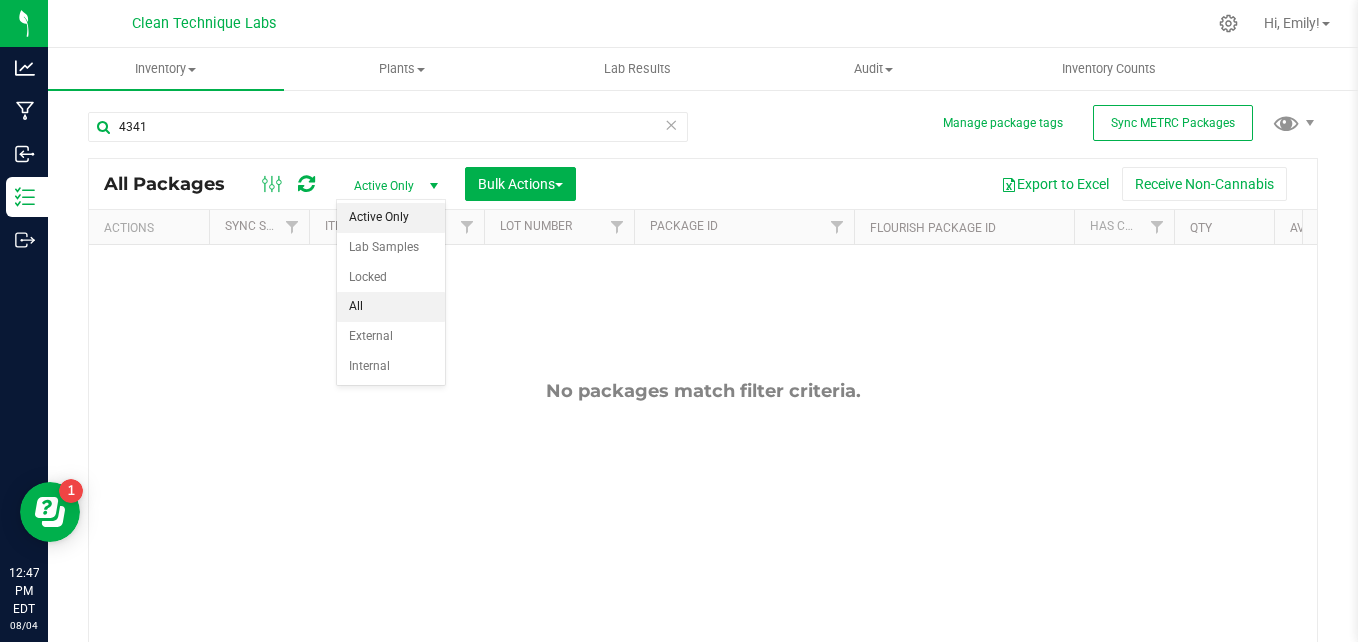 click on "All" at bounding box center (391, 307) 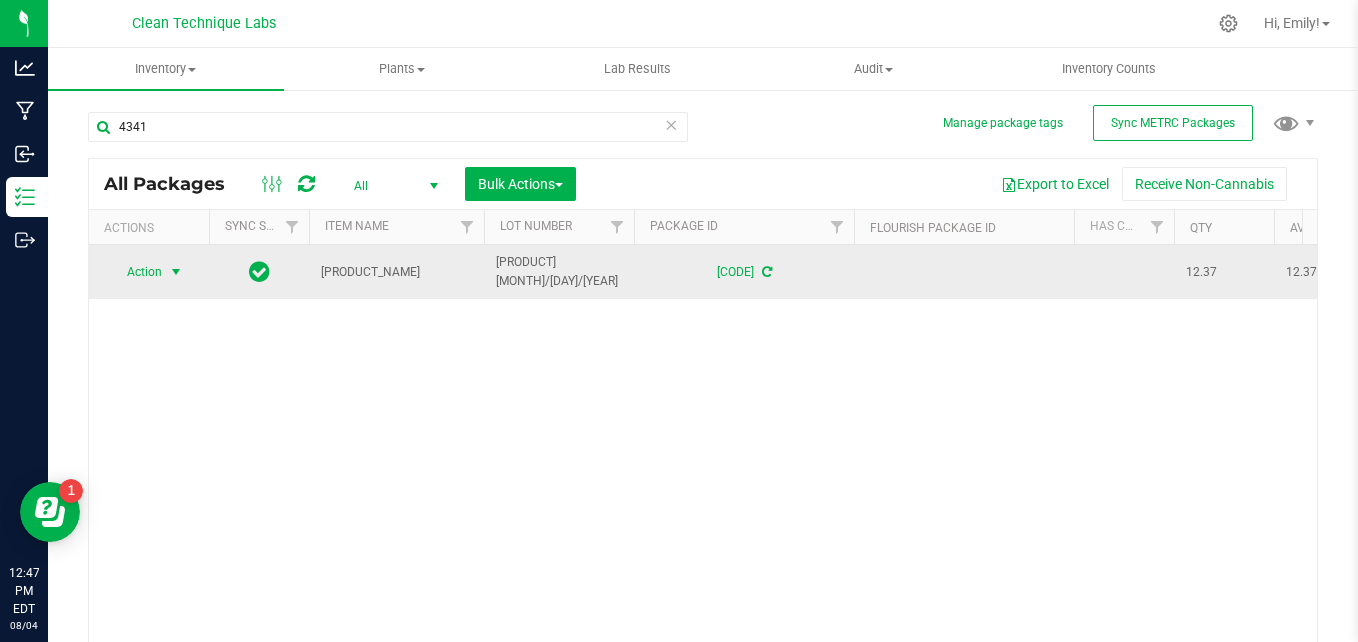 click on "Action" at bounding box center [136, 272] 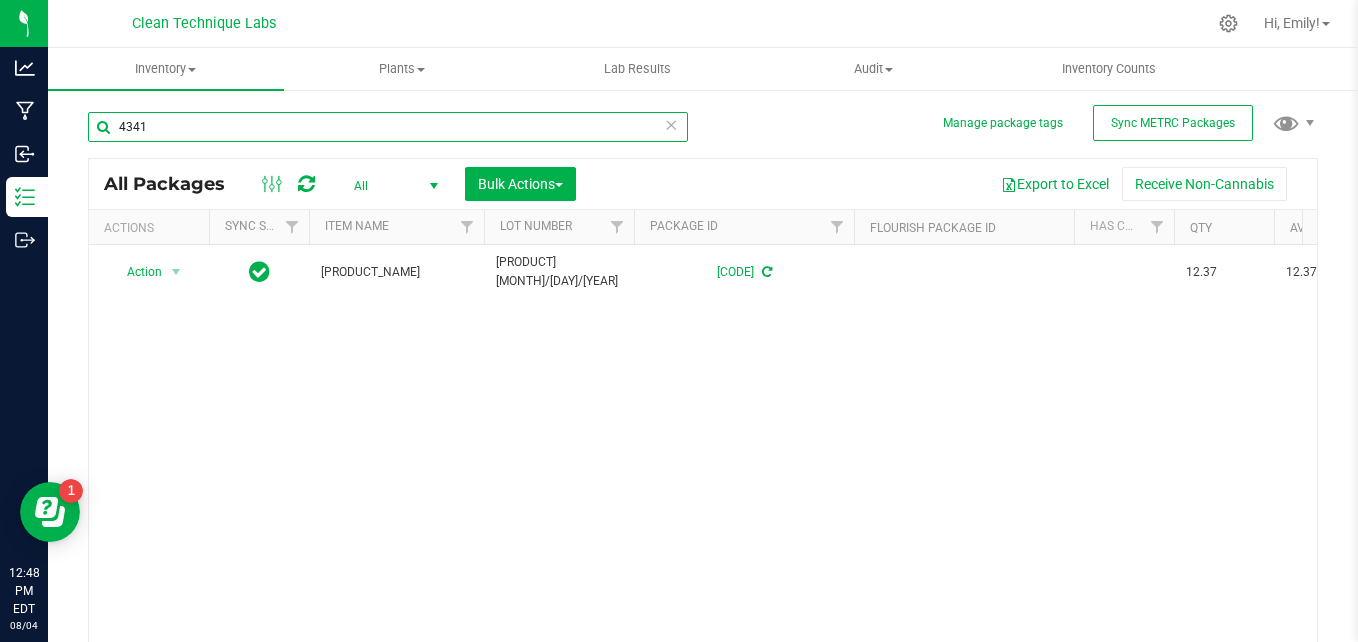 click on "4341" at bounding box center [388, 127] 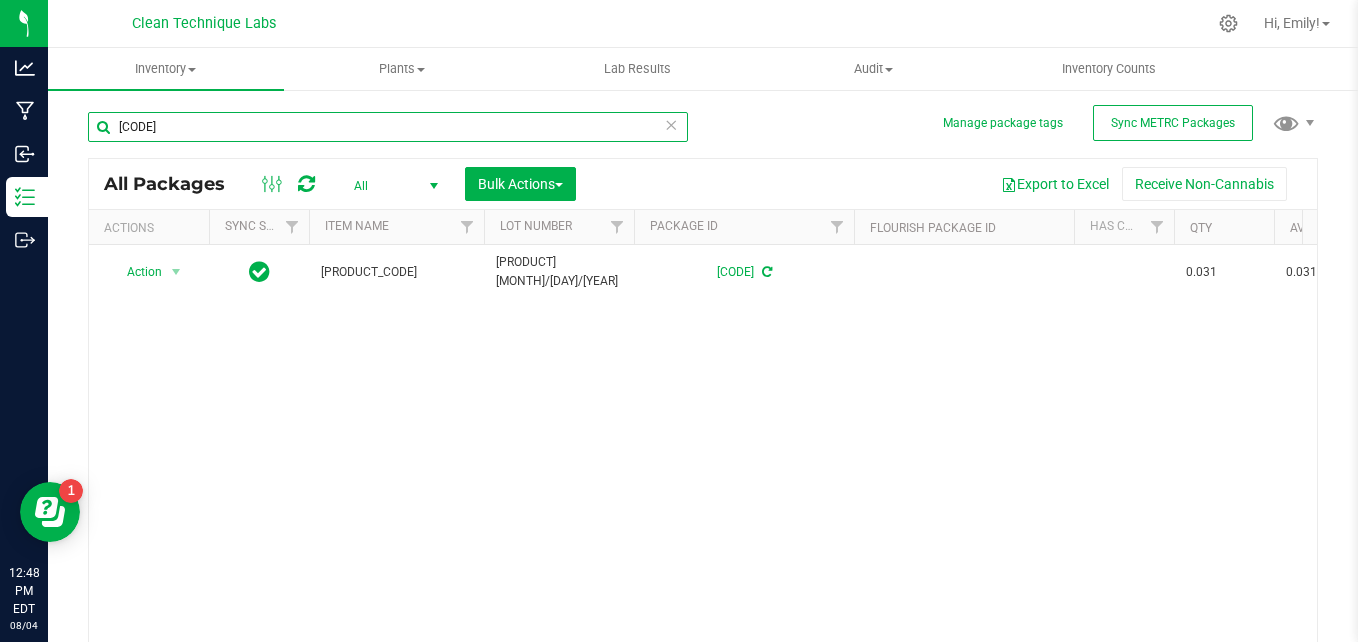 type on "[CODE]" 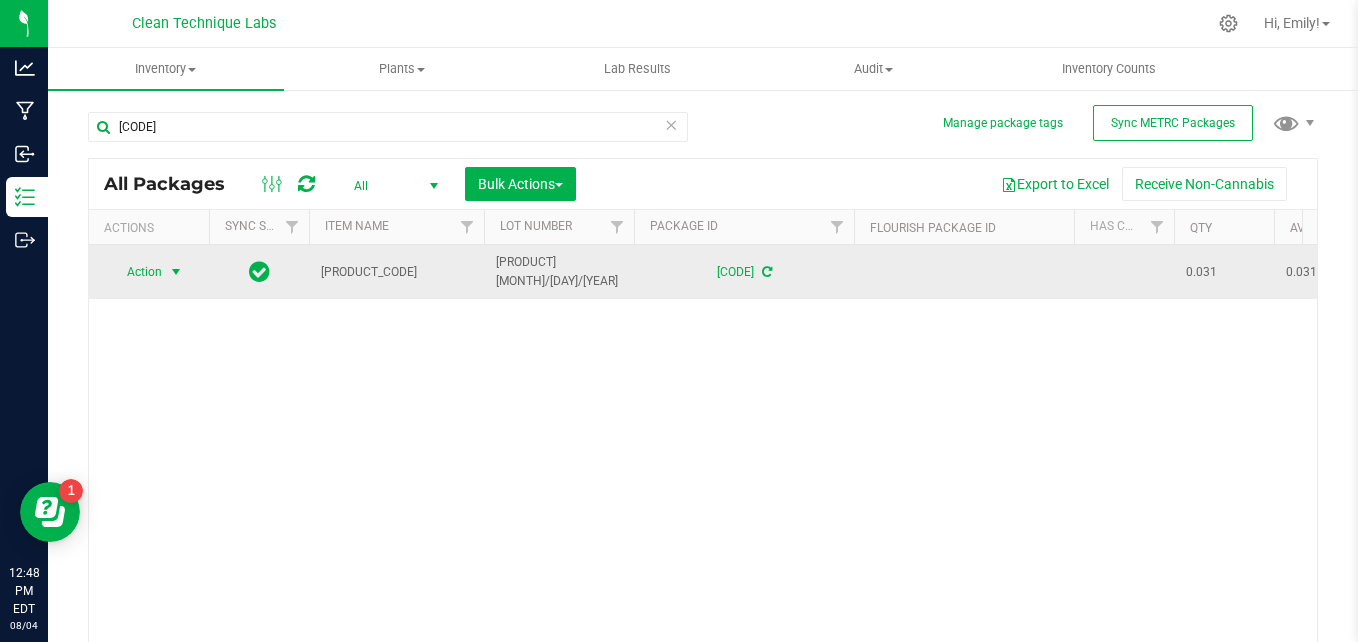 click on "Action" at bounding box center [136, 272] 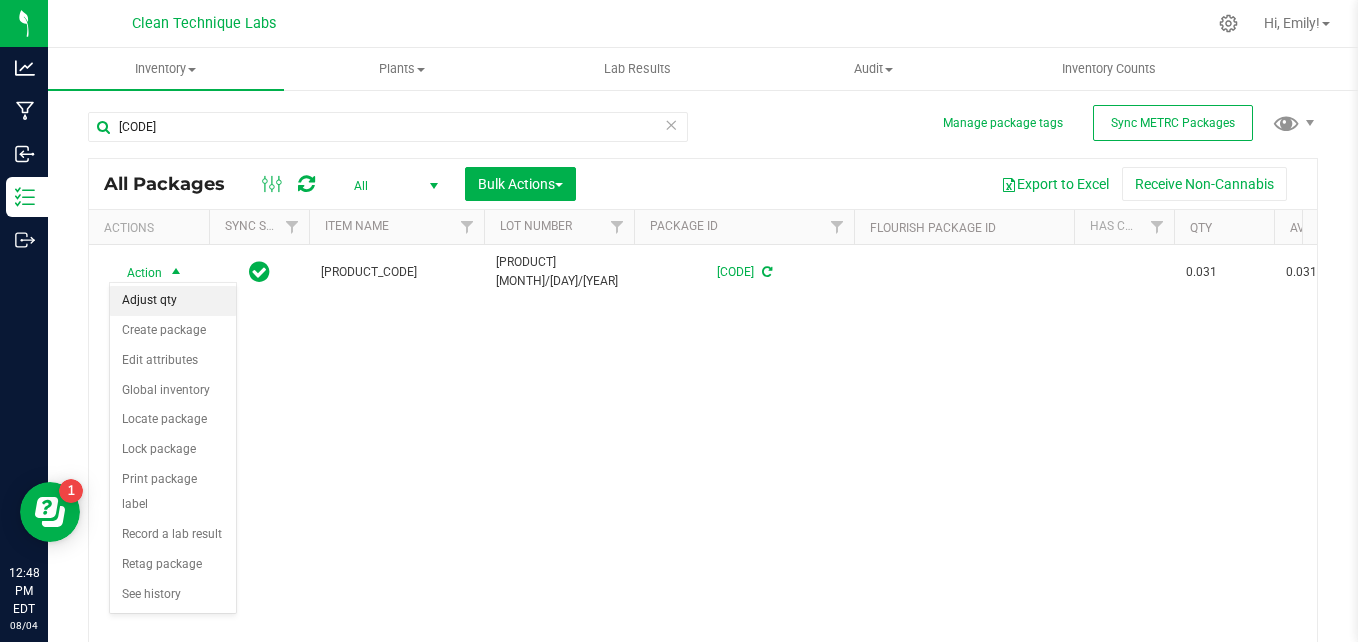 click on "Adjust qty" at bounding box center (173, 301) 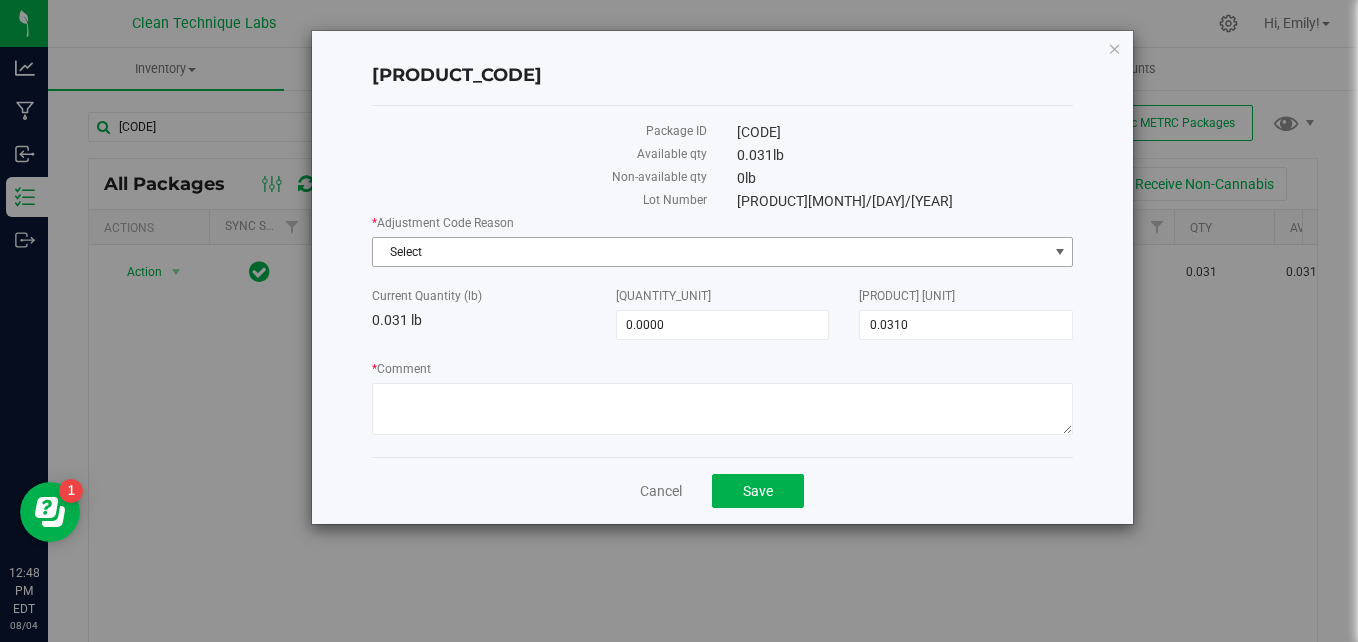 click on "Select" at bounding box center (710, 252) 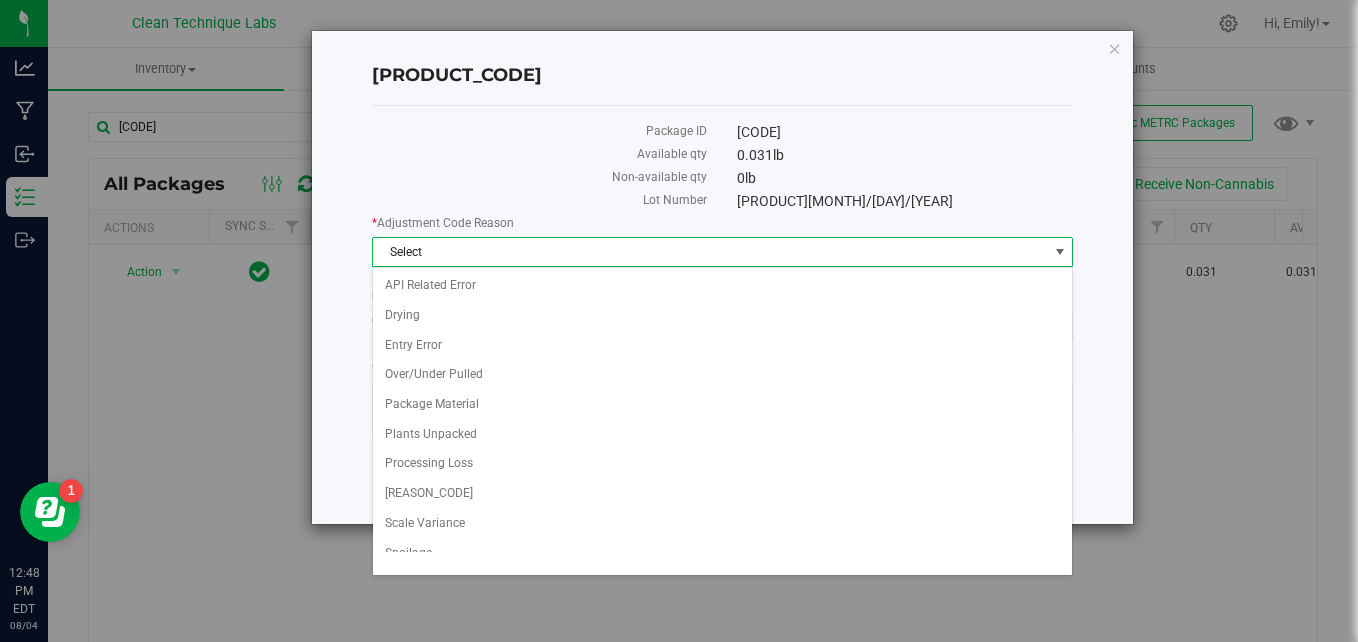 scroll, scrollTop: 105, scrollLeft: 0, axis: vertical 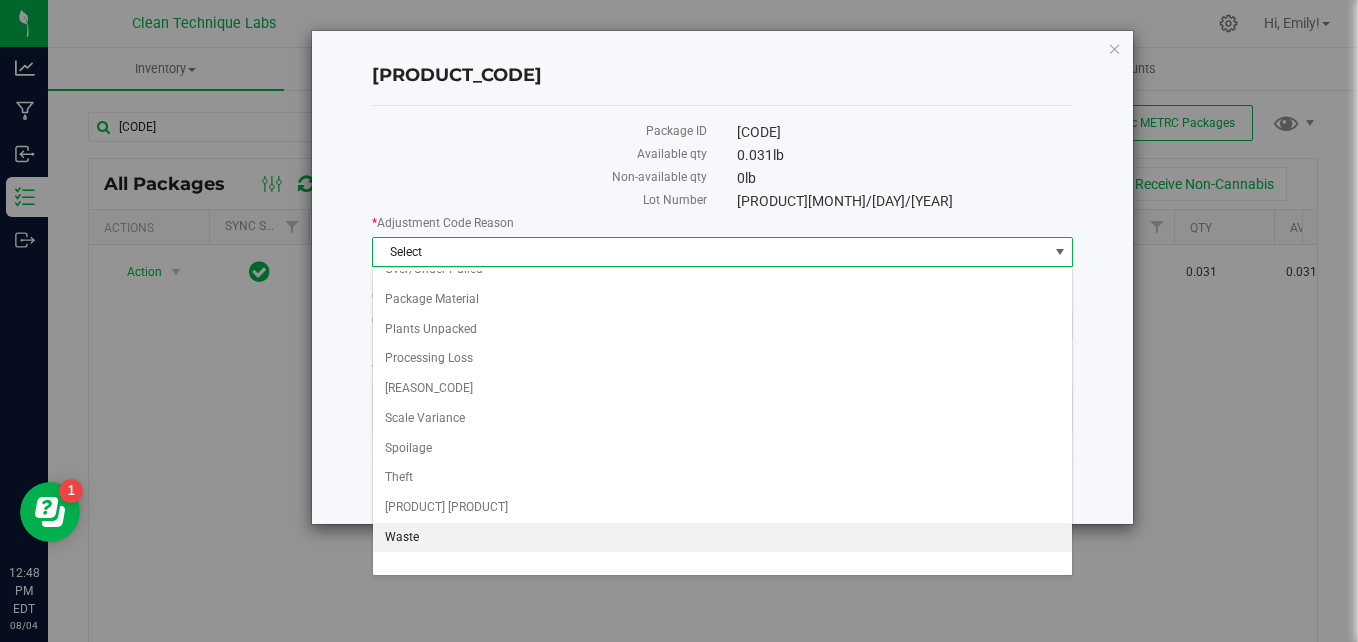 click on "Waste" at bounding box center [723, 538] 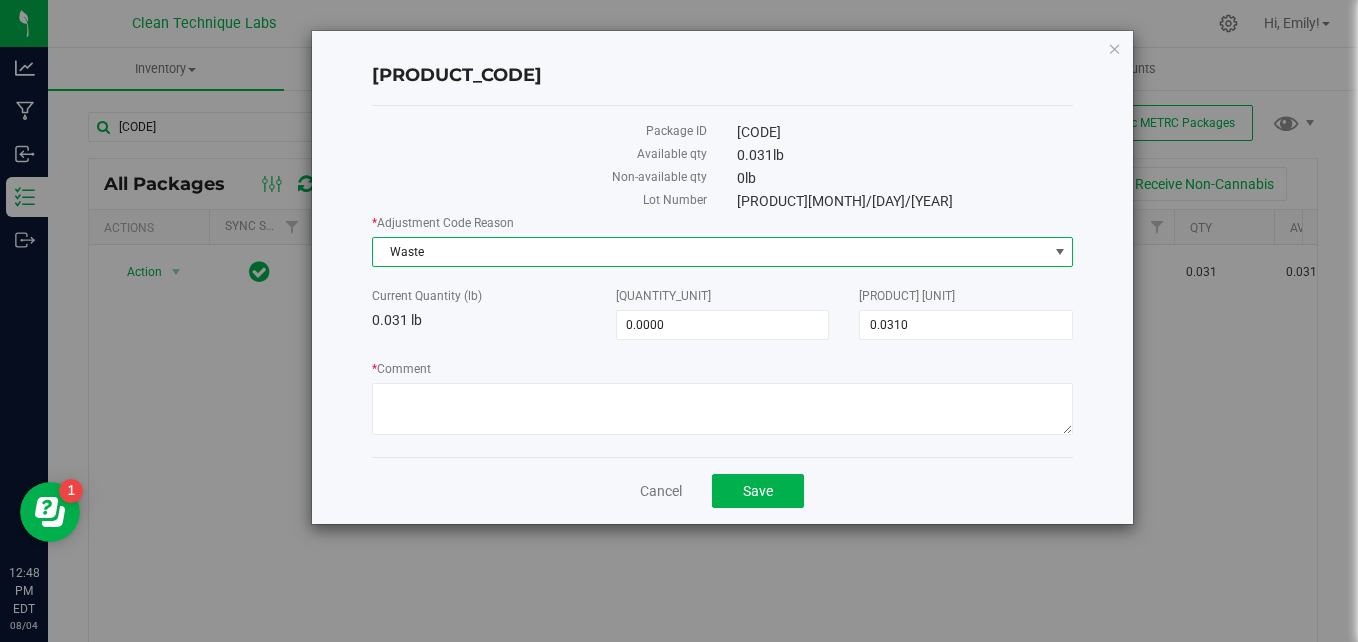 click on "*
Comment" at bounding box center [723, 369] 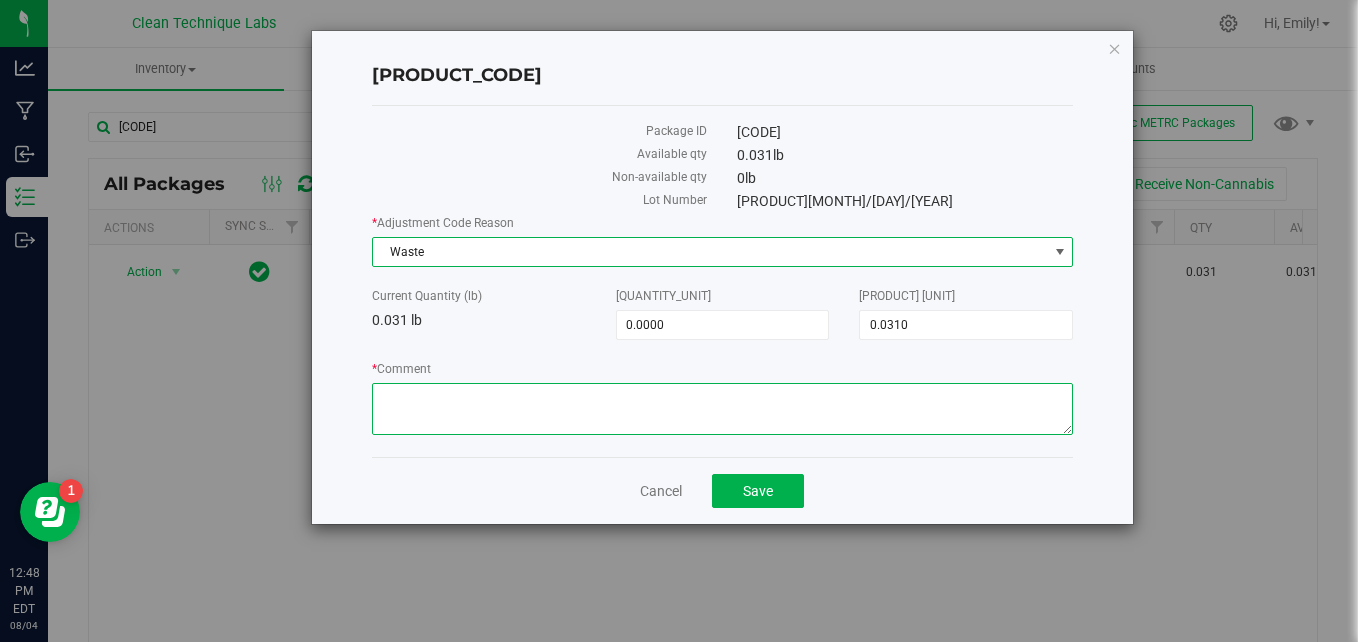 click on "*
Comment" at bounding box center (723, 409) 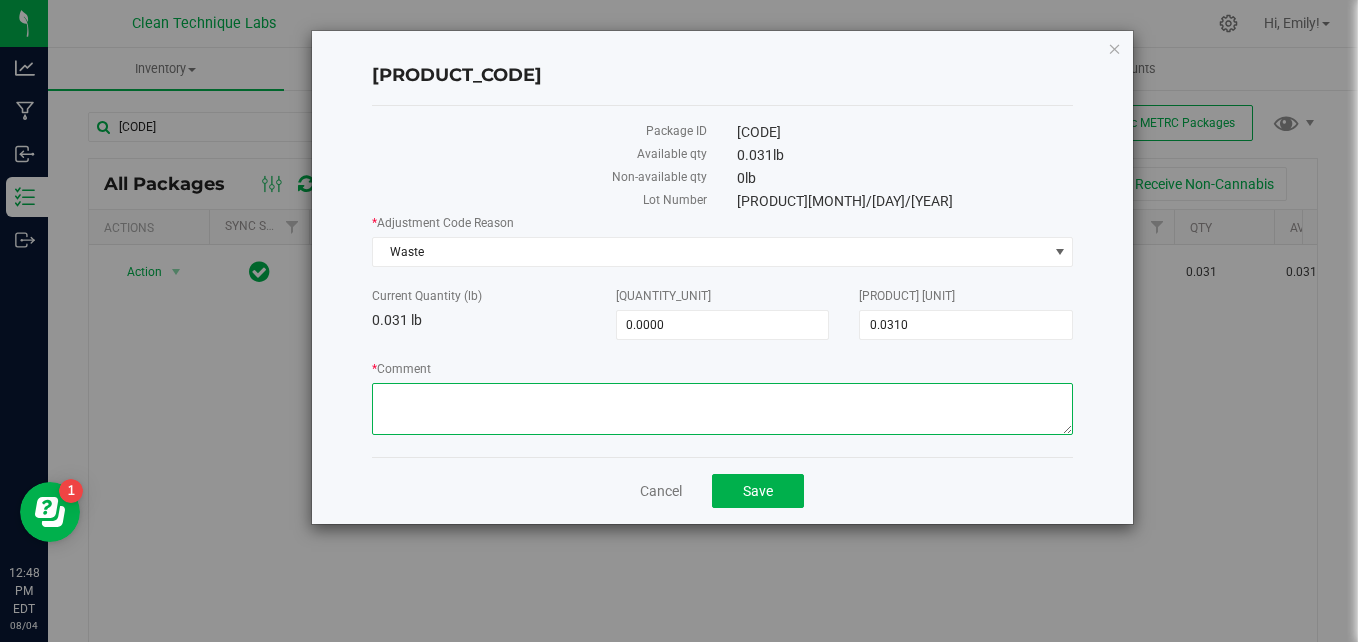 click on "*
Comment" at bounding box center (723, 409) 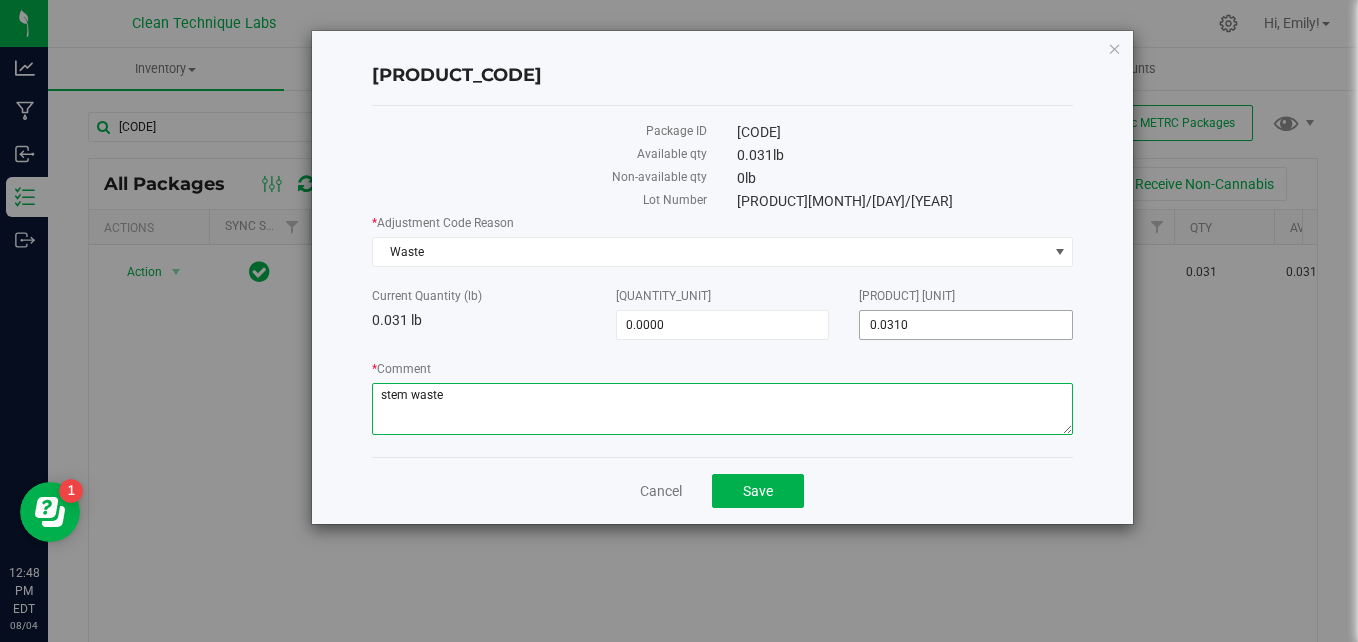 type on "stem waste" 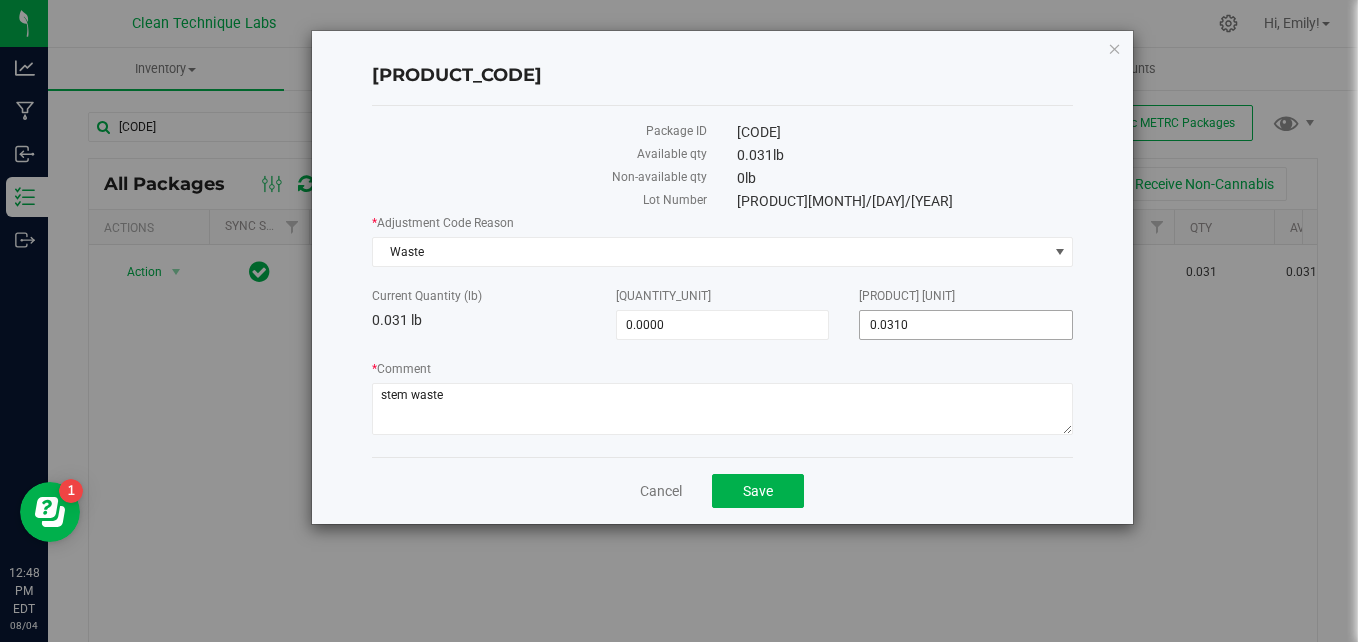 click on "0.0310 0.031" at bounding box center [966, 325] 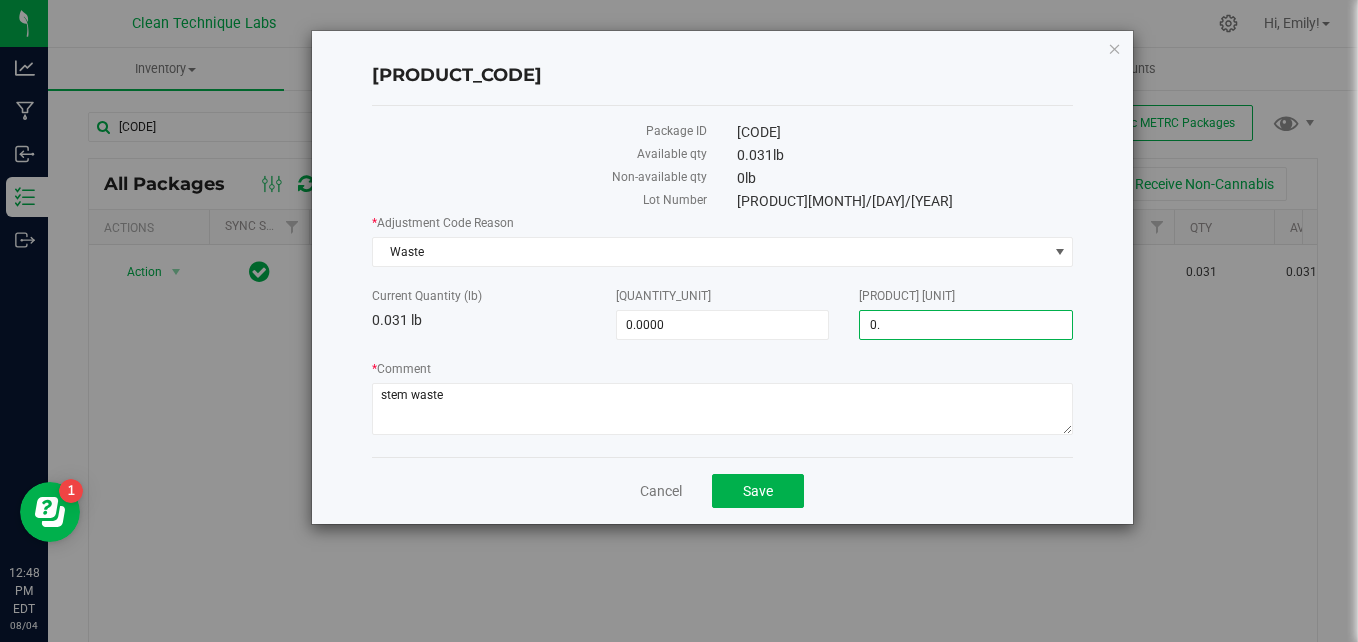 type on "0" 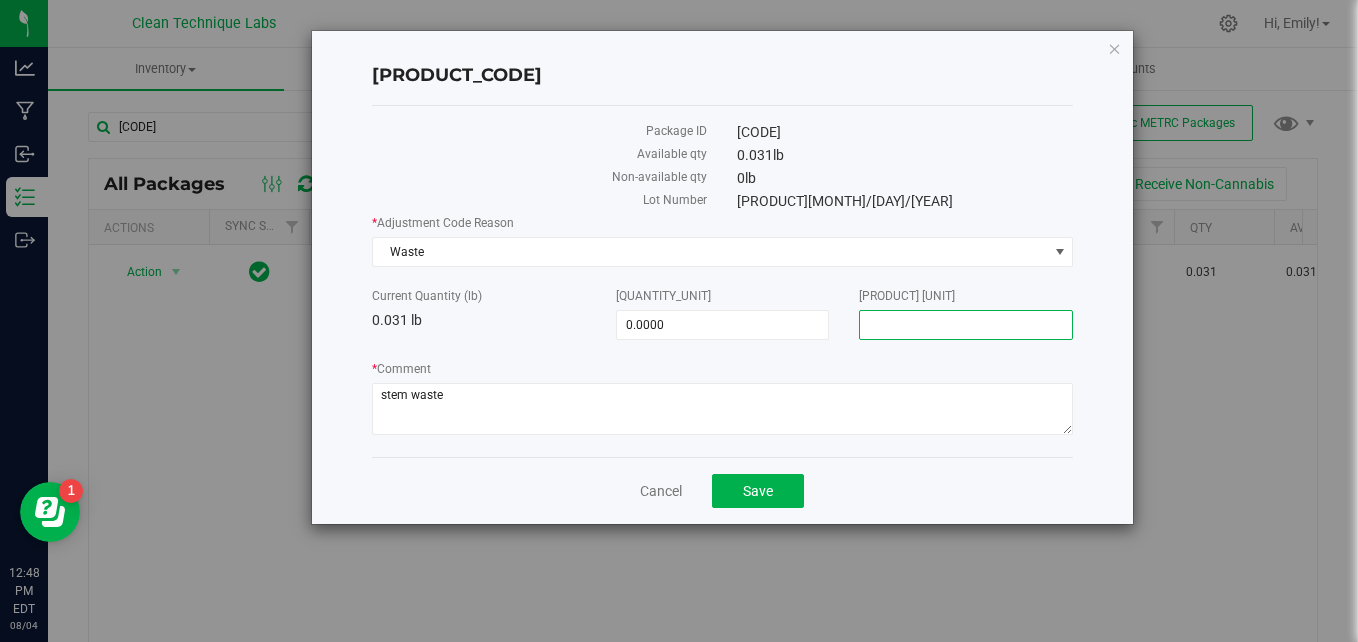 type on "0" 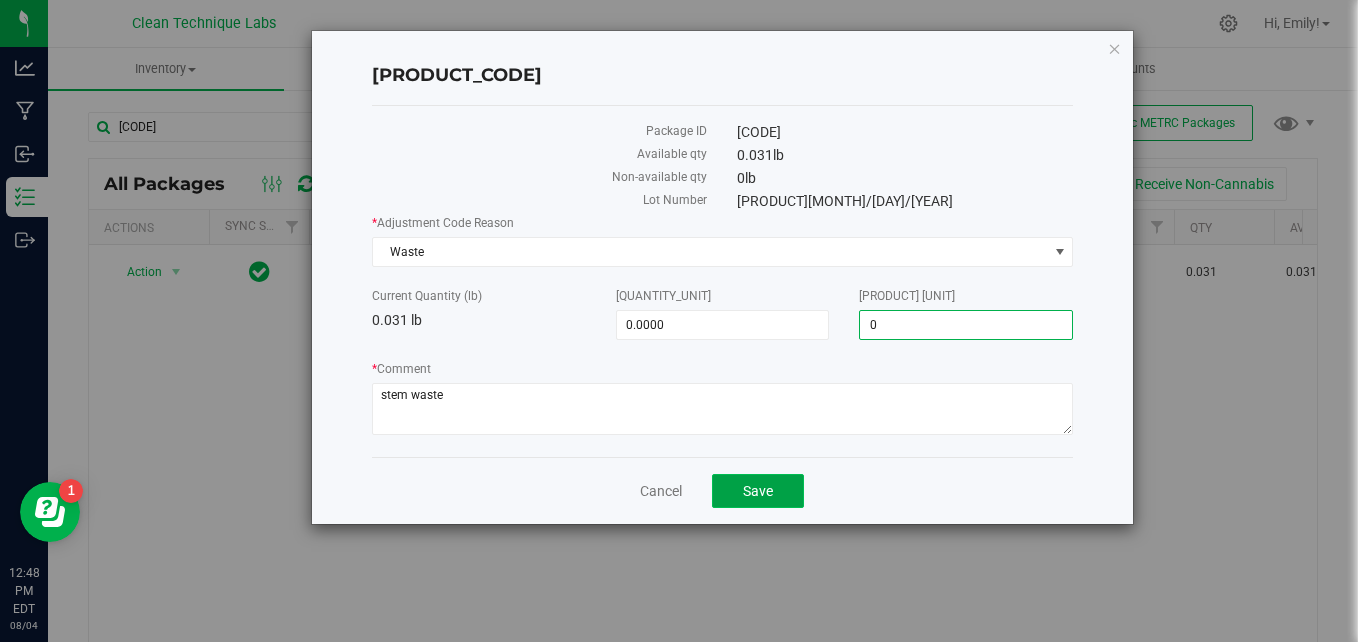 type on "-0.0310" 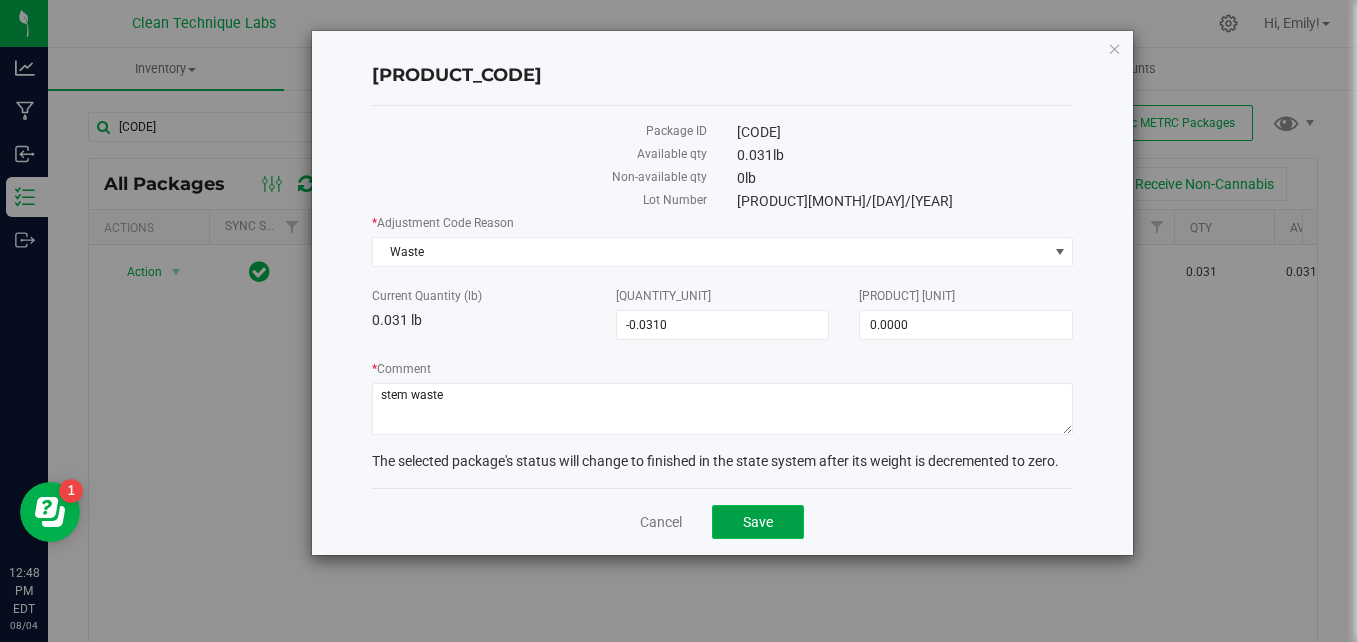 click on "Cancel
Save" at bounding box center (723, 521) 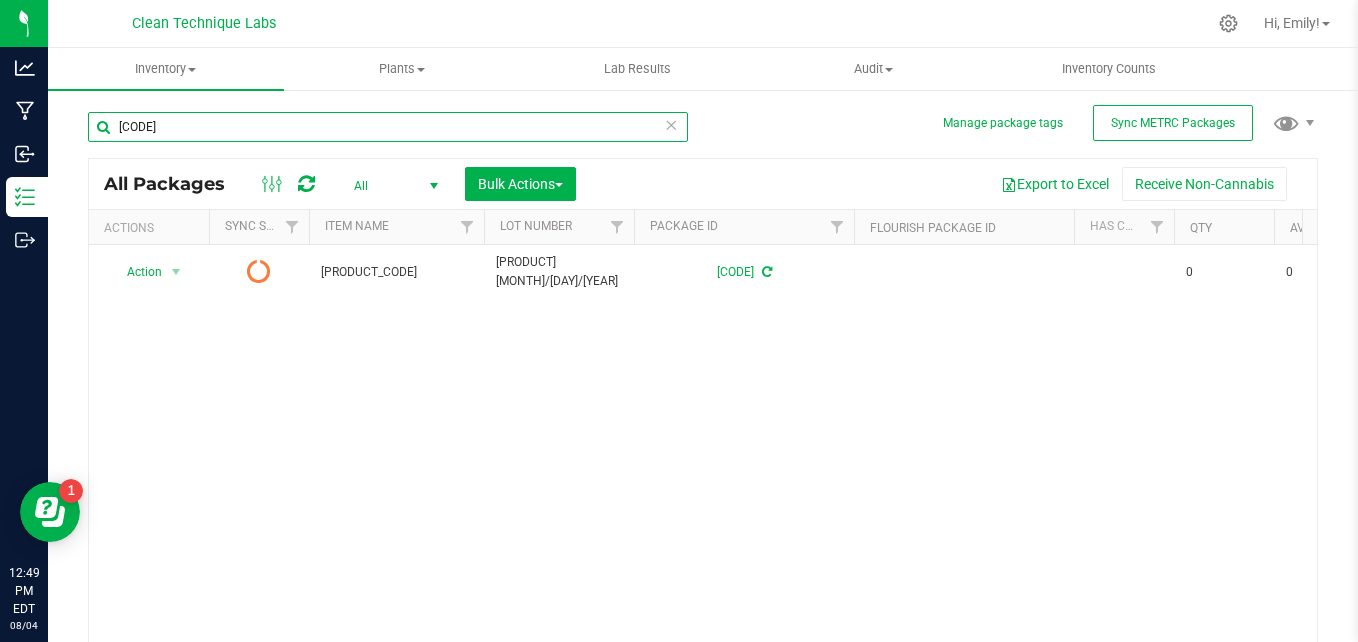 click on "[CODE]" at bounding box center [388, 127] 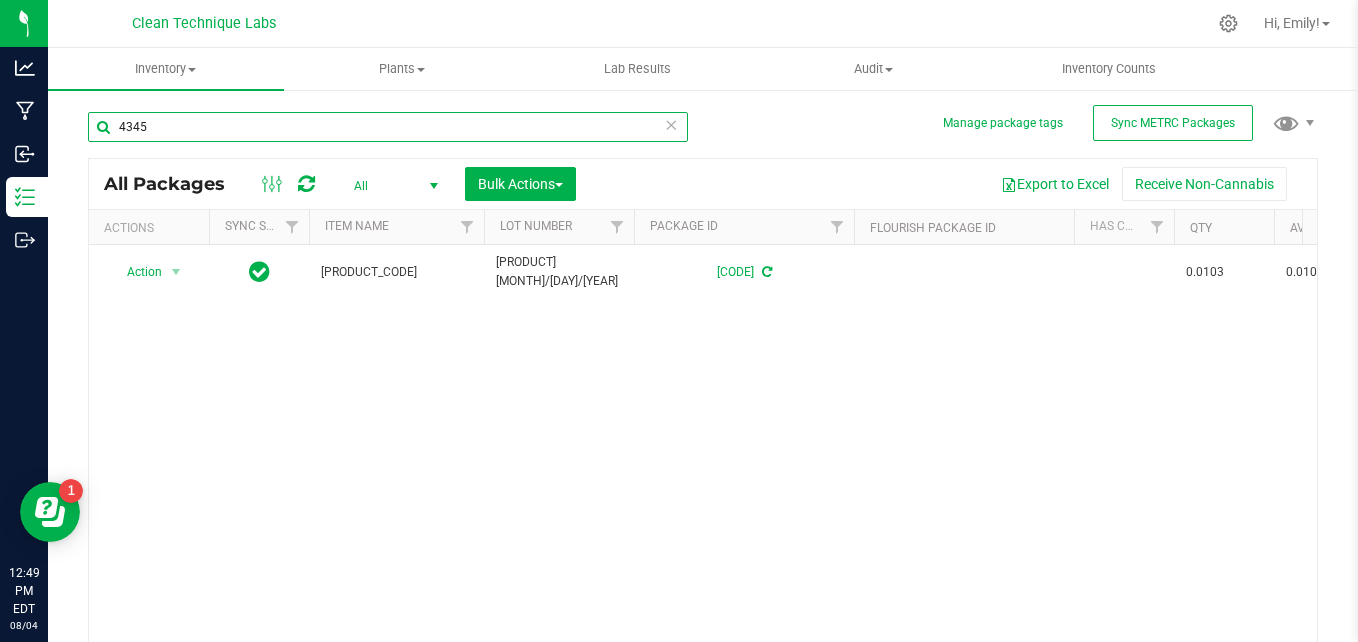 type on "4345" 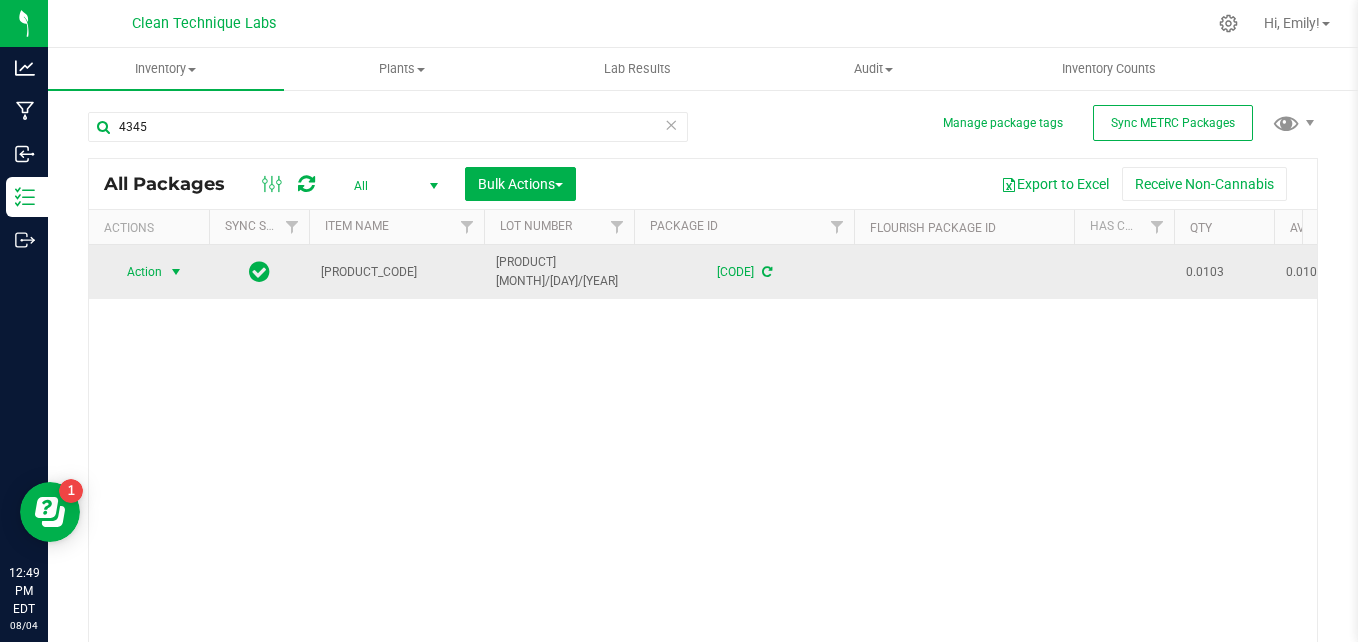 click at bounding box center [176, 272] 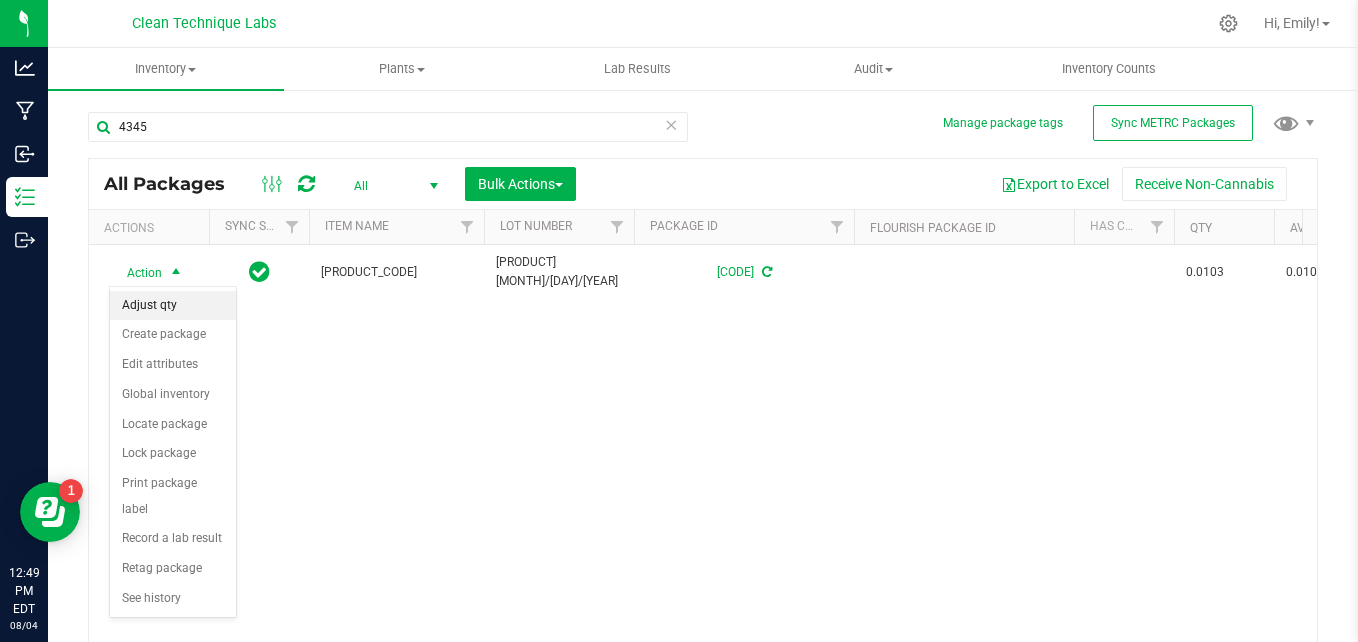 click on "Adjust qty" at bounding box center [173, 306] 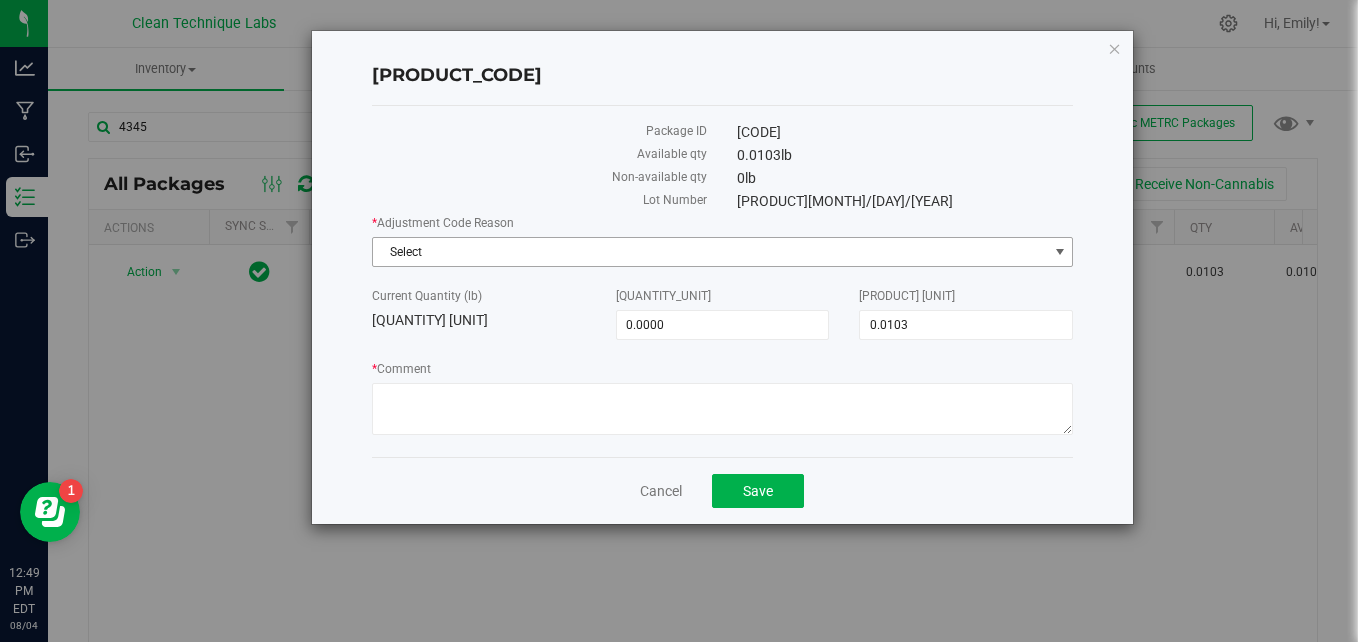 click on "Select" at bounding box center (710, 252) 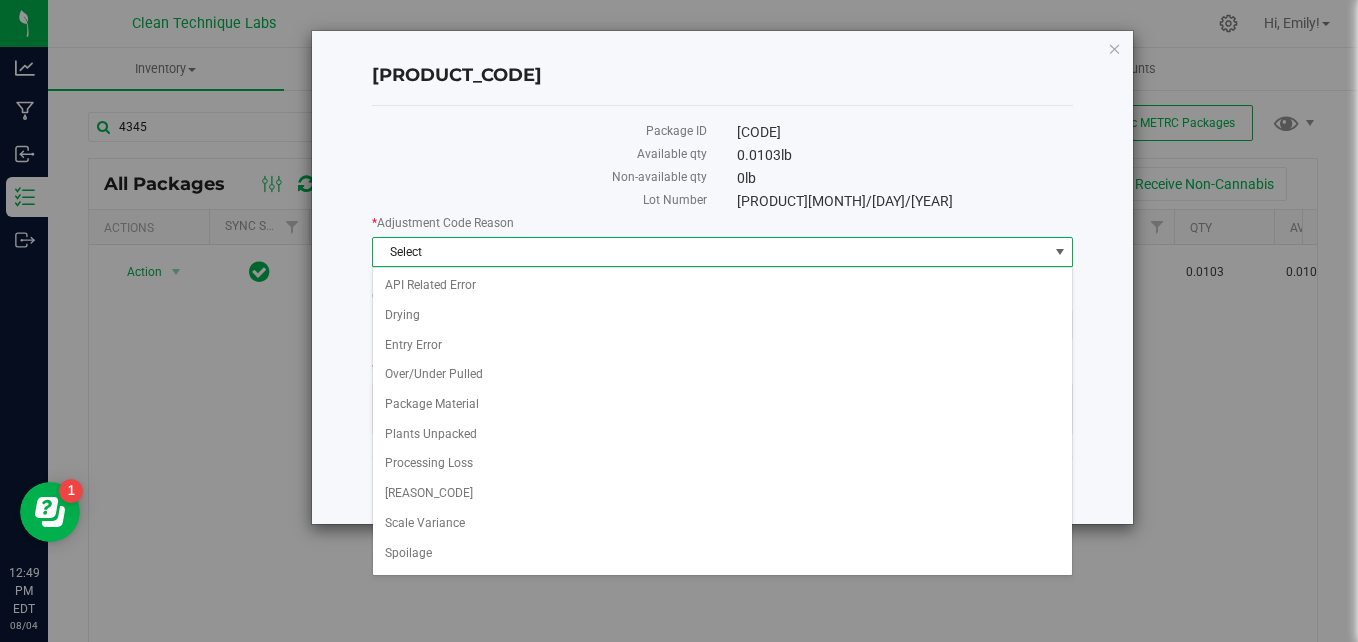 scroll, scrollTop: 86, scrollLeft: 0, axis: vertical 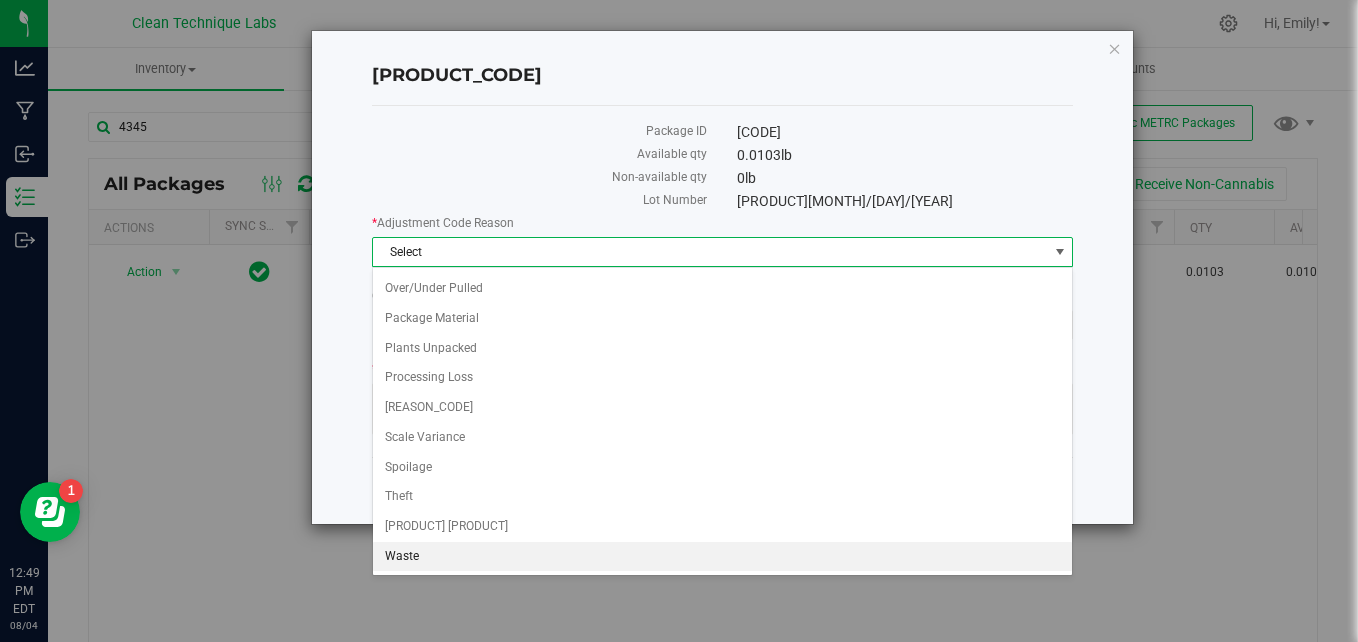click on "Waste" at bounding box center [723, 557] 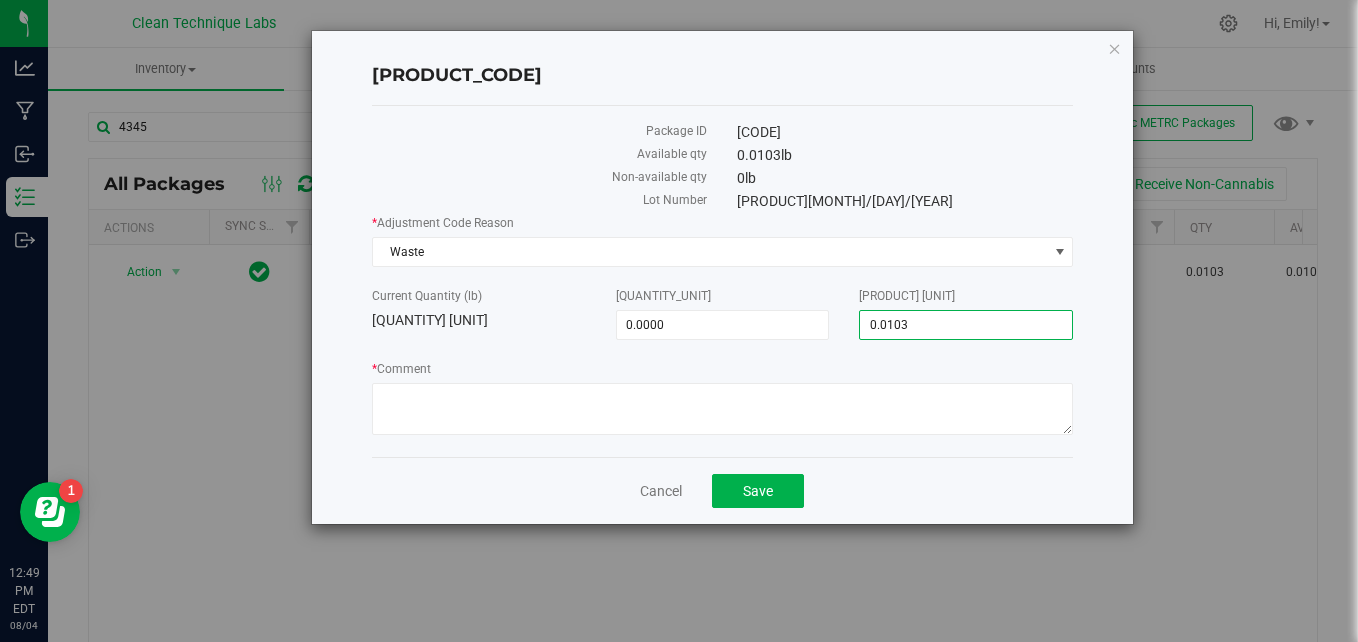 click on "0.0103 0.0103" at bounding box center (966, 325) 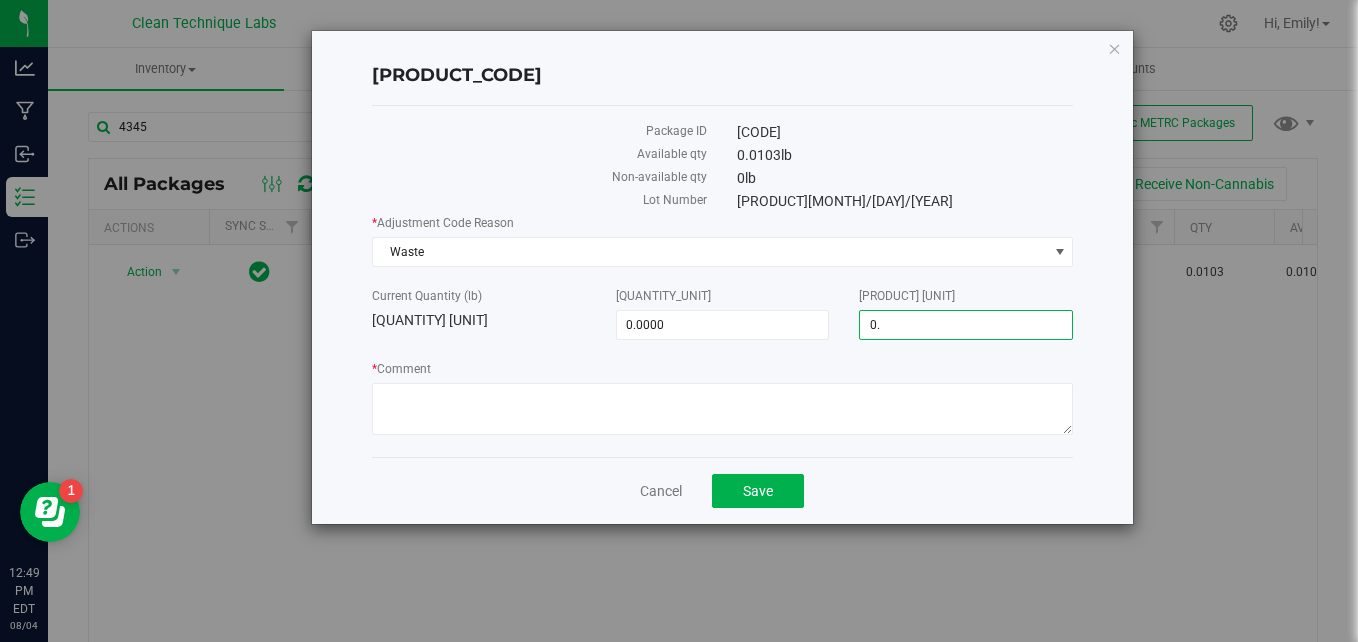 type on "0" 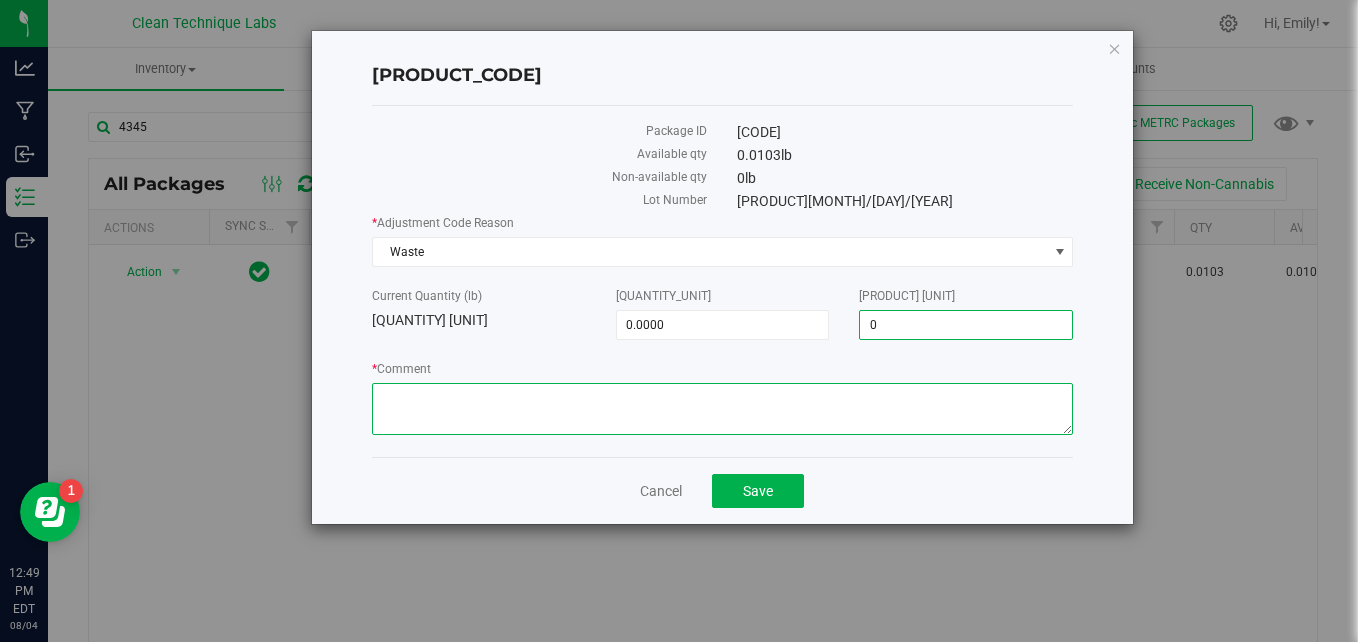 type on "-0.0103" 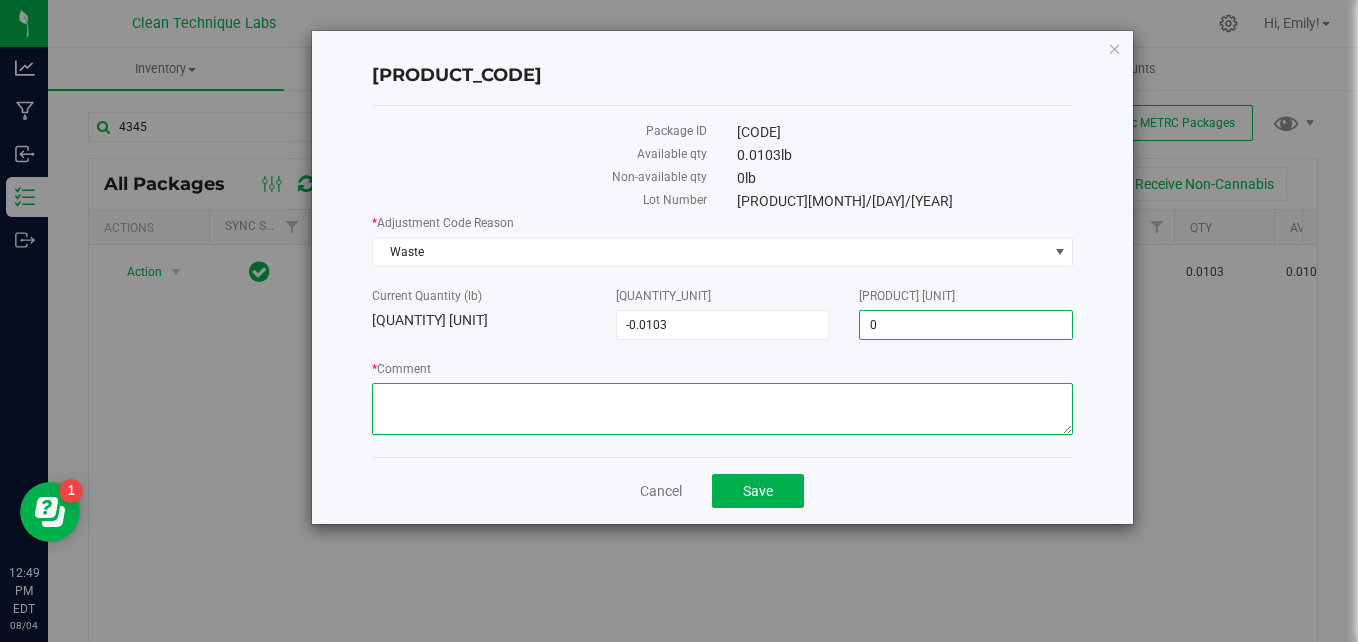 click on "*
Comment" at bounding box center (723, 409) 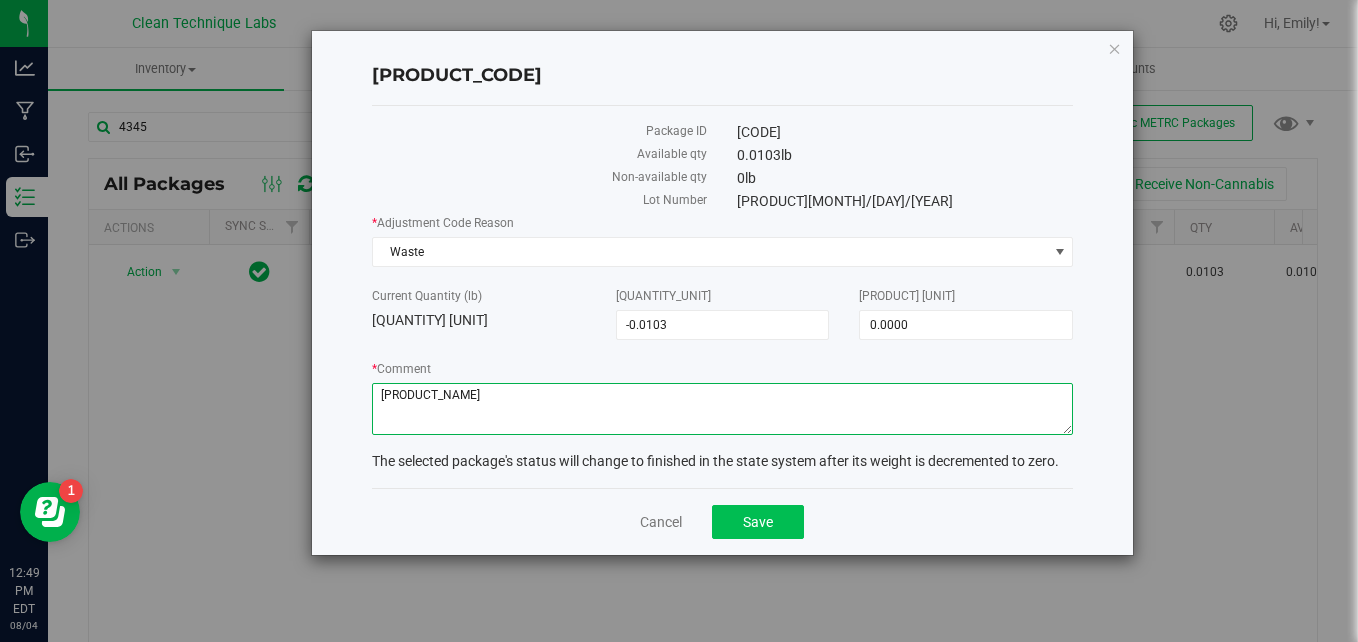 type on "[PRODUCT_NAME]" 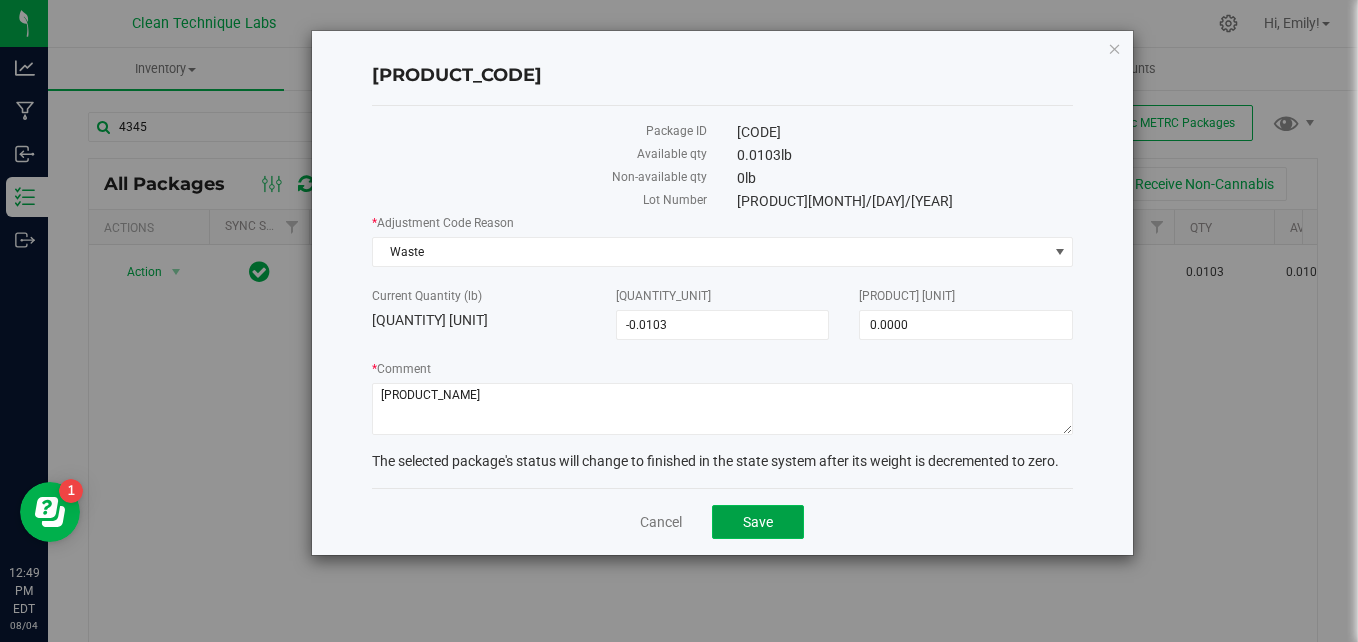 click on "Save" 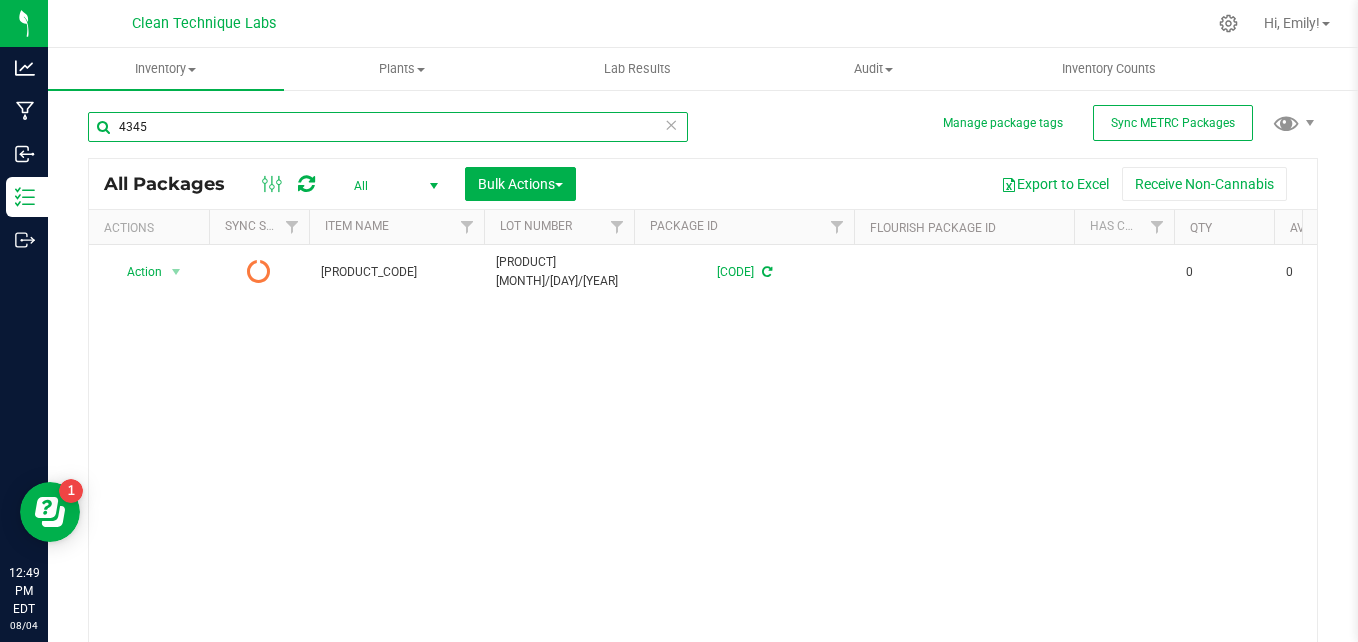 click on "4345" at bounding box center (388, 127) 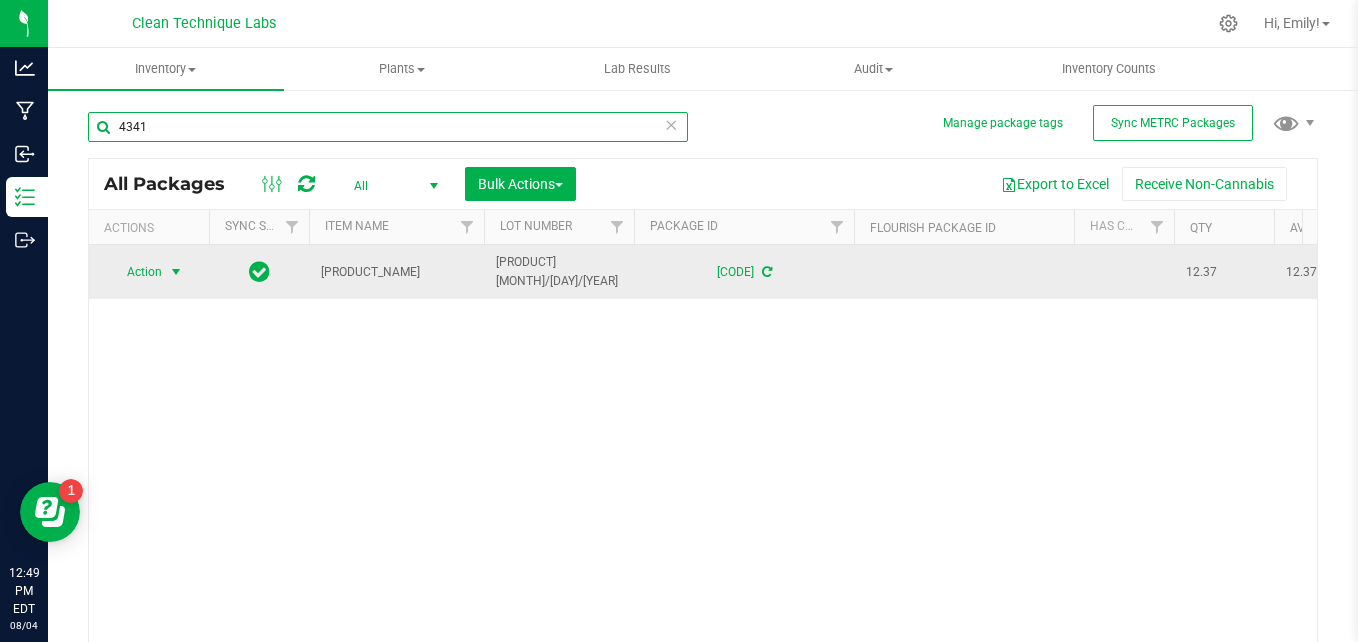 type on "4341" 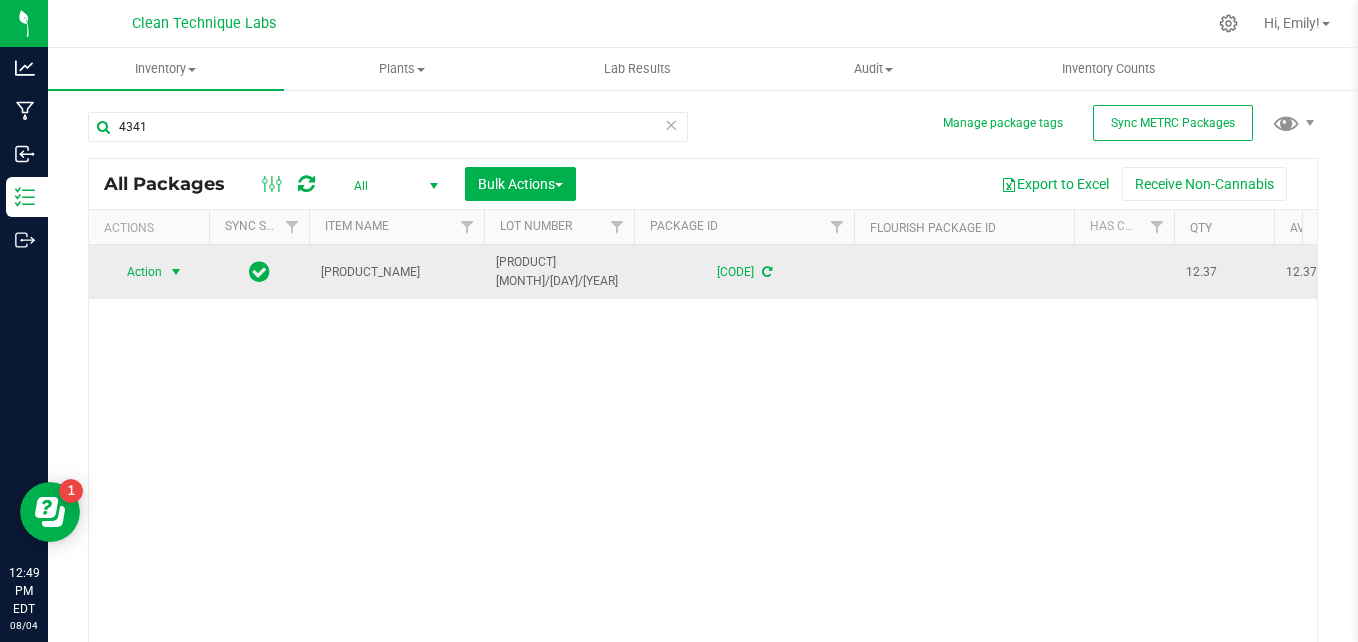 click on "Action" at bounding box center [136, 272] 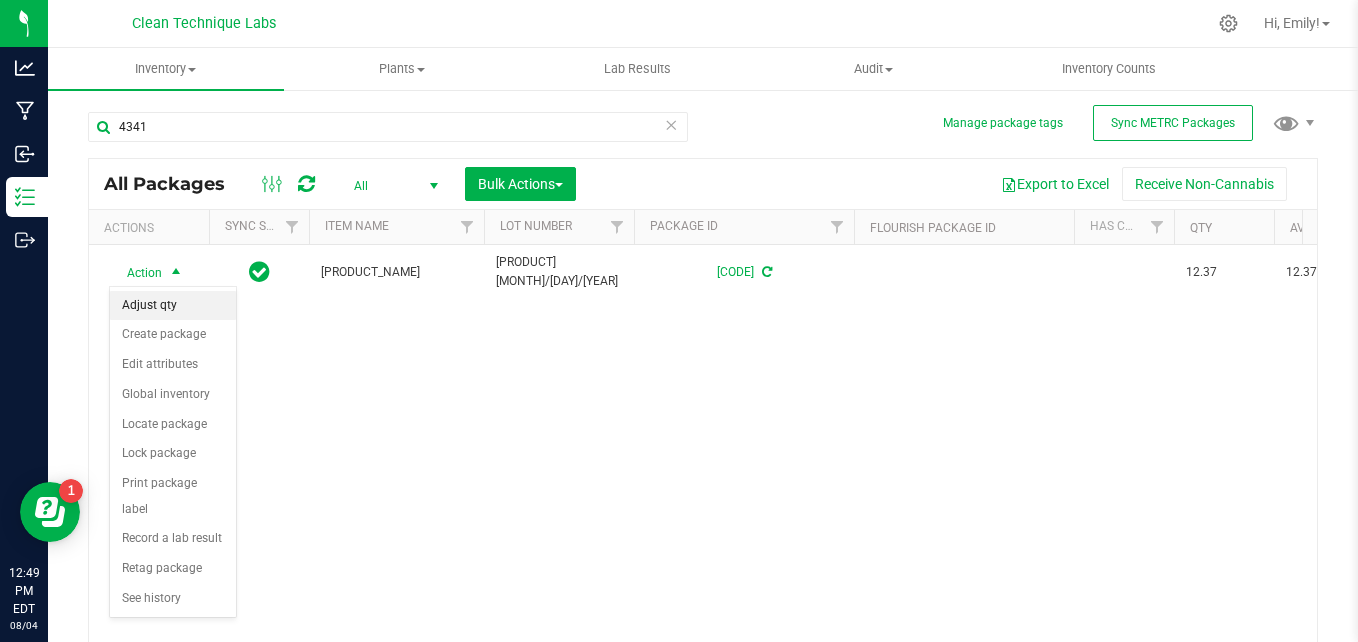 click on "Adjust qty" at bounding box center [173, 306] 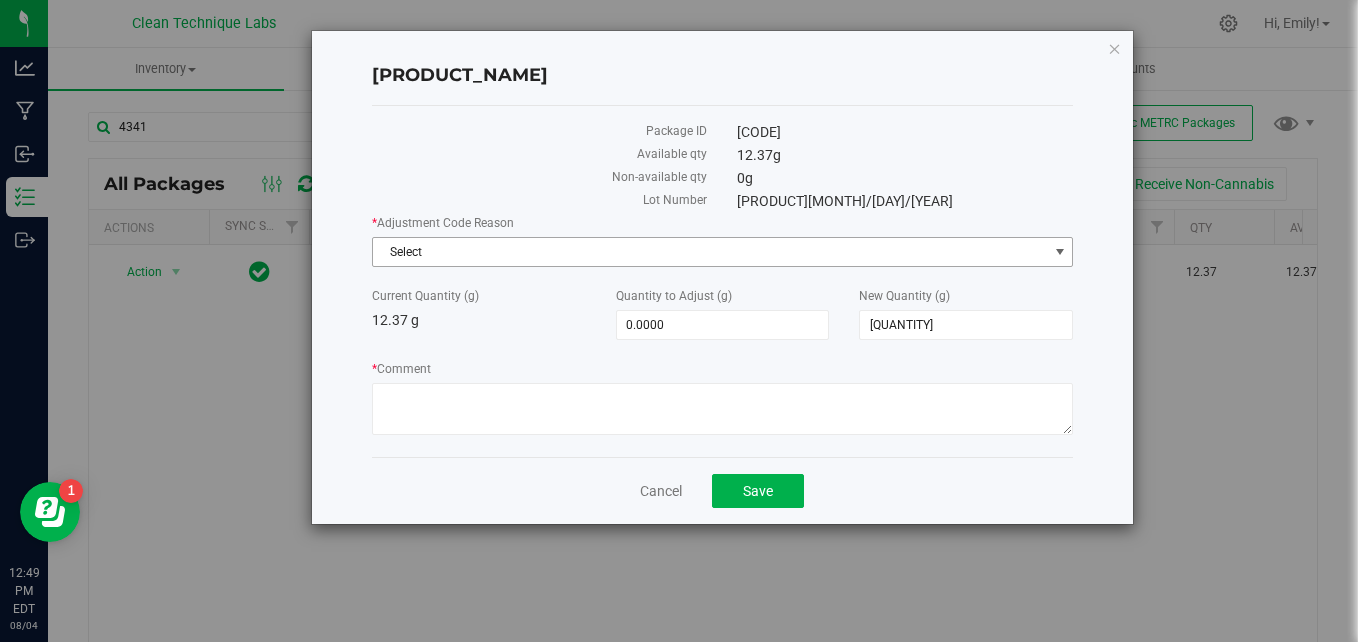 click on "Select" at bounding box center [710, 252] 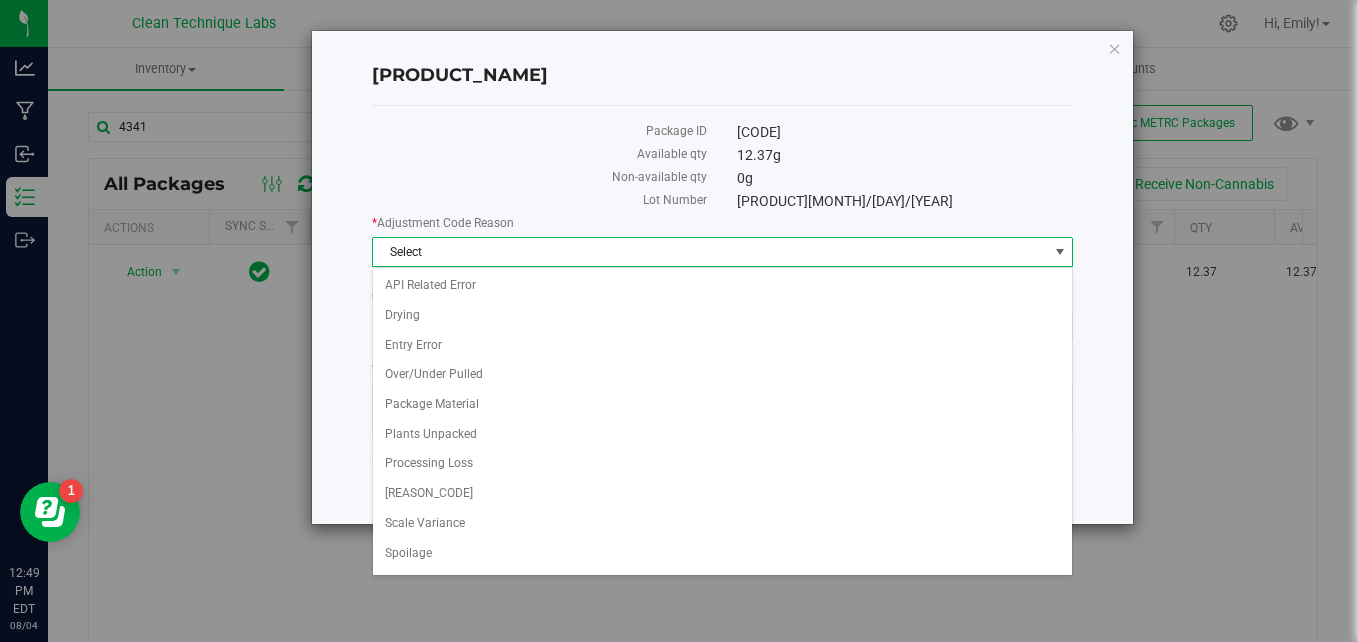 scroll, scrollTop: 86, scrollLeft: 0, axis: vertical 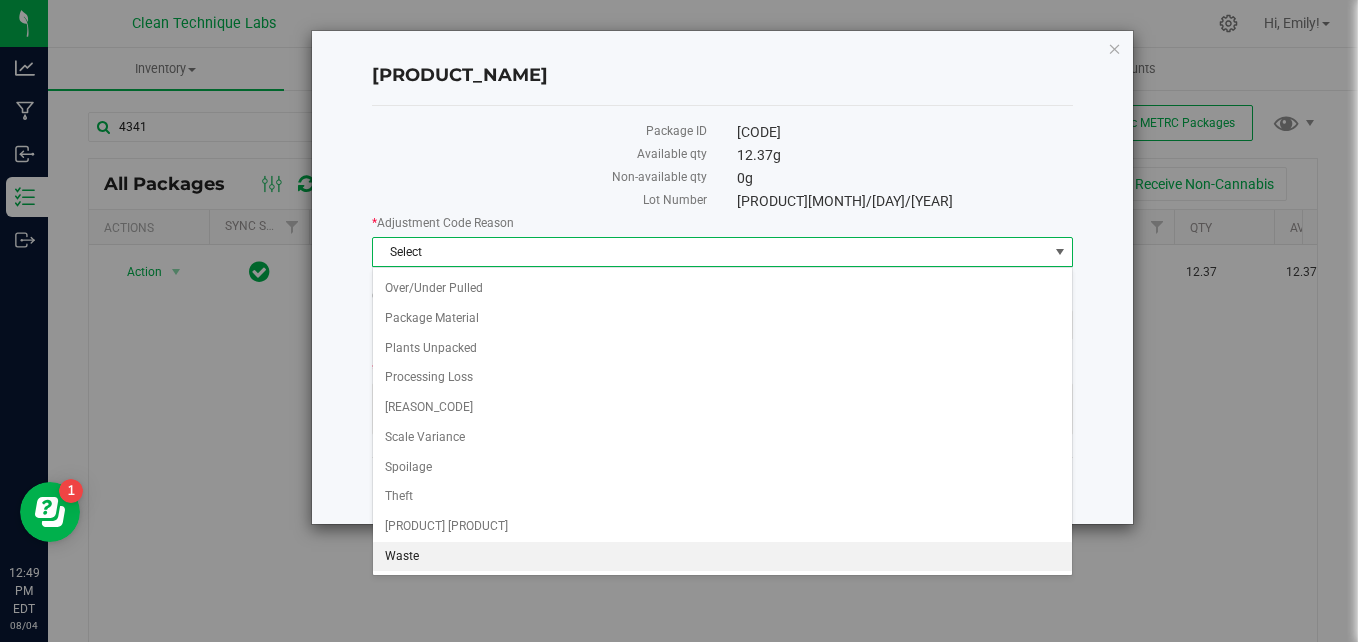 click on "Waste" at bounding box center (723, 557) 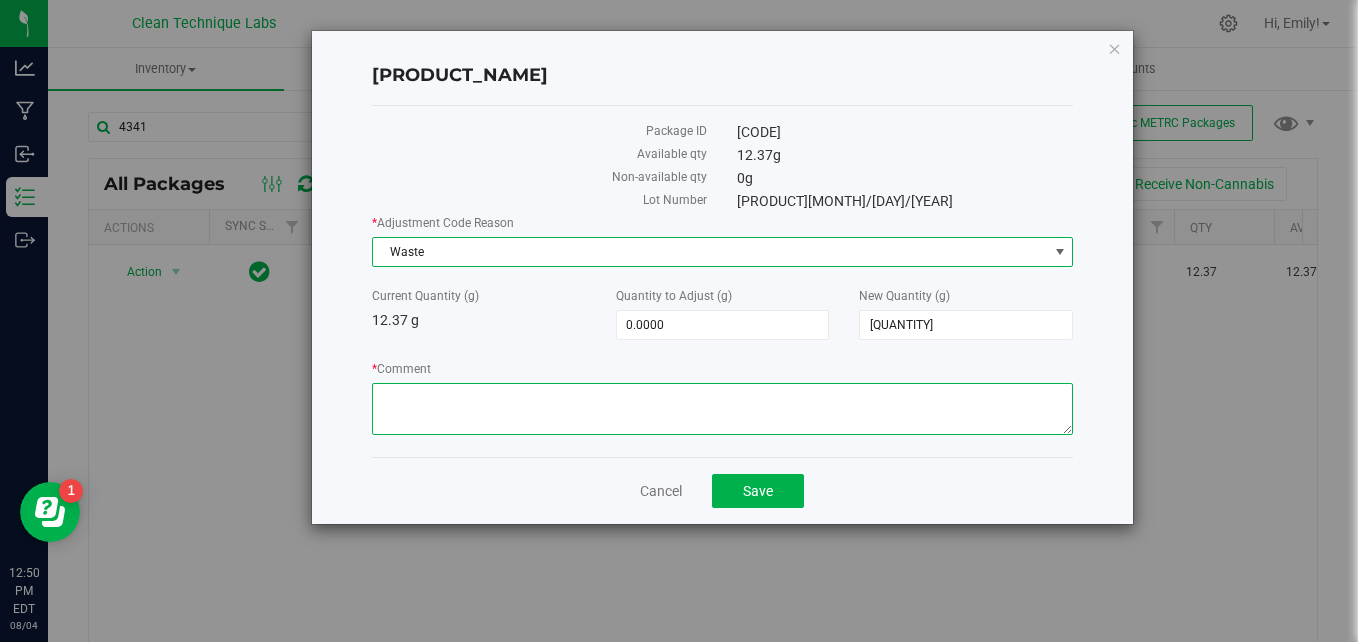 click on "*
Comment" at bounding box center (723, 409) 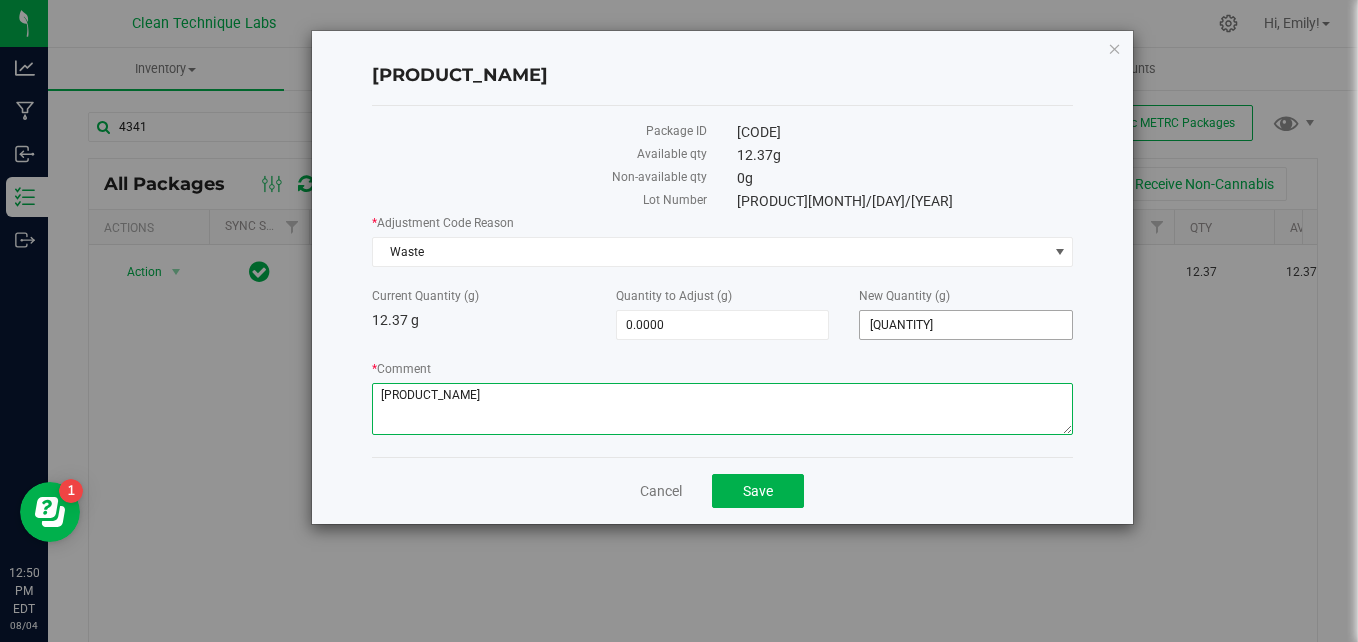 type on "[PRODUCT_NAME]" 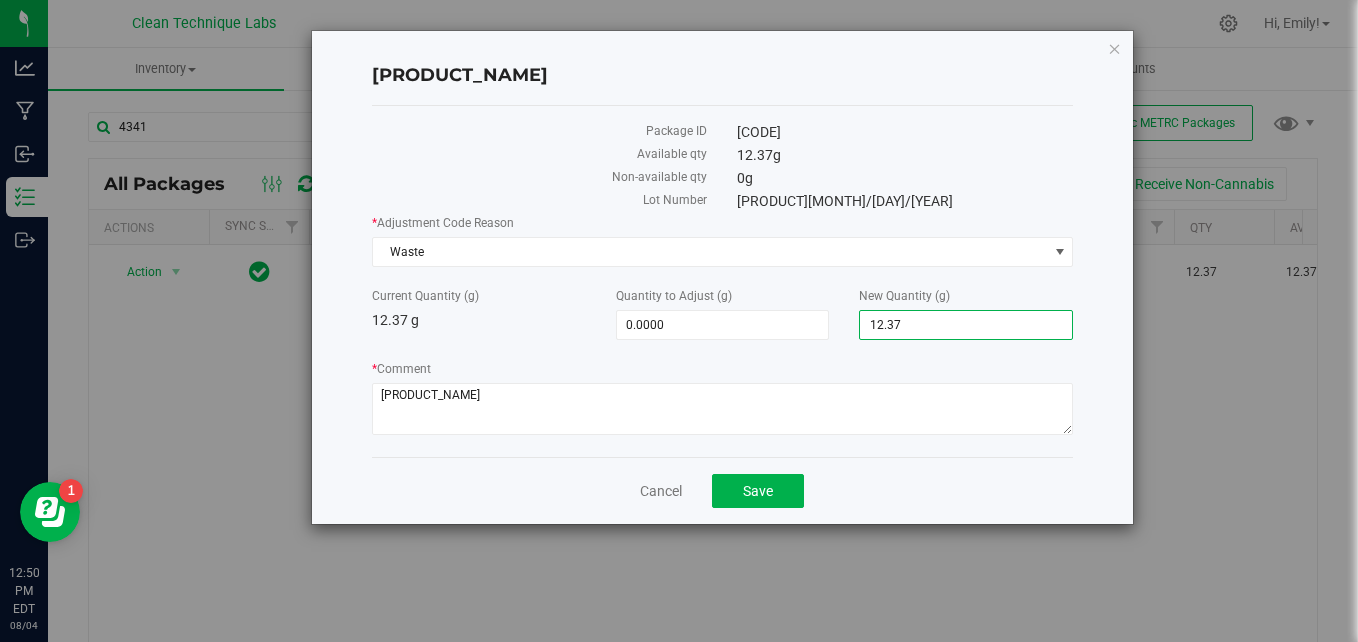 click on "[QUANTITY] [QUANTITY]" at bounding box center [966, 325] 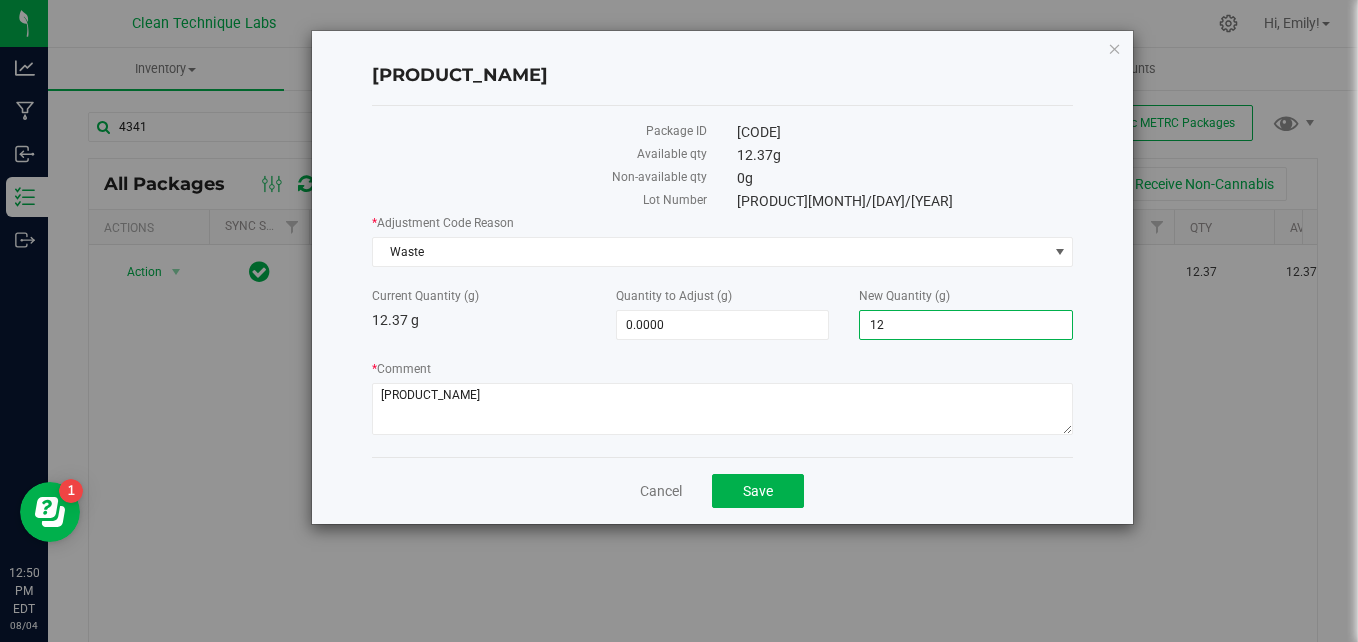 type on "1" 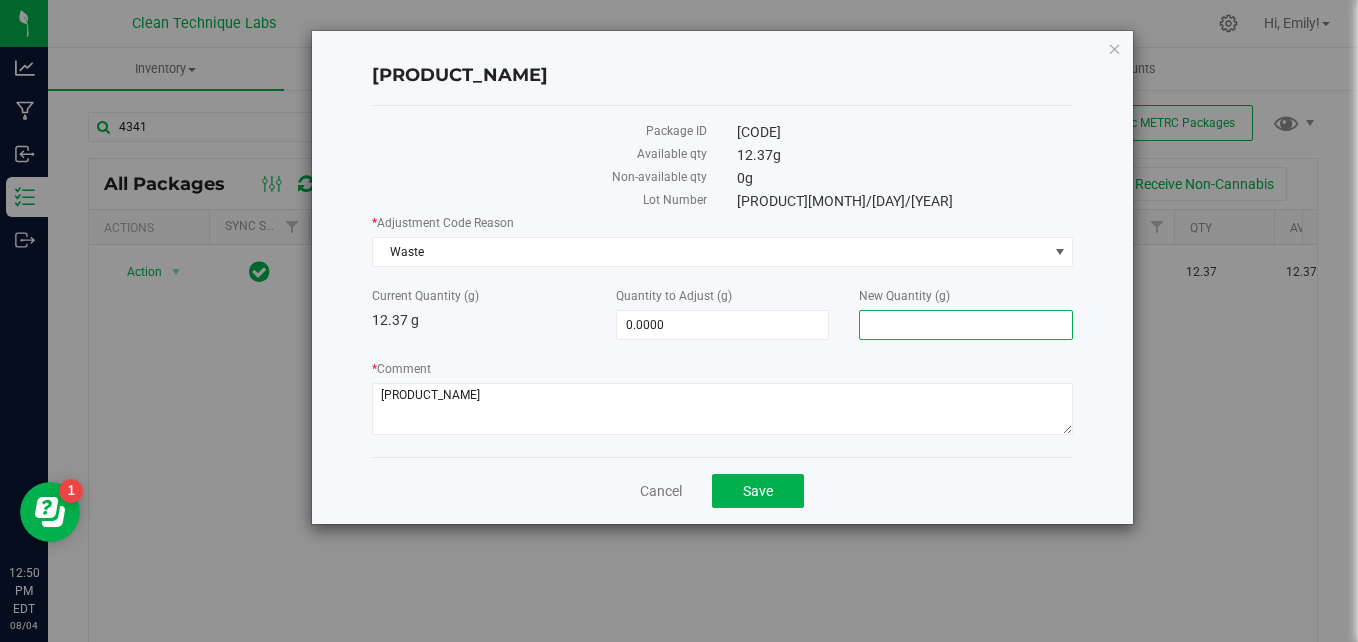 type on "0" 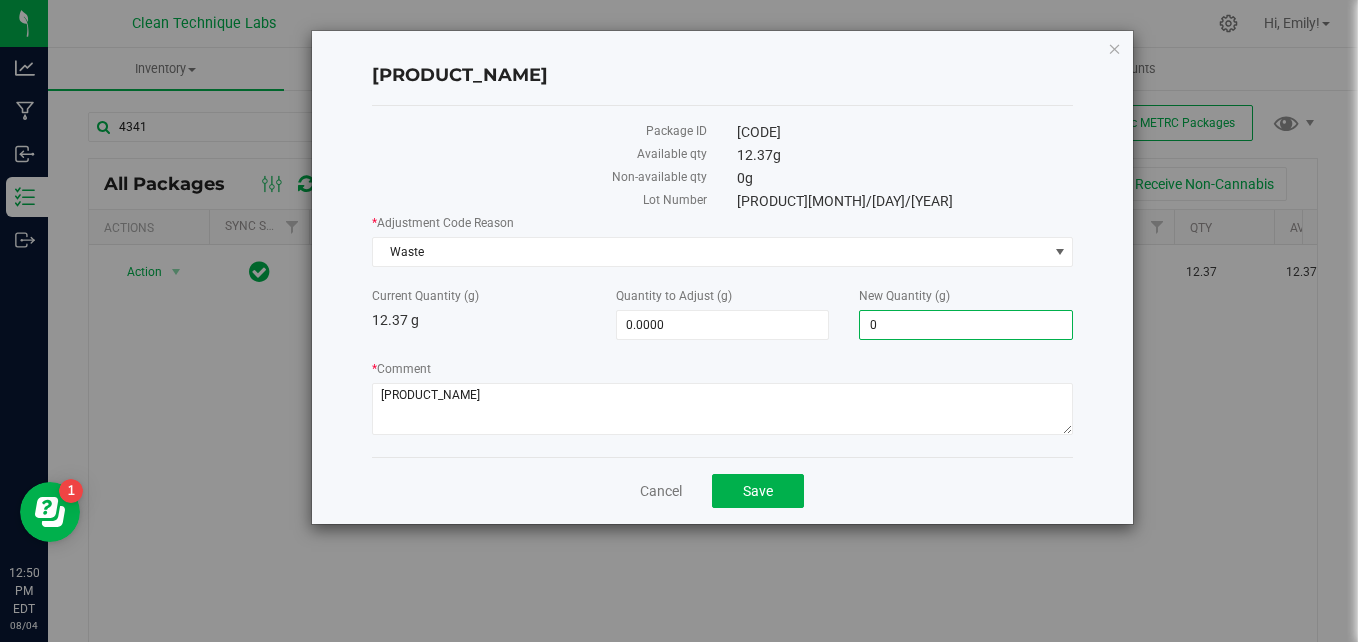 type on "-12.3700" 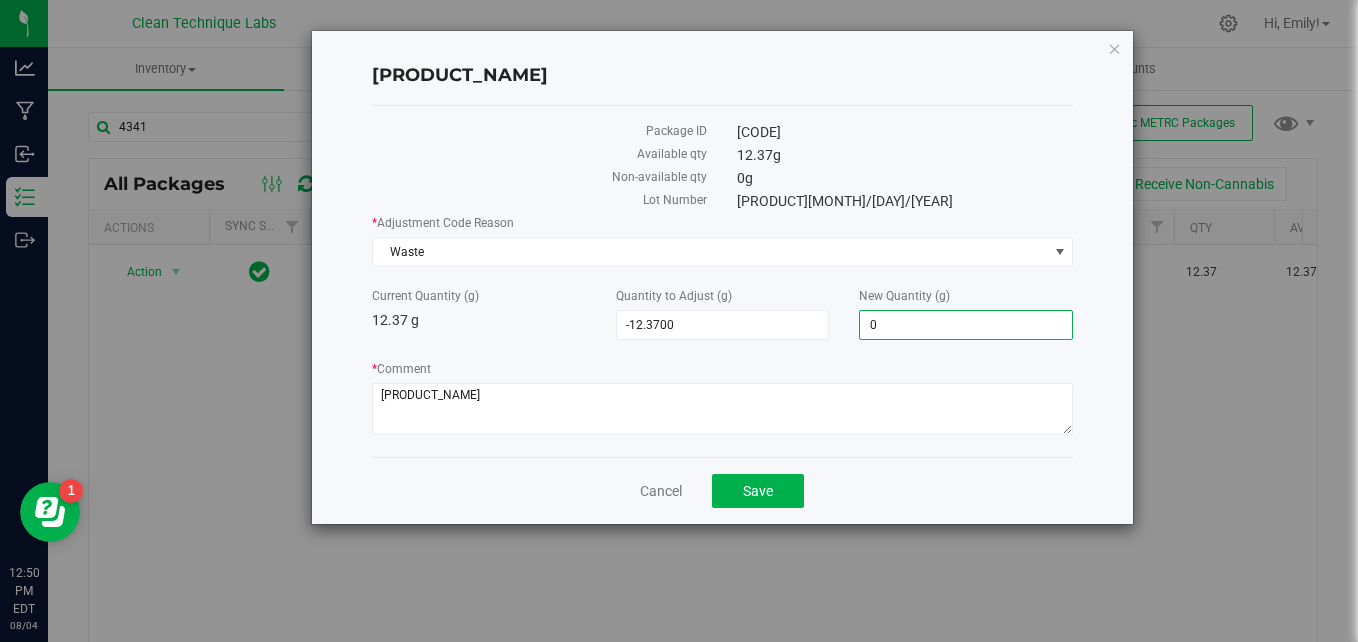 click on "Cancel
Save" at bounding box center [723, 490] 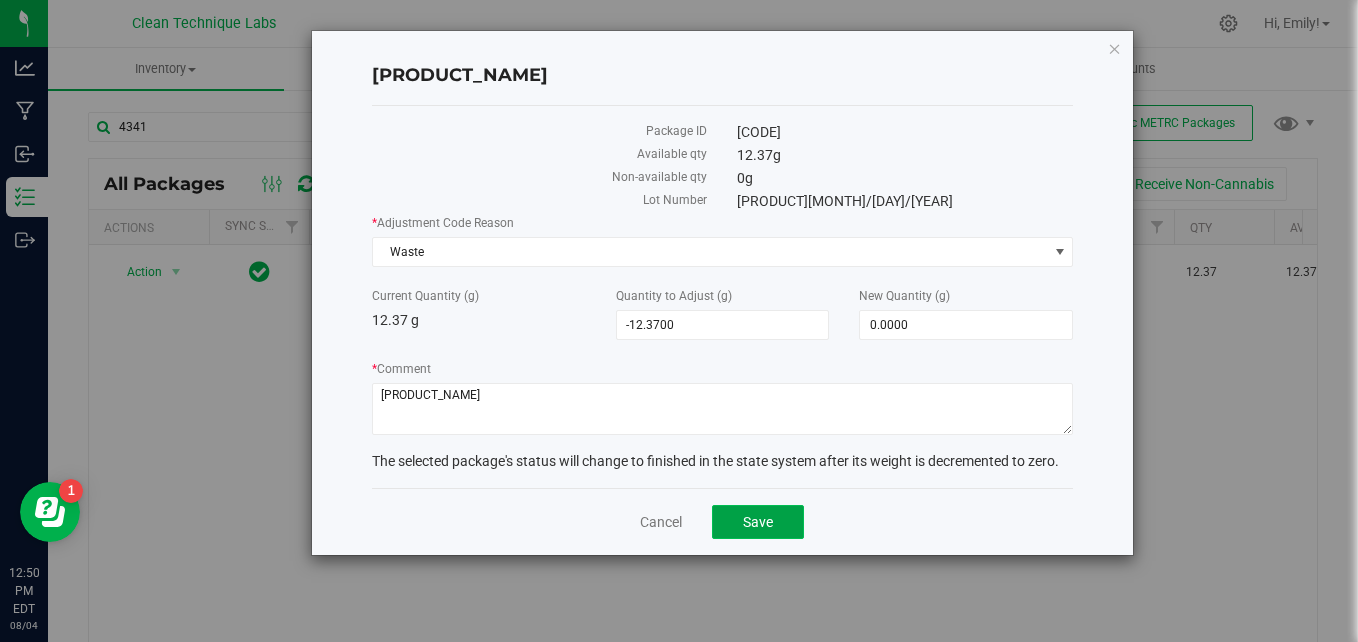 click on "Save" 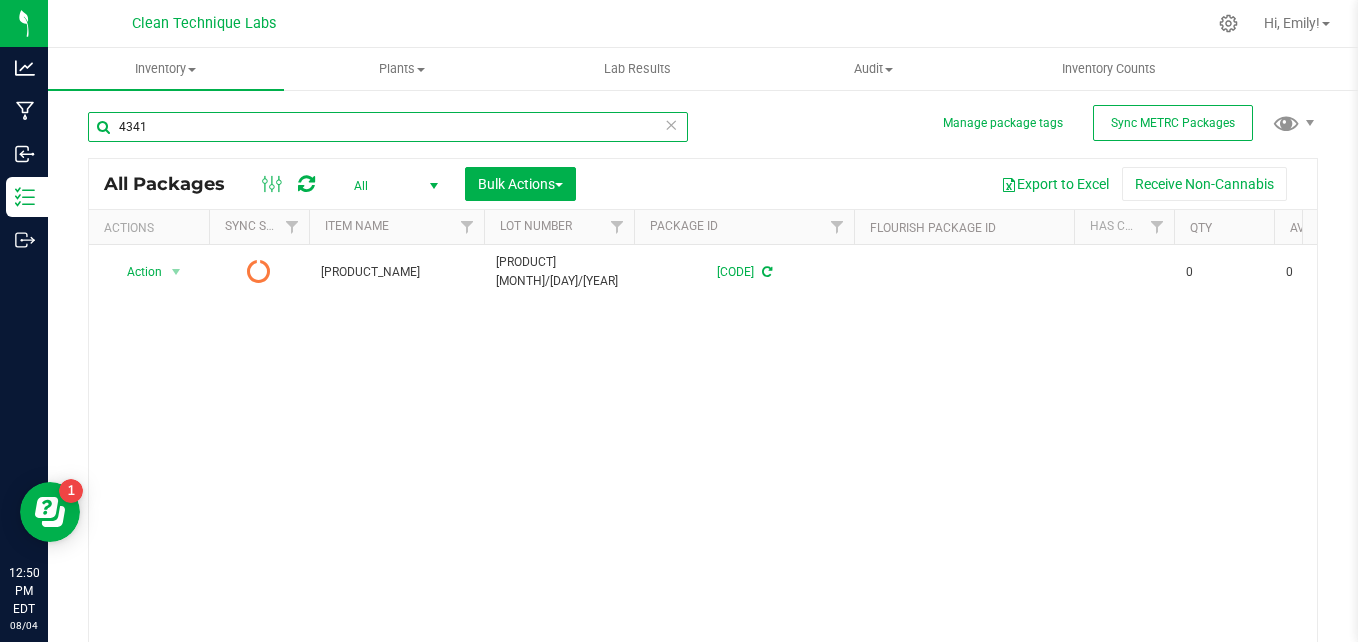 click on "4341" at bounding box center (388, 127) 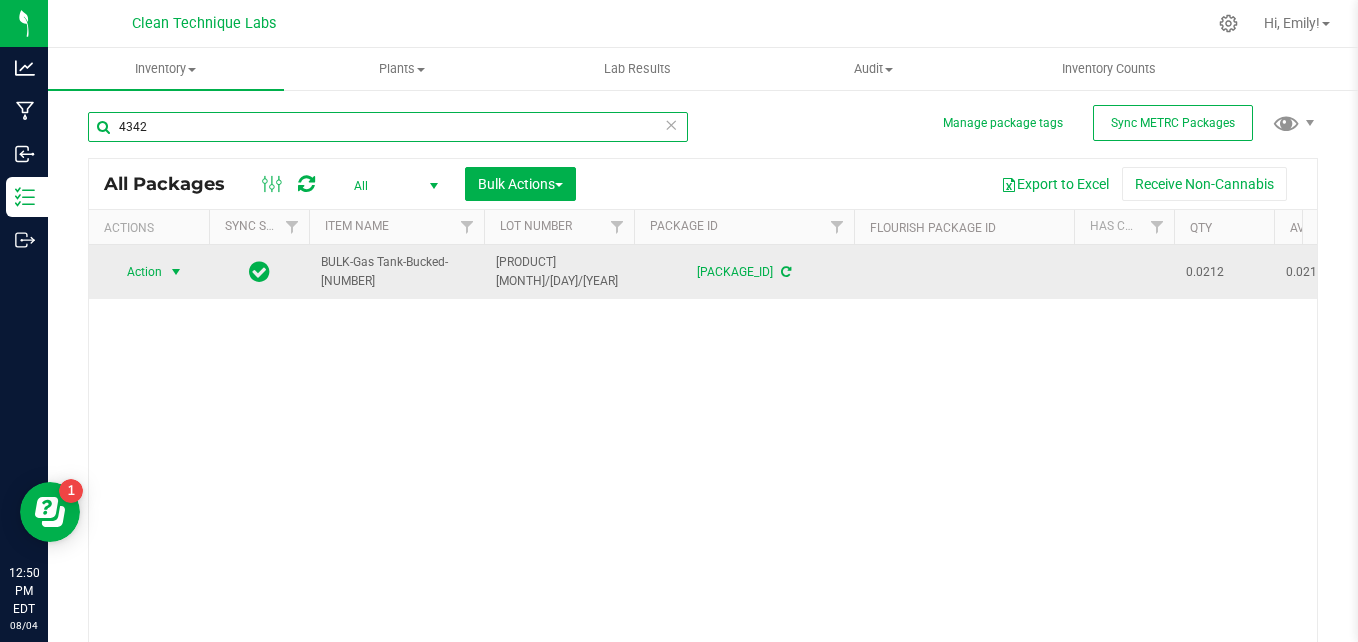 type on "4342" 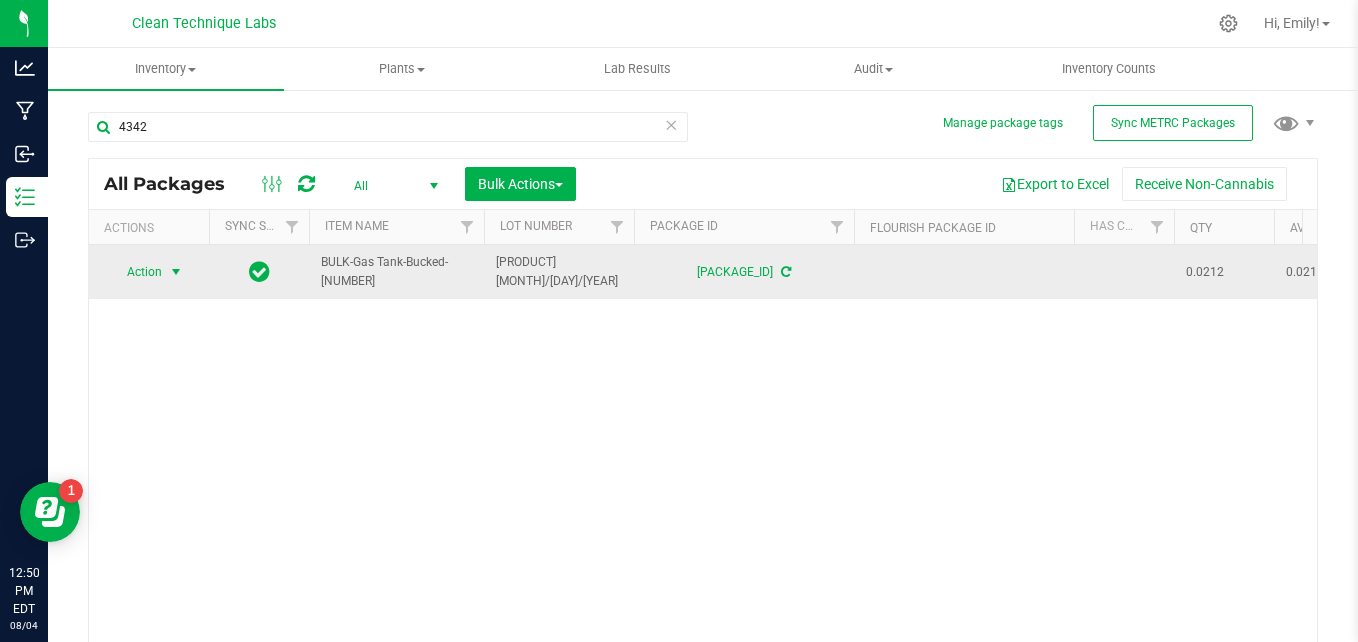 click on "Action" at bounding box center (136, 272) 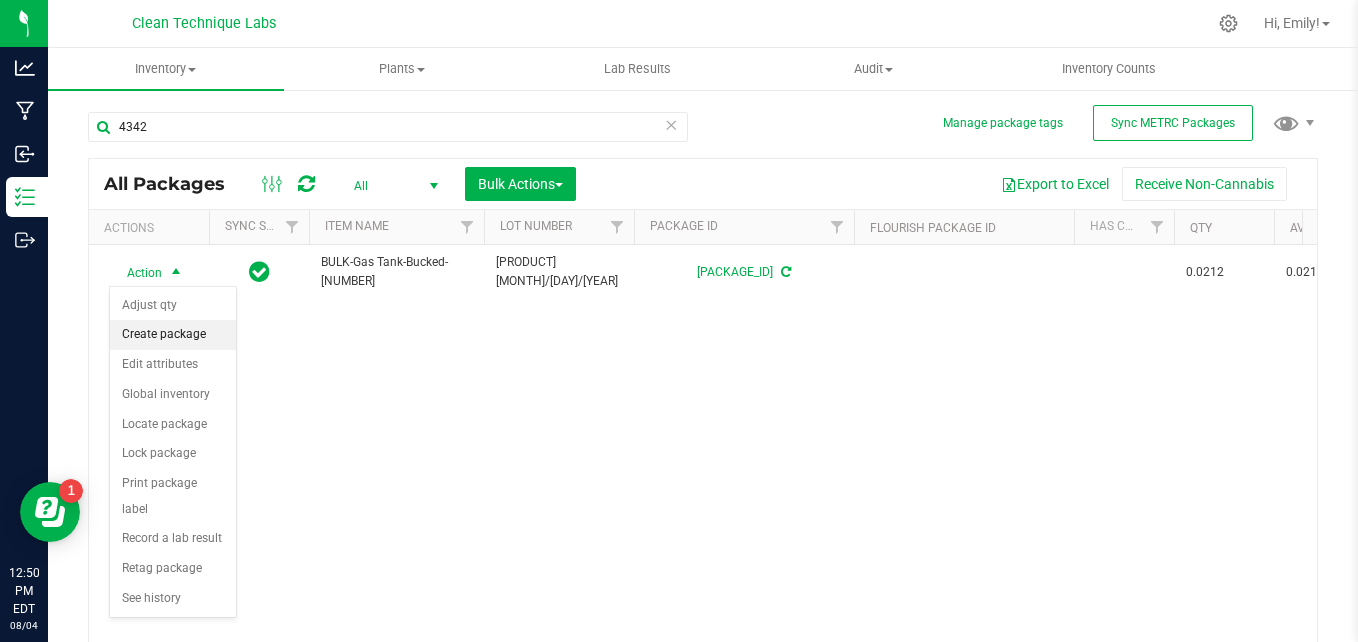 click on "Create package" at bounding box center (173, 335) 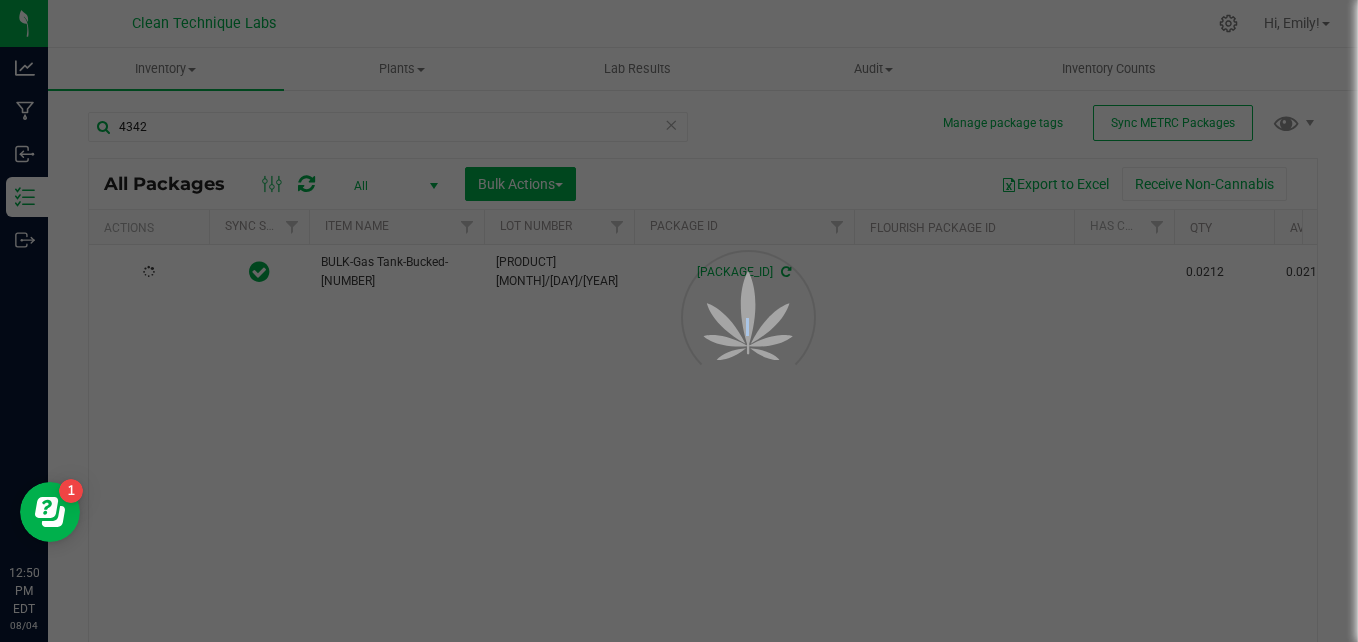click at bounding box center (679, 321) 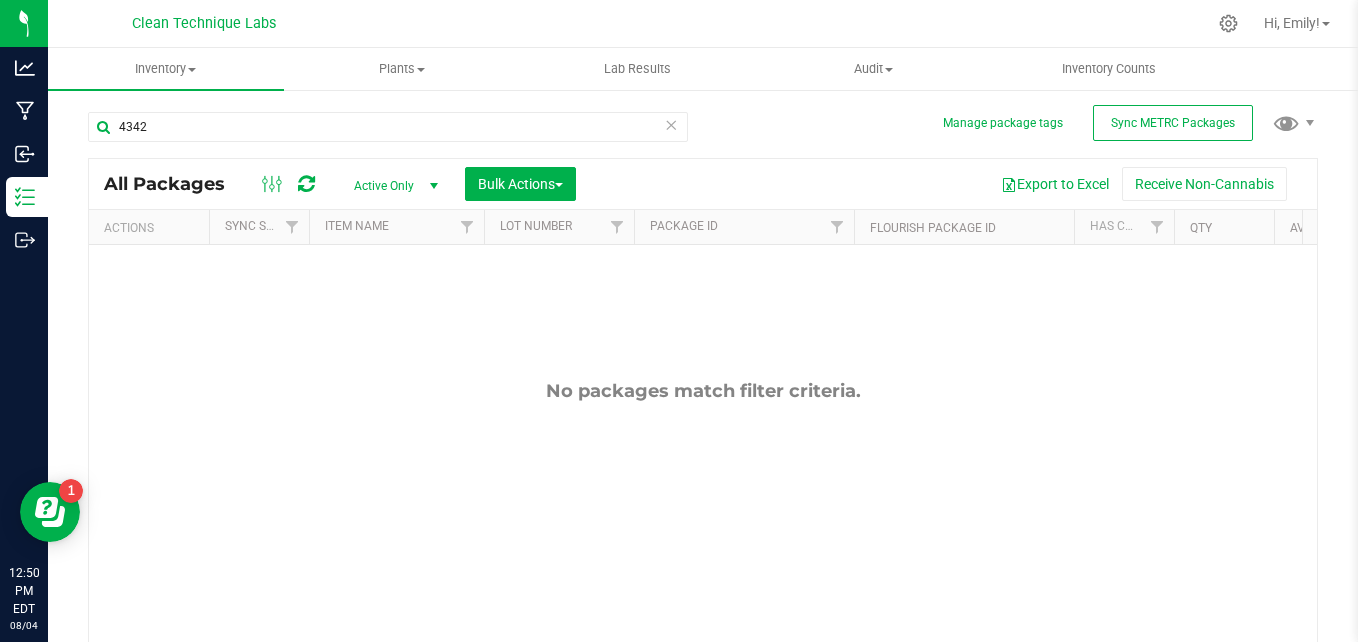 click on "Active Only" at bounding box center (392, 186) 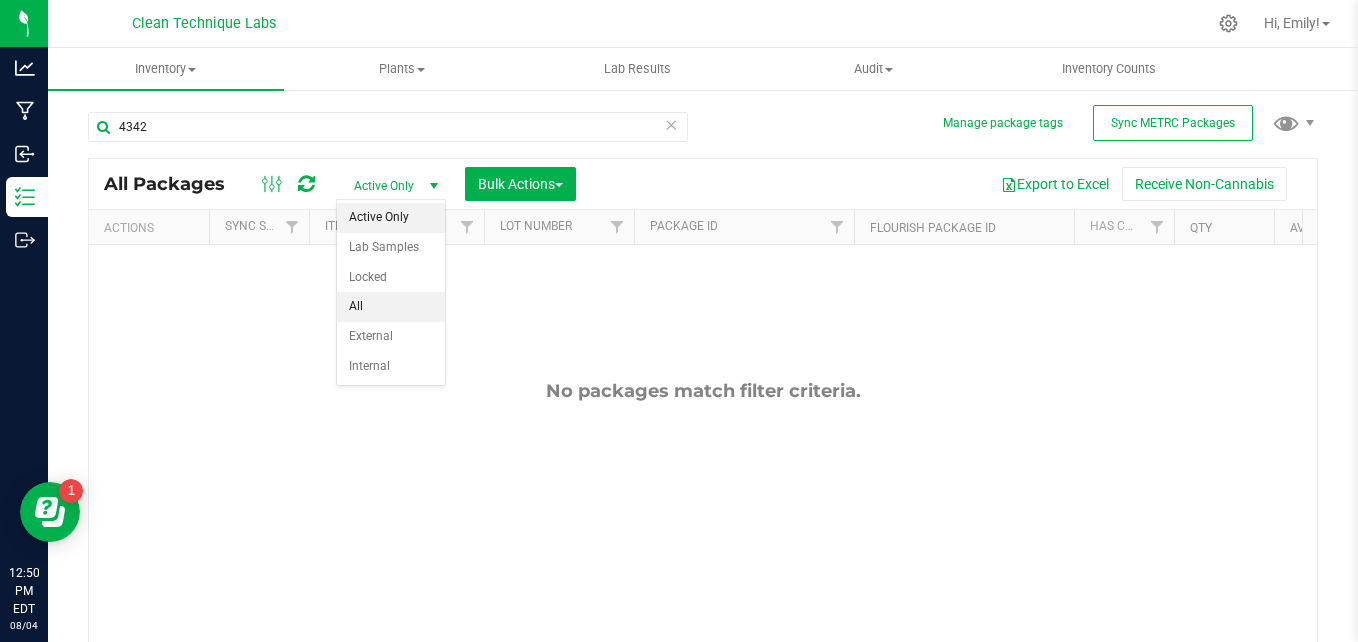 click on "All" at bounding box center (391, 307) 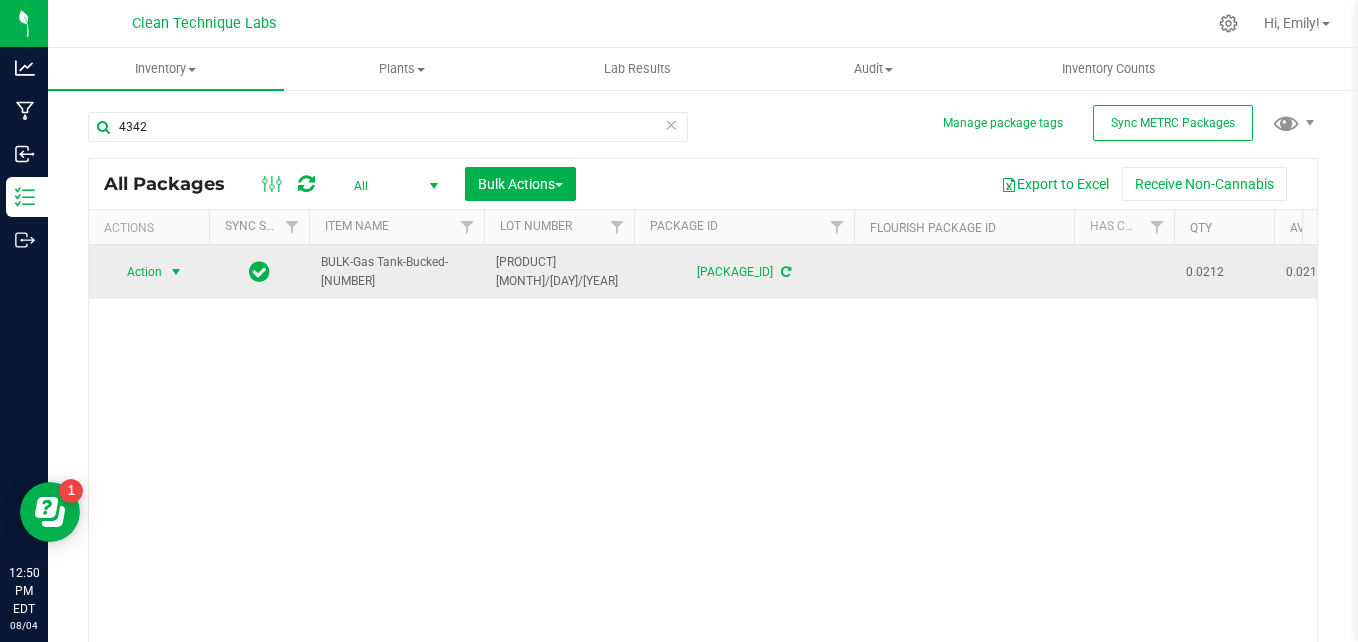 click on "Action" at bounding box center [136, 272] 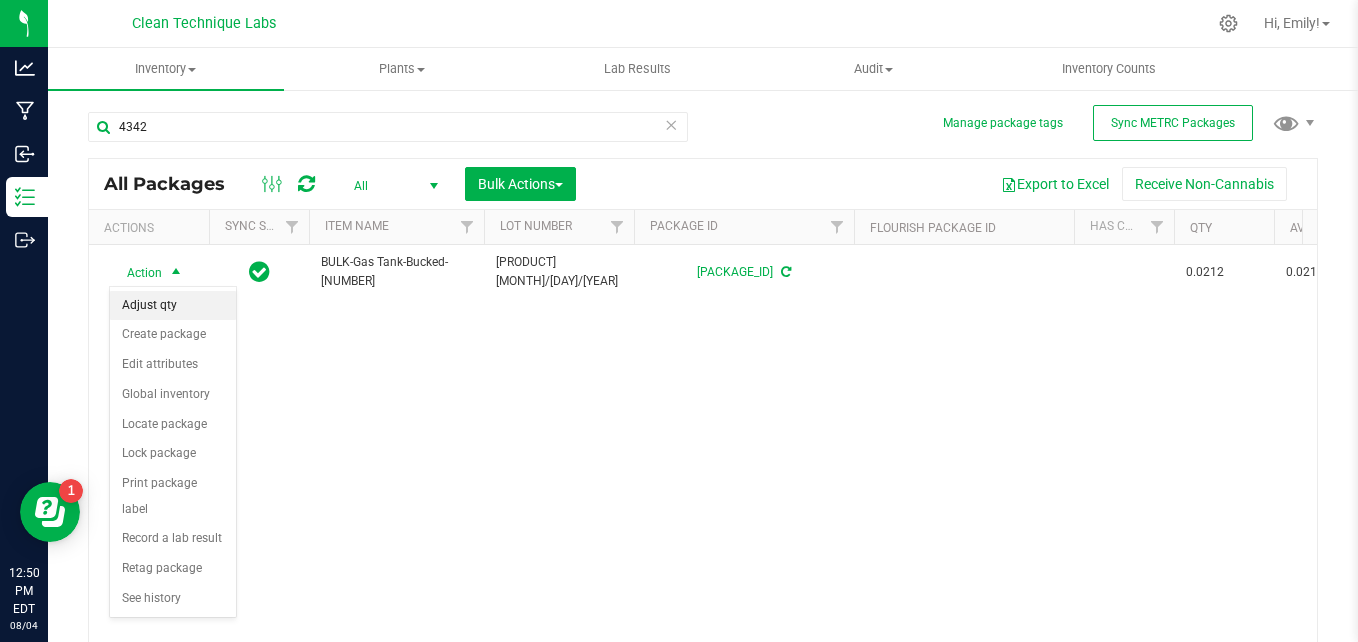 click on "Adjust qty" at bounding box center [173, 306] 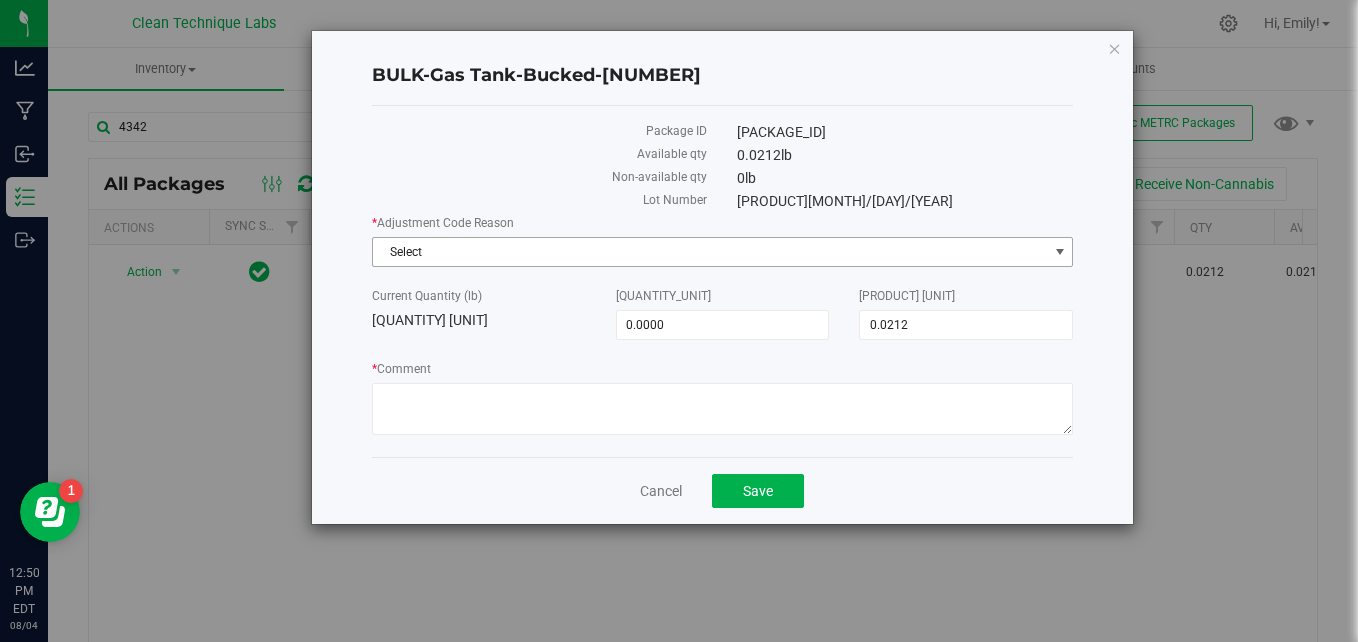 click on "Select" at bounding box center (710, 252) 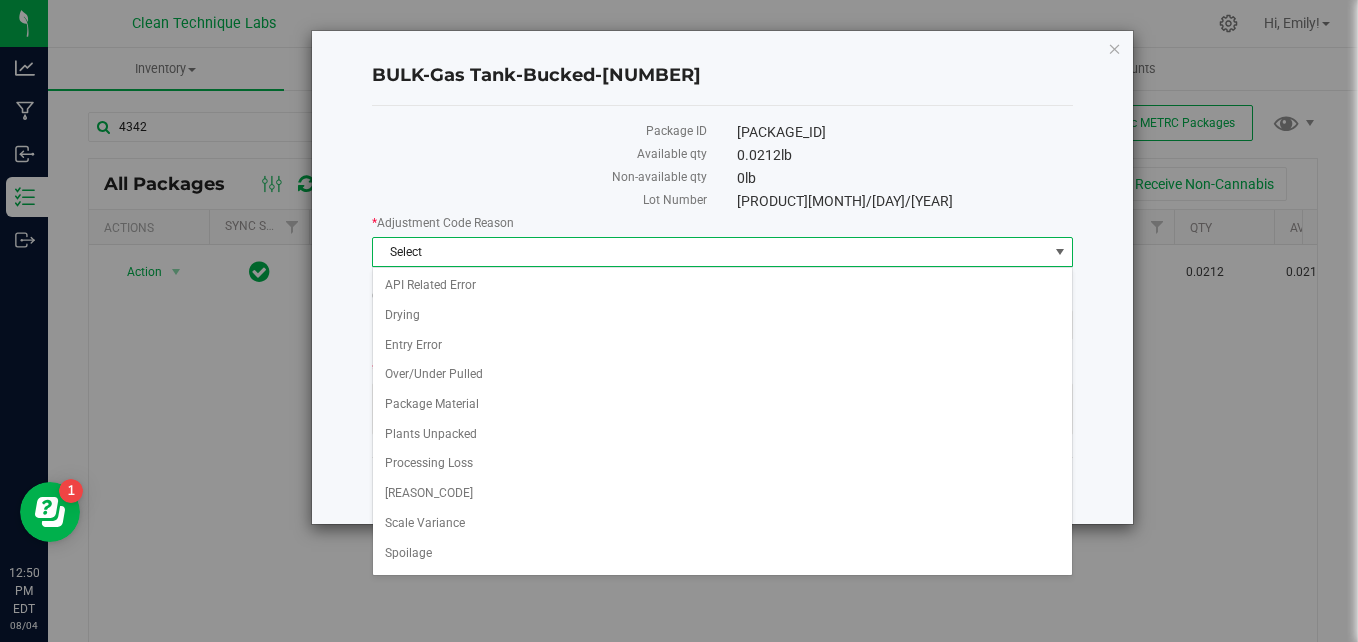 scroll, scrollTop: 86, scrollLeft: 0, axis: vertical 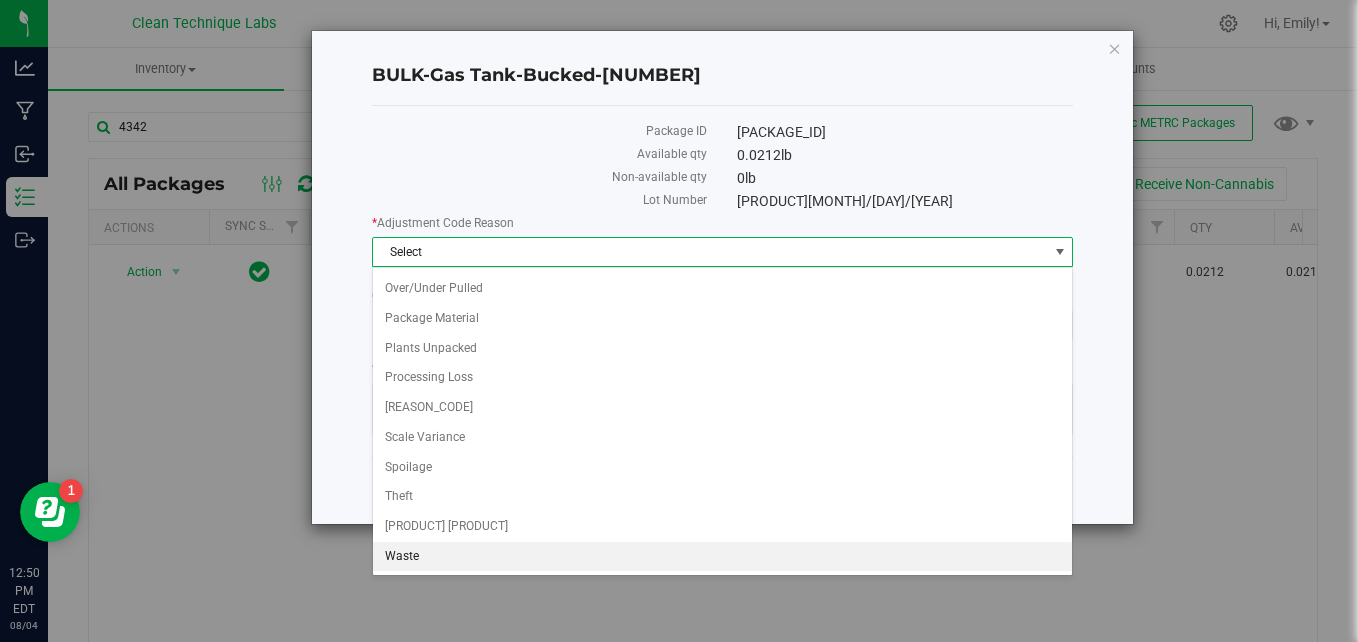 click on "Waste" at bounding box center (723, 557) 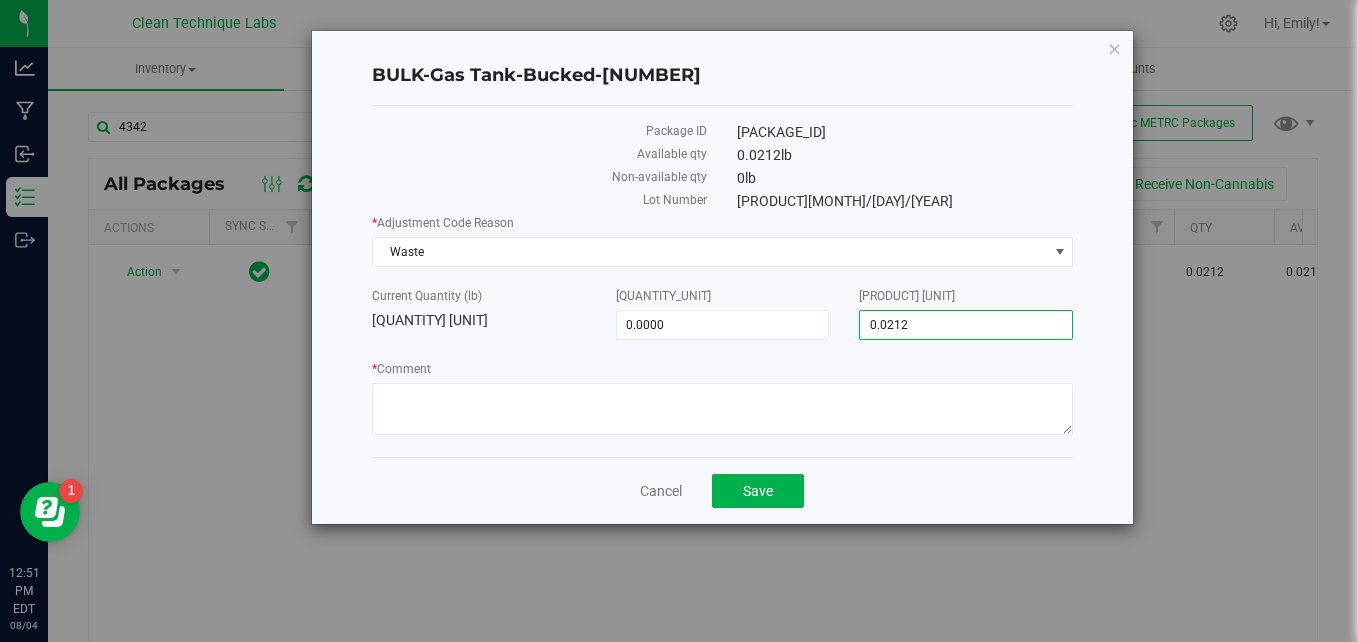 drag, startPoint x: 918, startPoint y: 323, endPoint x: 828, endPoint y: 340, distance: 91.591484 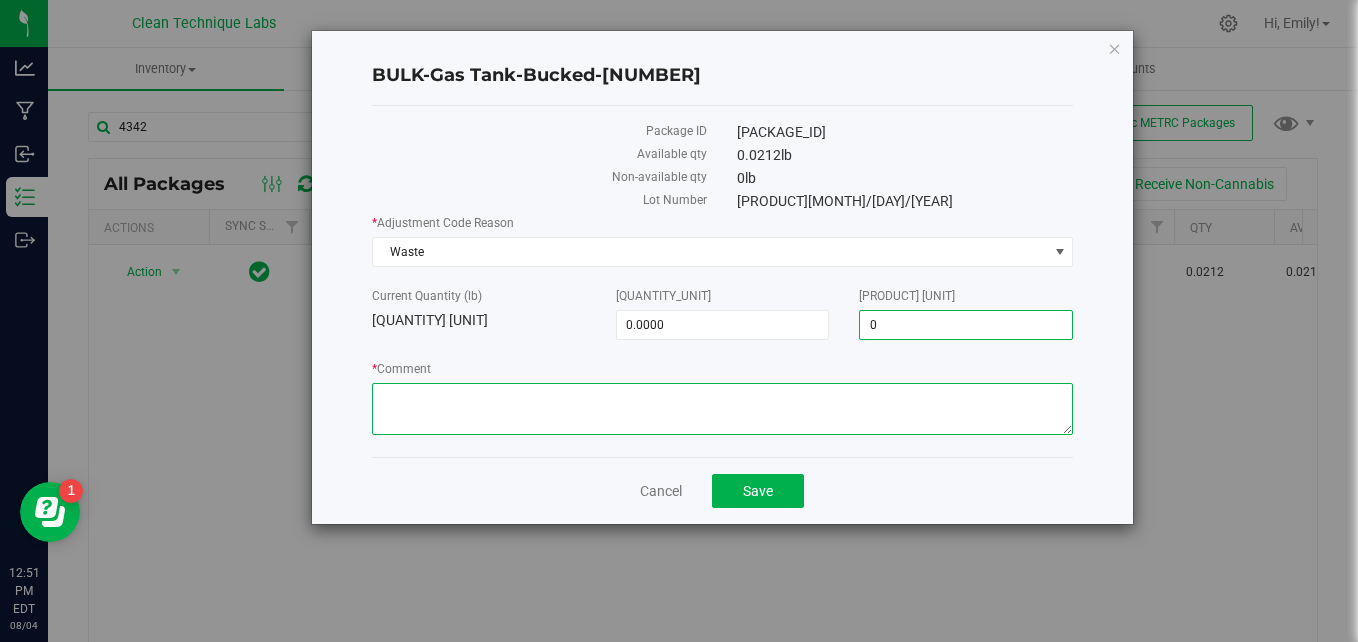 type on "[QUANTITY]" 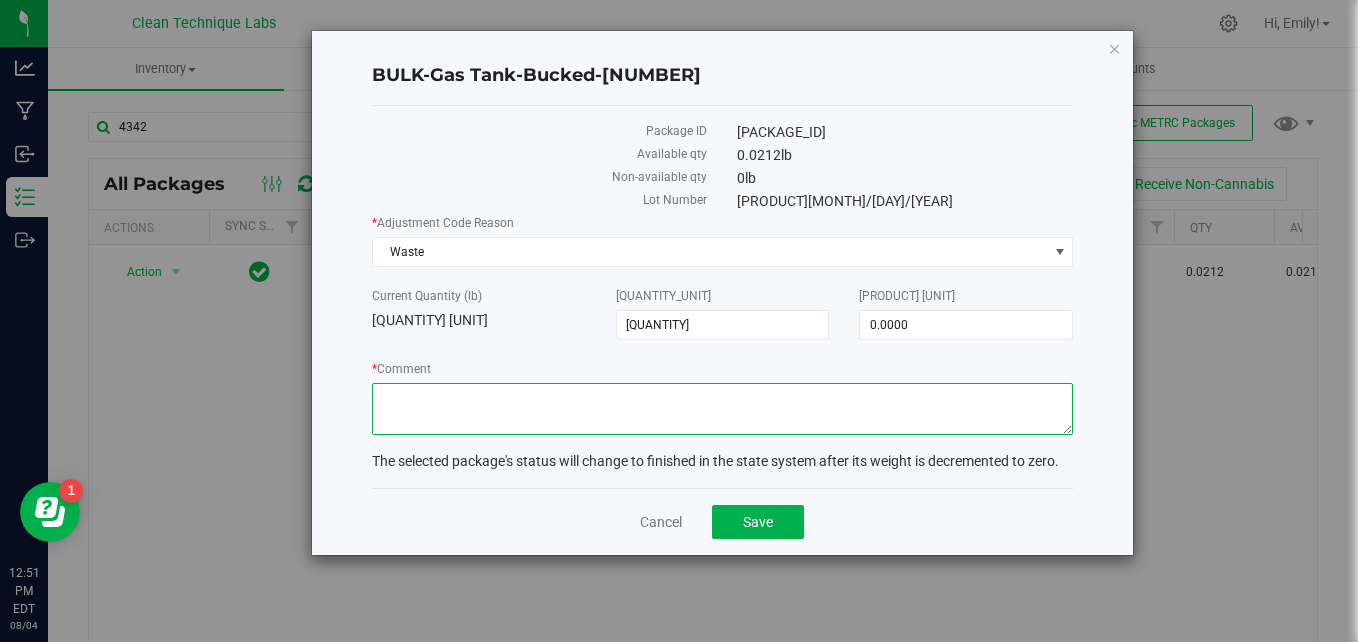 click on "*
Comment" at bounding box center (723, 409) 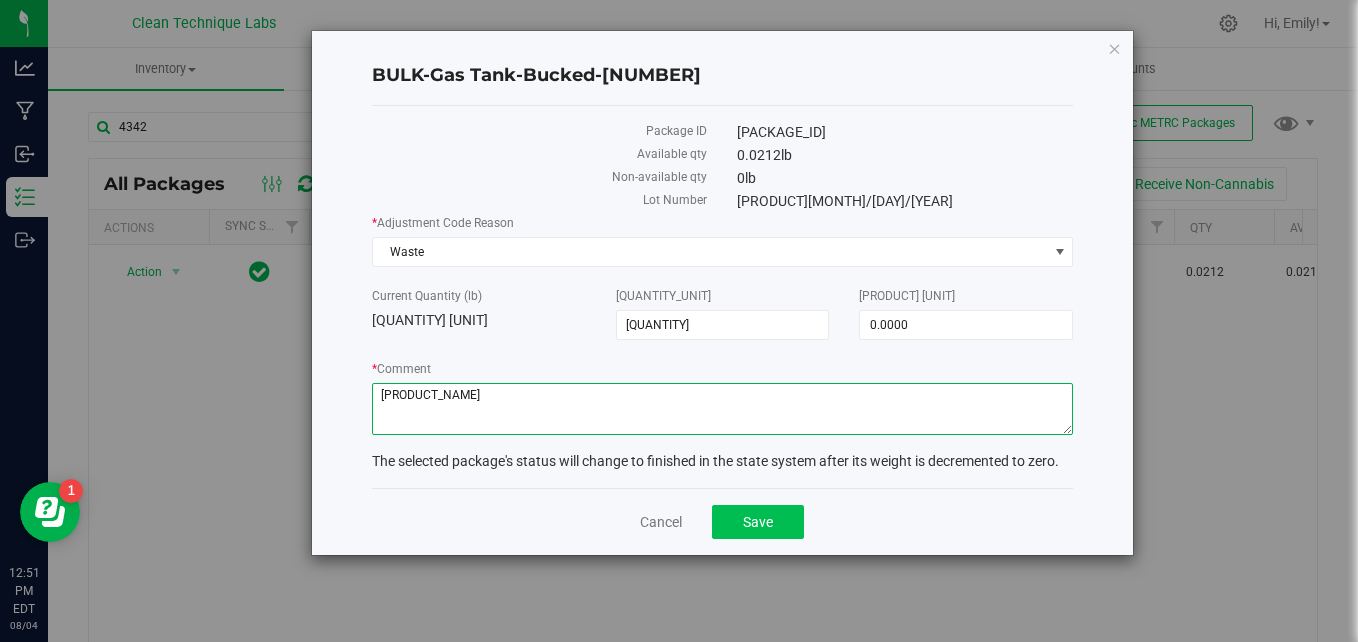 type on "[PRODUCT_NAME]" 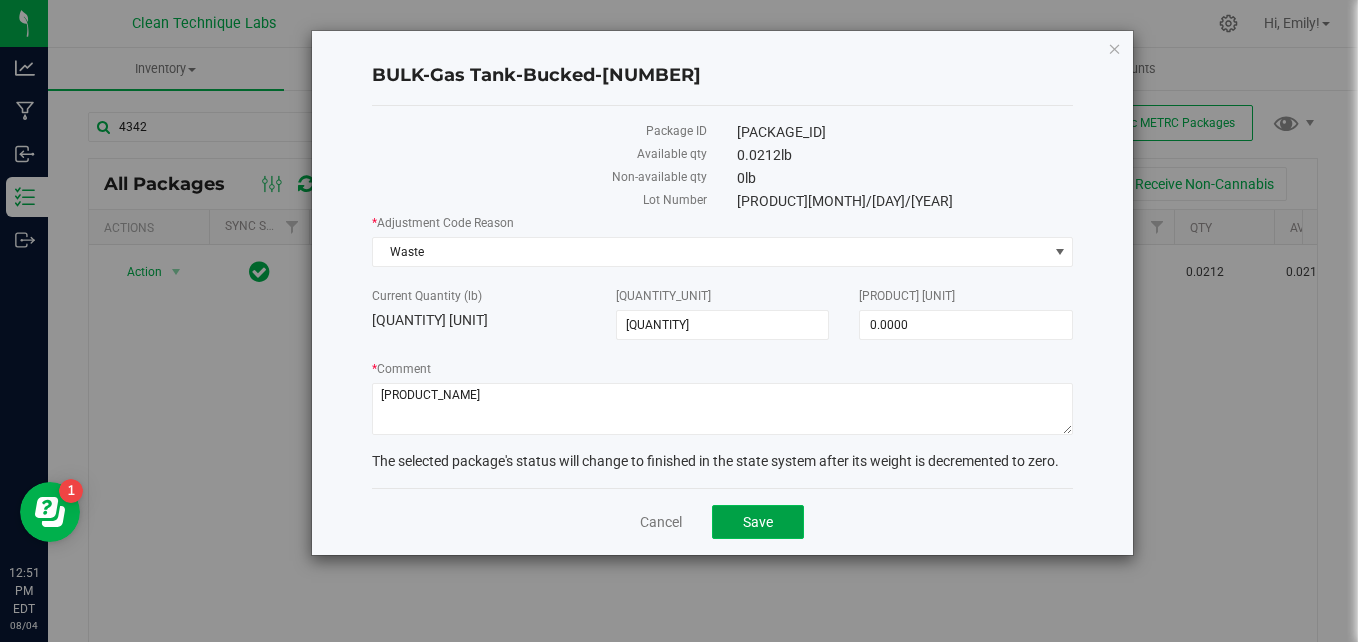 click on "Save" 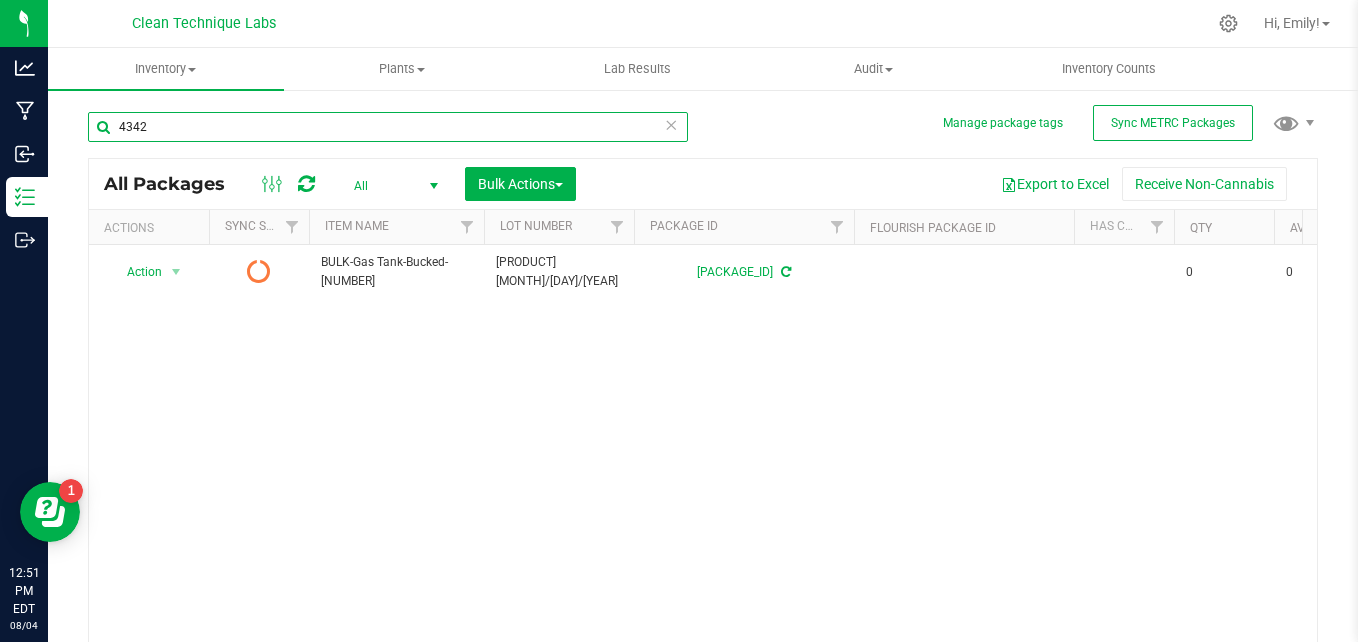 click on "4342" at bounding box center [388, 127] 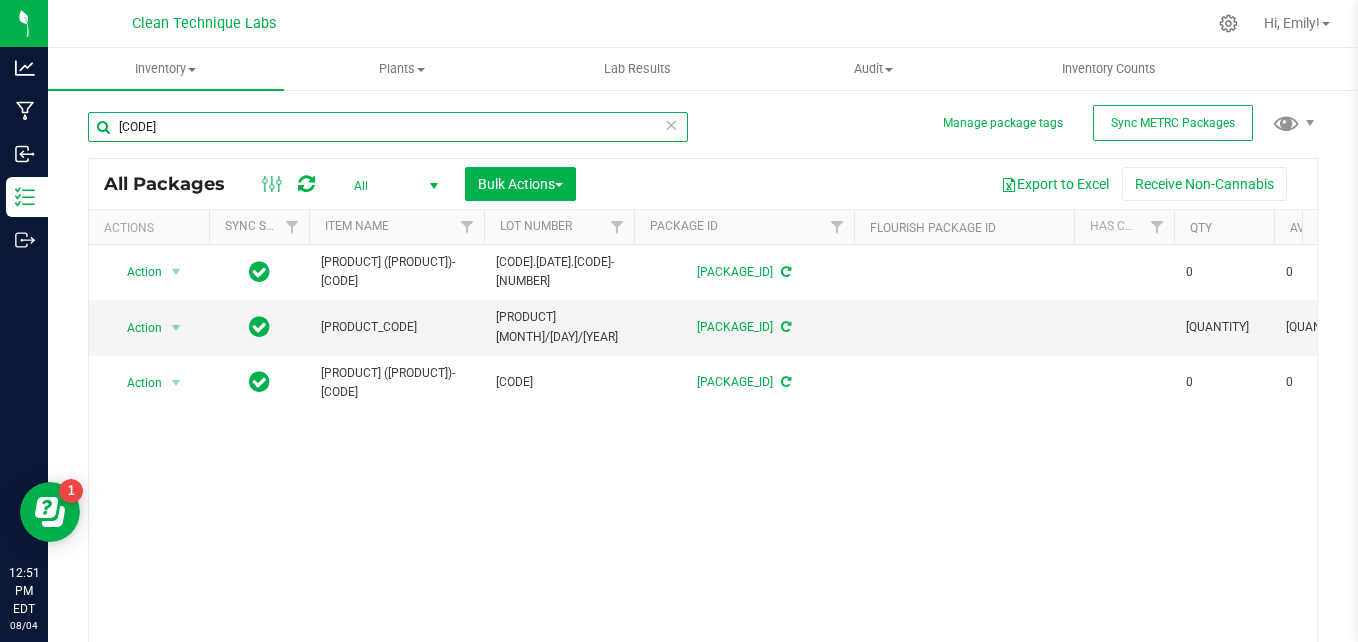 type on "[CODE]" 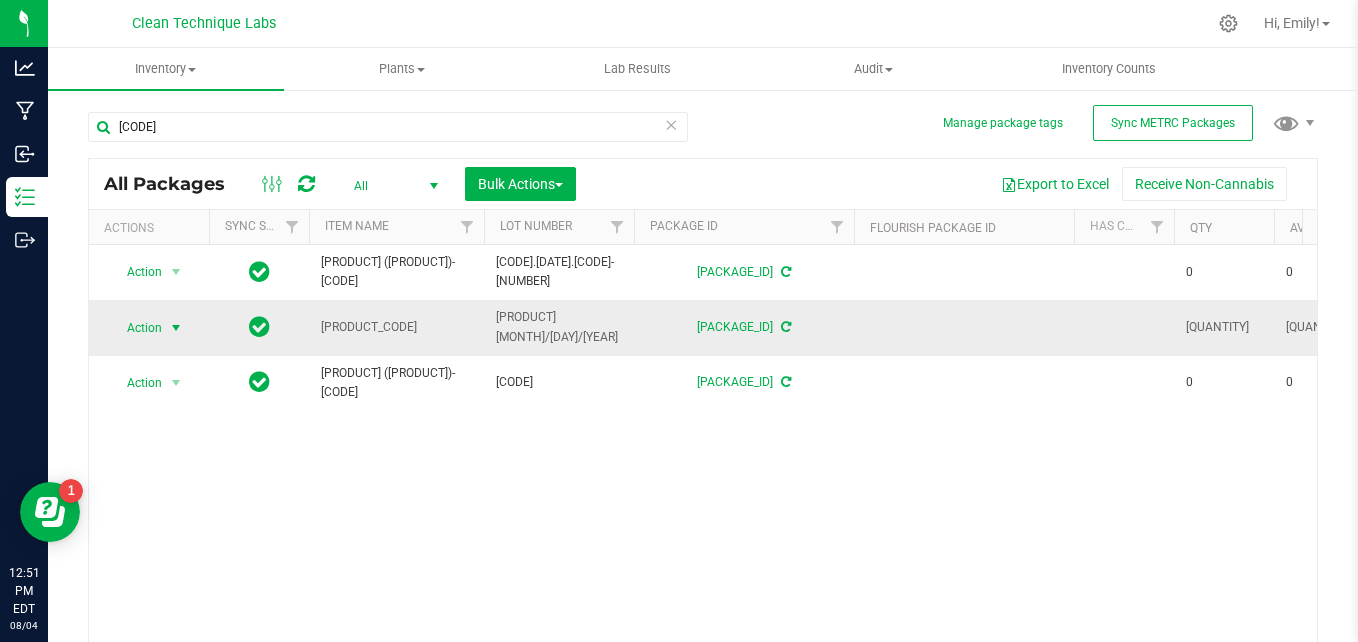 click on "Action" at bounding box center [136, 328] 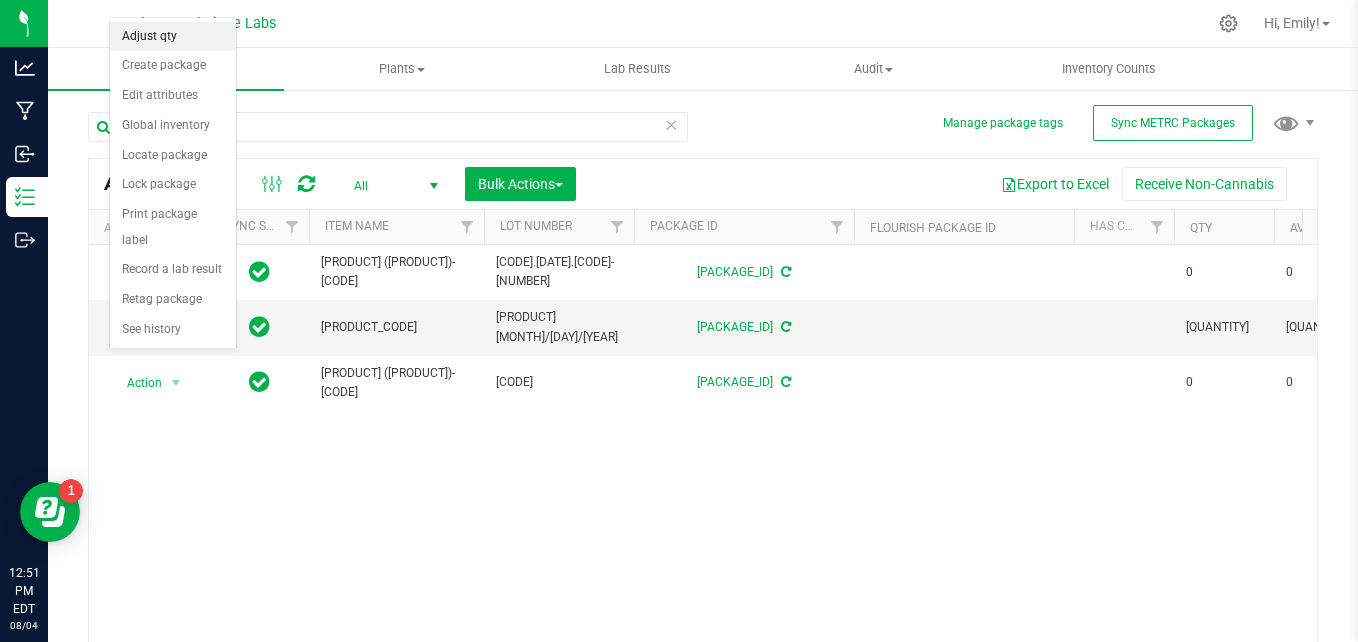 click on "Adjust qty" at bounding box center [173, 37] 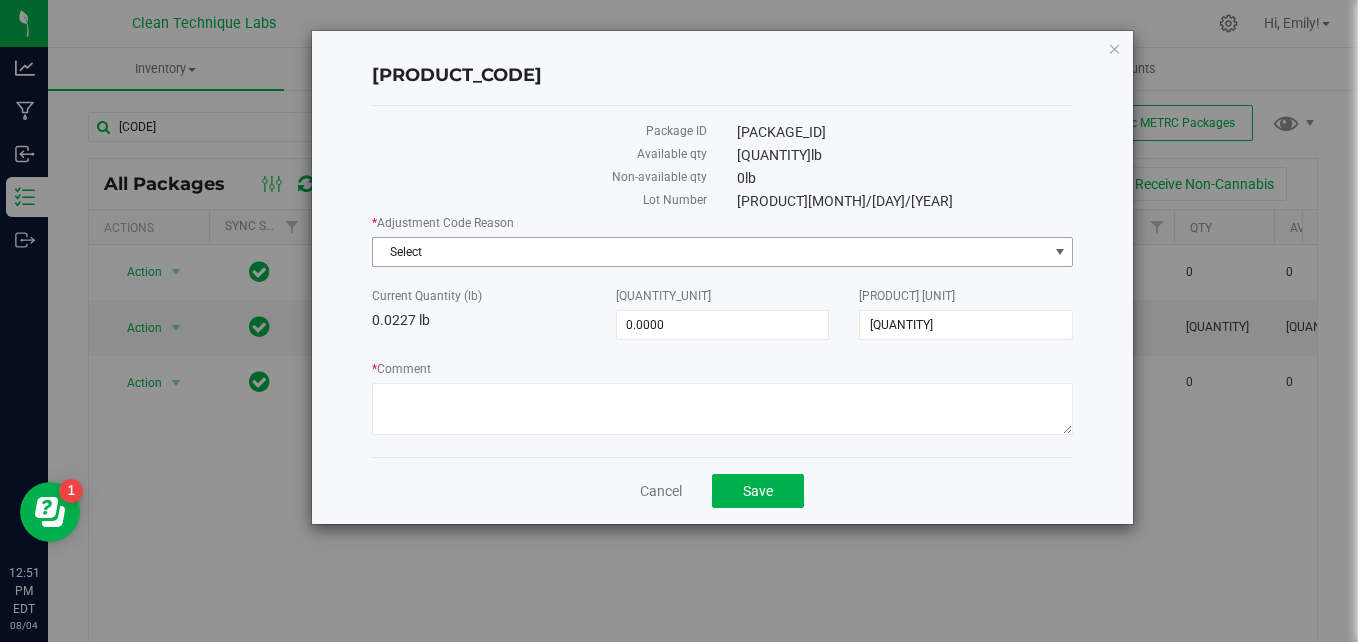 click on "Select" at bounding box center [710, 252] 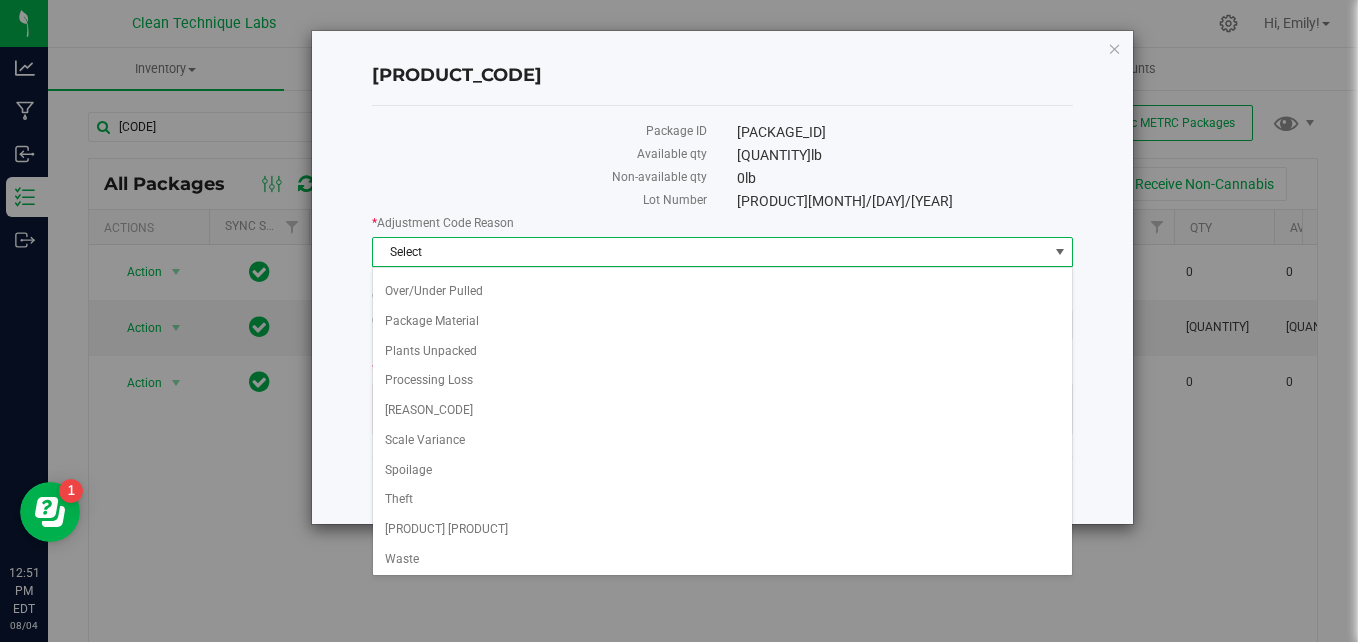 scroll, scrollTop: 86, scrollLeft: 0, axis: vertical 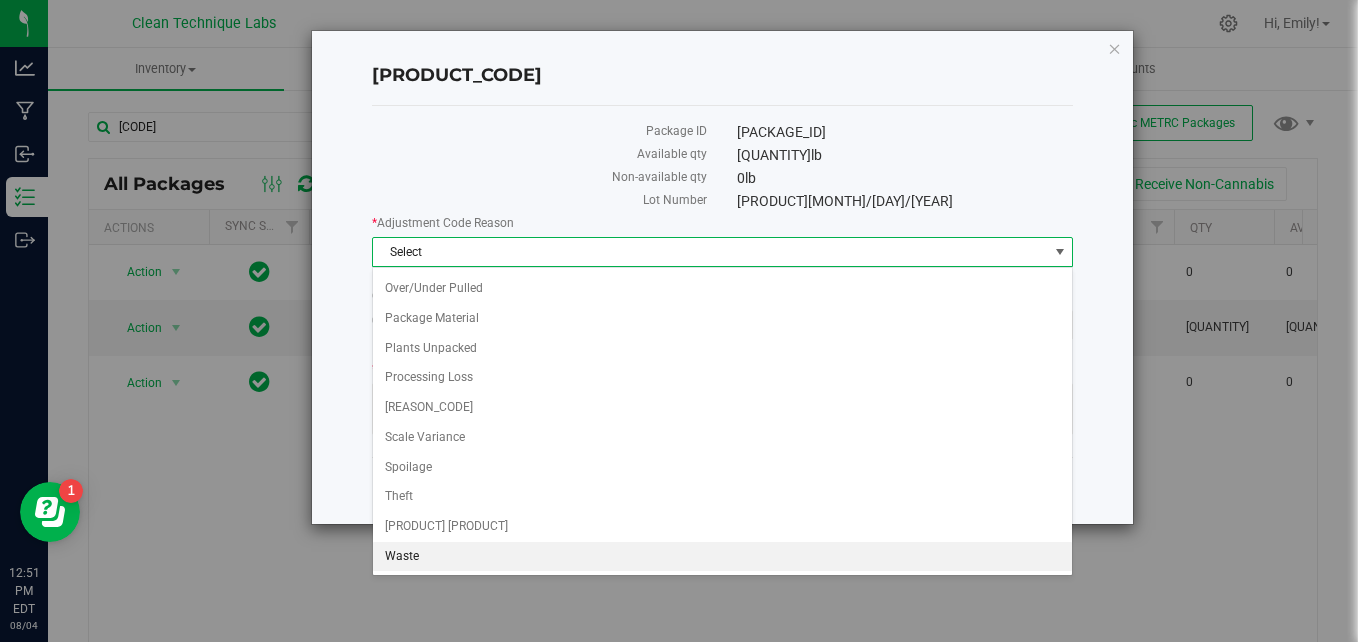 click on "Waste" at bounding box center [723, 557] 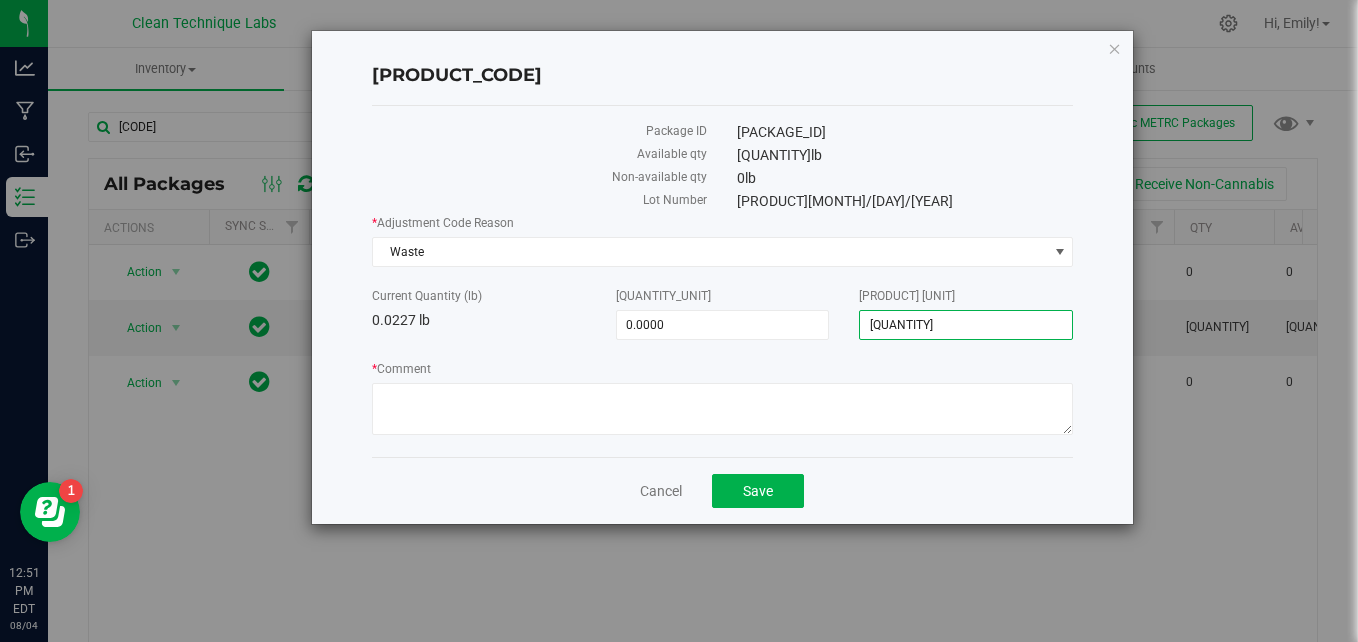 click on "0.0227 0.0227" at bounding box center [966, 325] 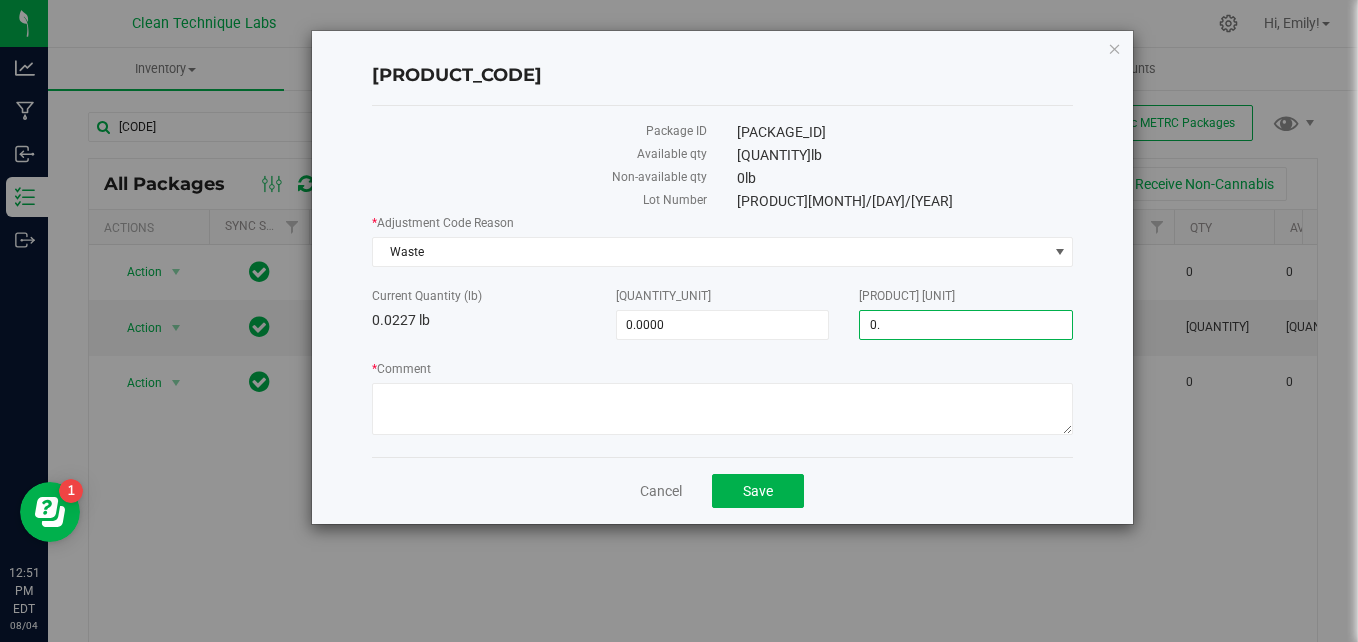 type on "0" 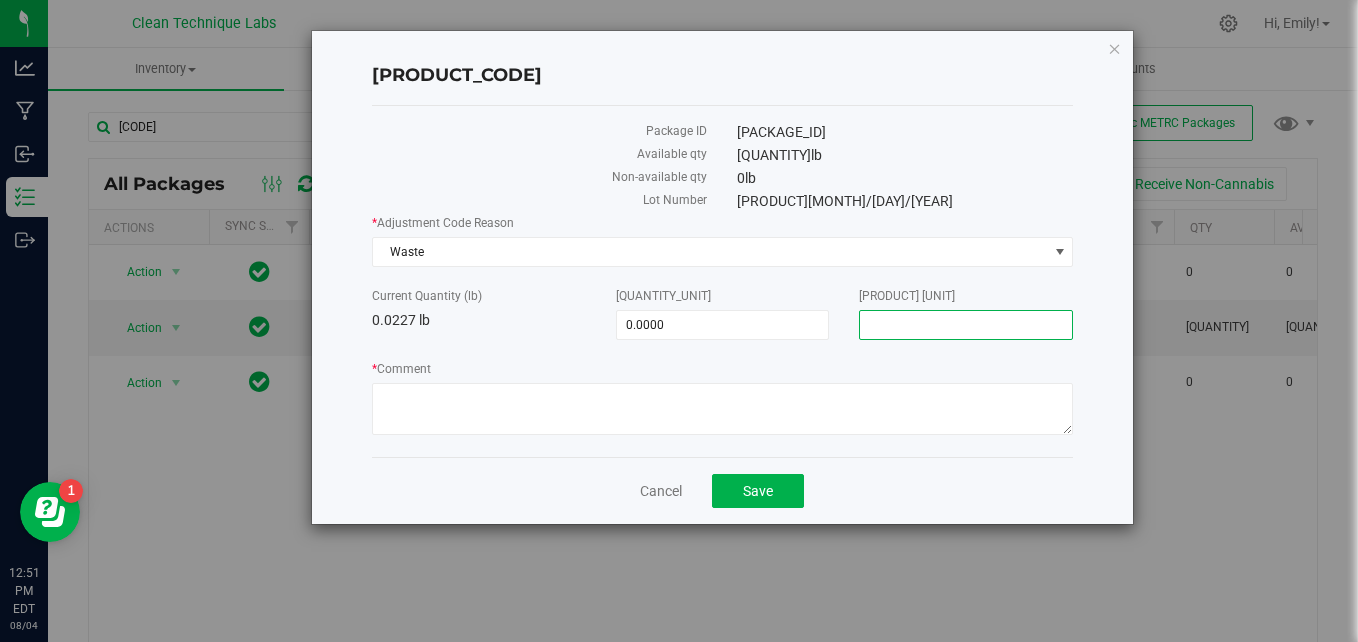 type on "0" 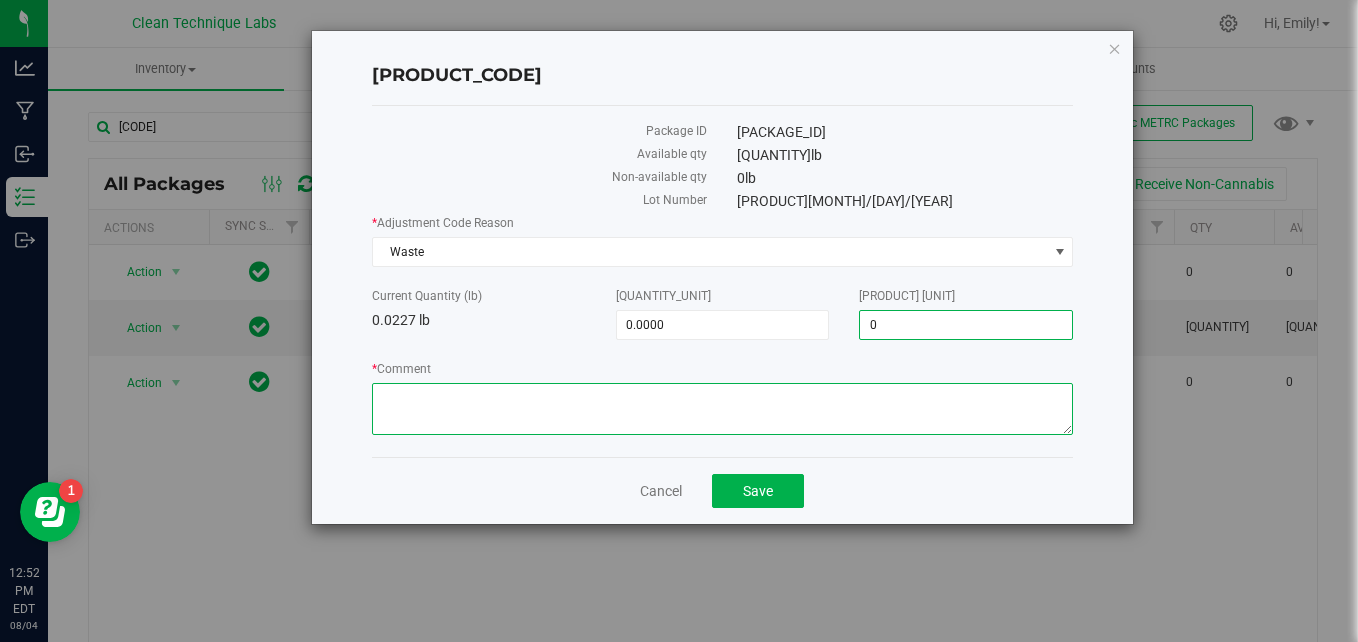 type on "-0.0227" 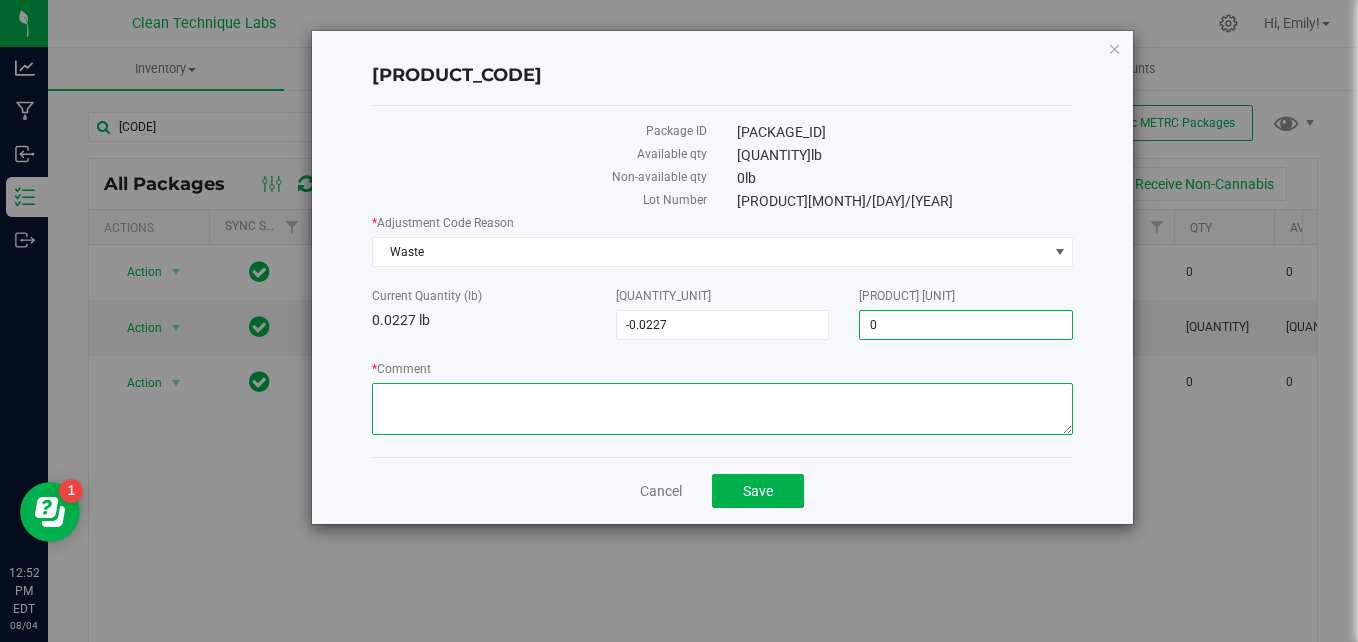 click on "*
Comment" at bounding box center [723, 409] 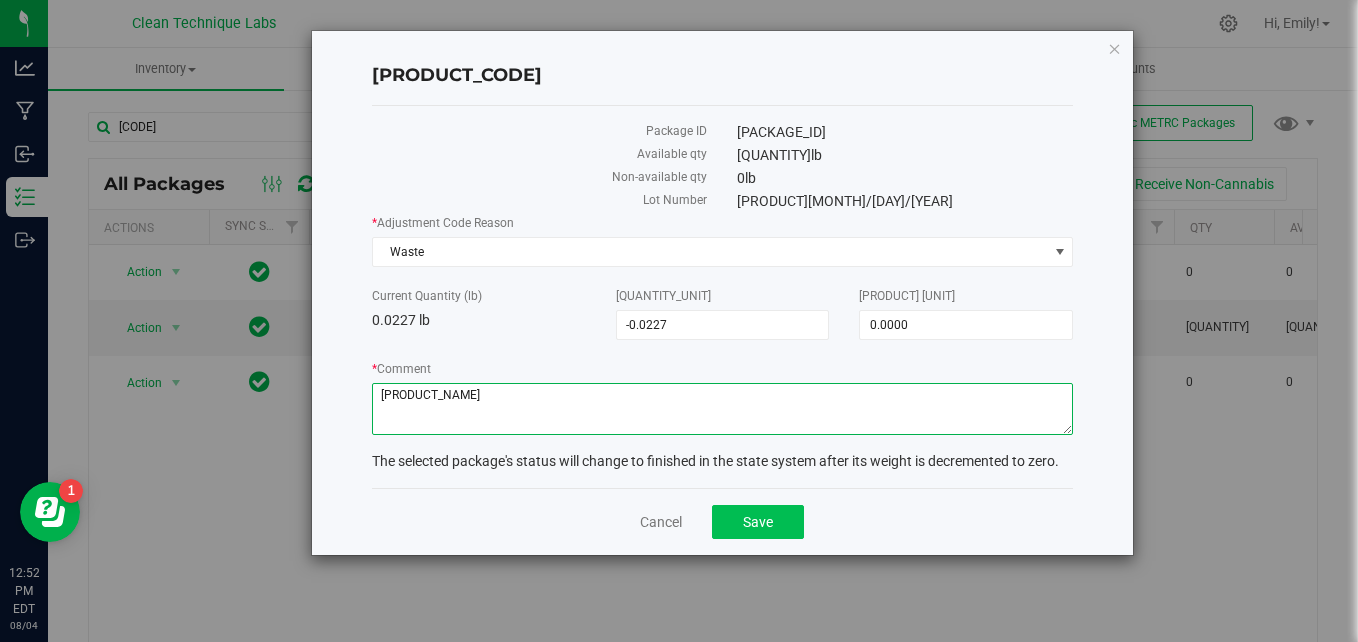 type on "[PRODUCT_NAME]" 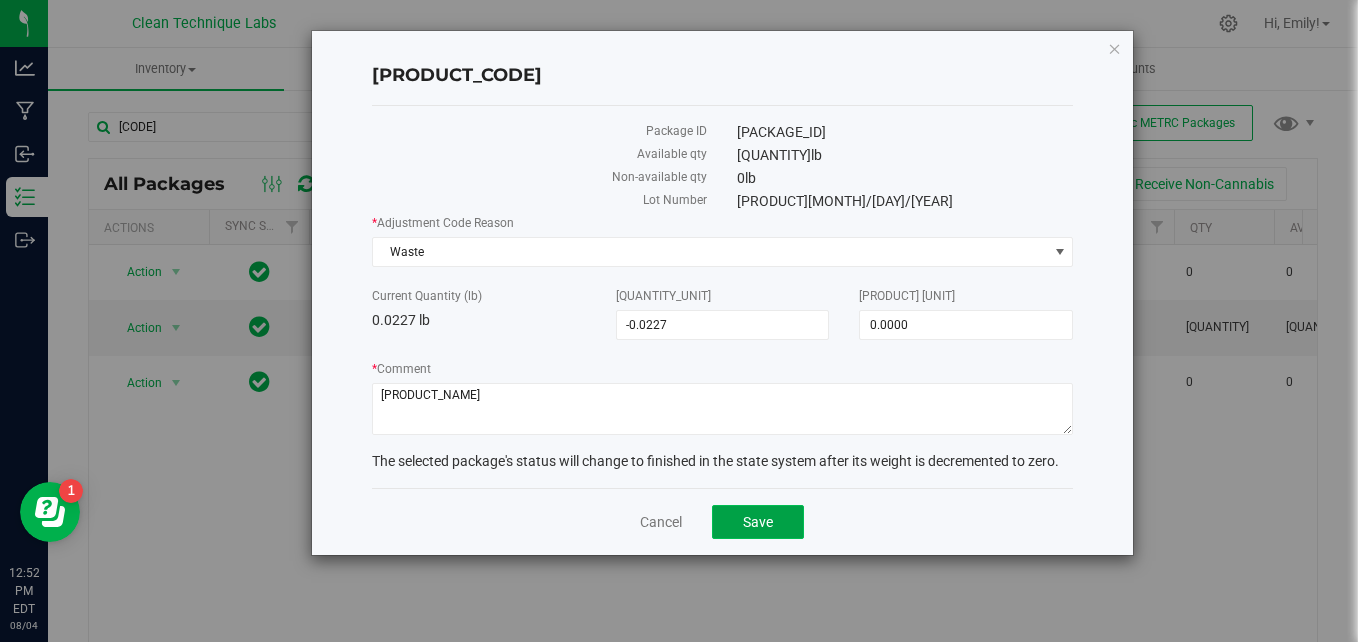 click on "Save" 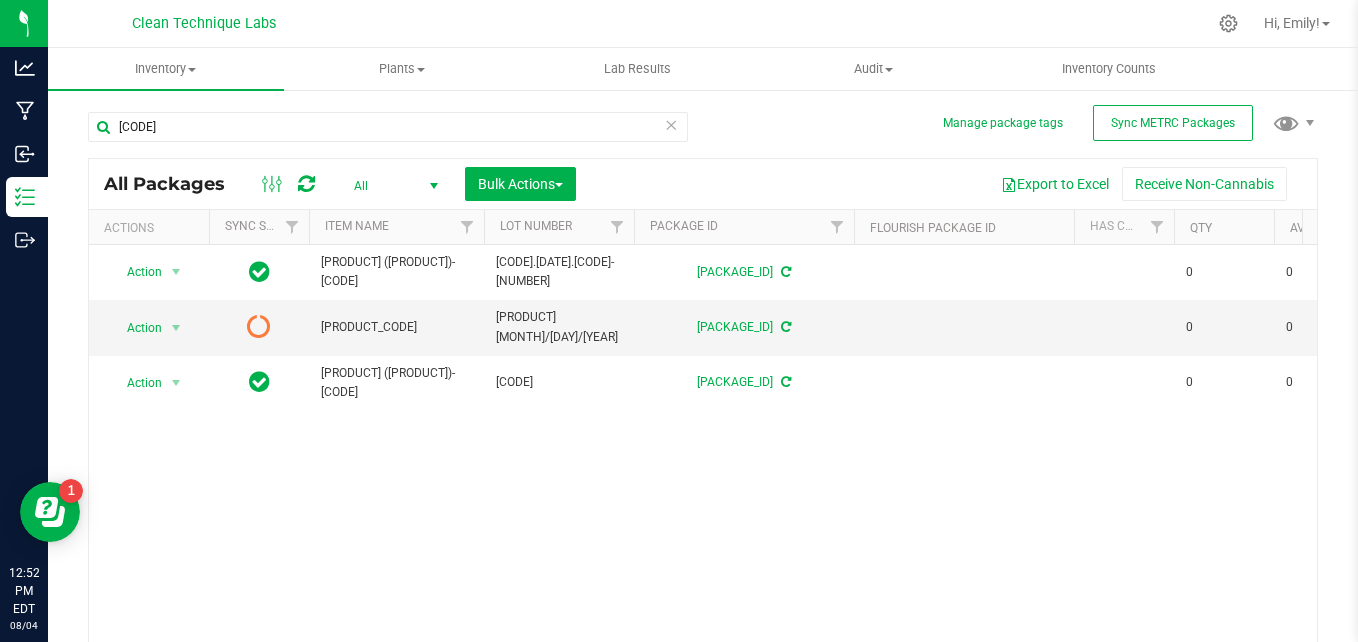 click on "[LABEL] [LABEL]
[PRODUCT] ([PRODUCT])-[CODE]
[CODE].[DATE].[CODE]-[NUMBER]
[CODE]
[QUANTITY]
[QUANTITY]
[UNIT]
[STATUS]
[PRODUCT] [PRODUCT] [QUANTITY] [QUANTITY]
[LOCATION]
[STATUS]
[VERSION]
[PRICE] [PRICE] [PRICE] [MONTH] [DAY], [YEAR] [HOUR]:[MINUTE]:[SECOND] [TIMEZONE]
[TIME]" at bounding box center (703, 447) 